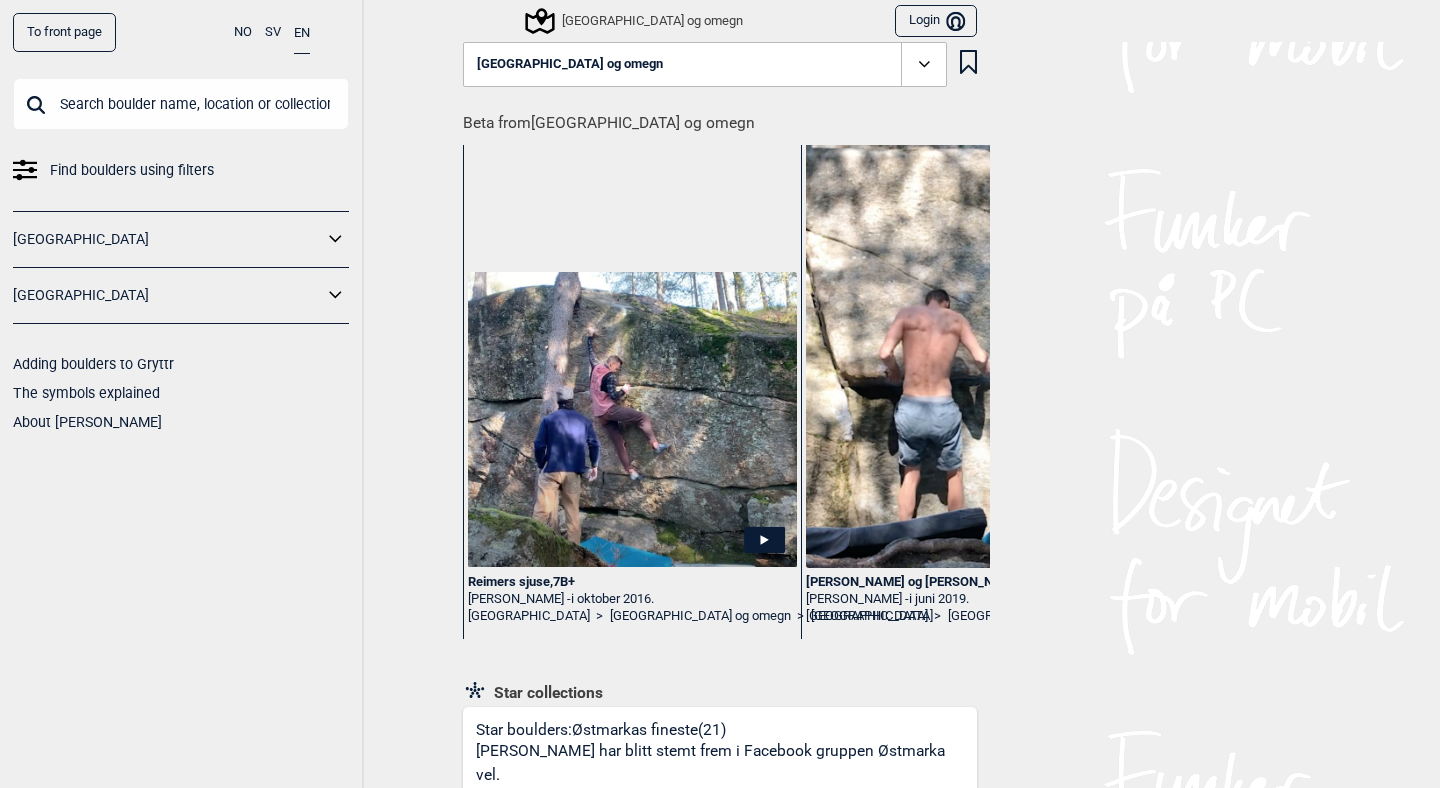 scroll, scrollTop: 0, scrollLeft: 0, axis: both 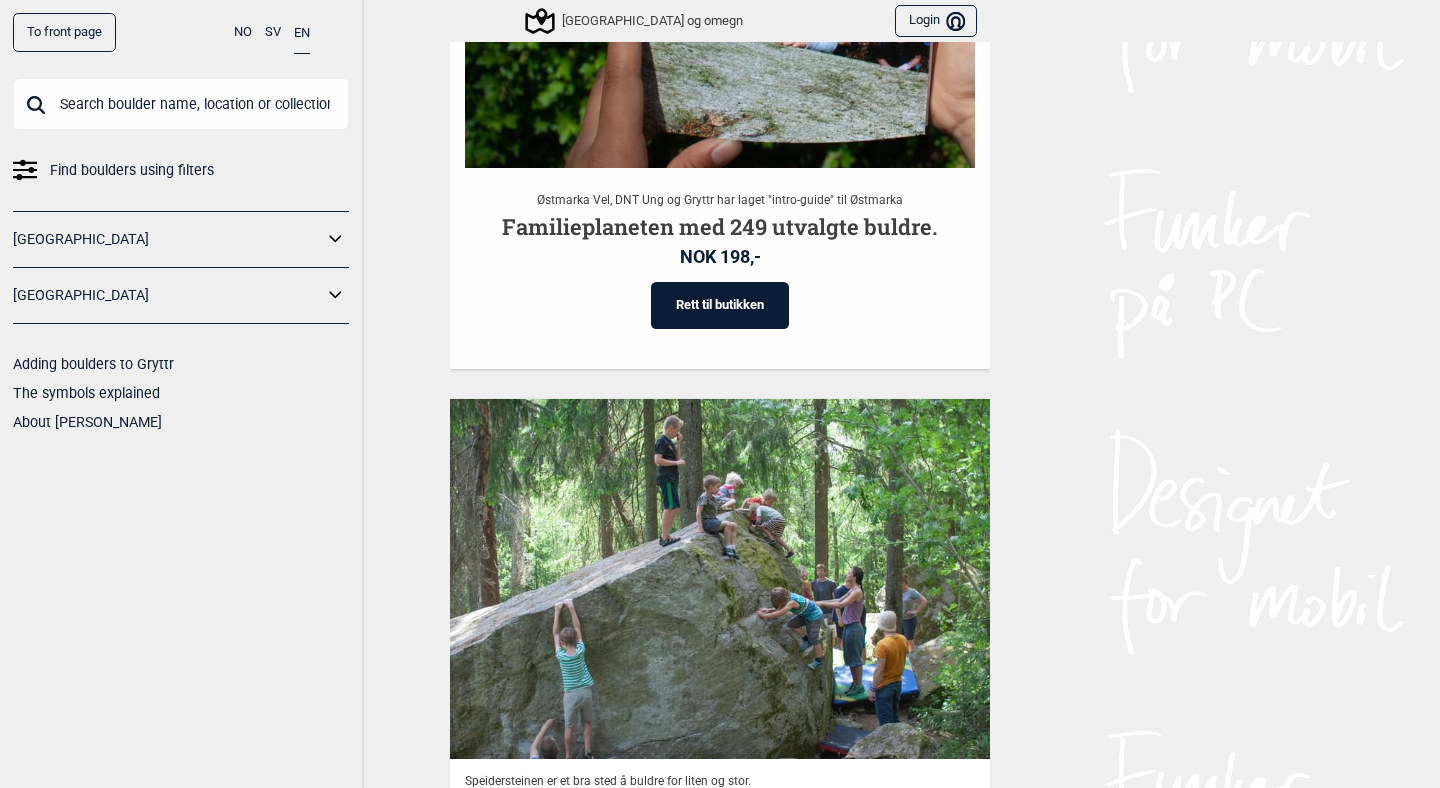click on "To front page" at bounding box center [64, 32] 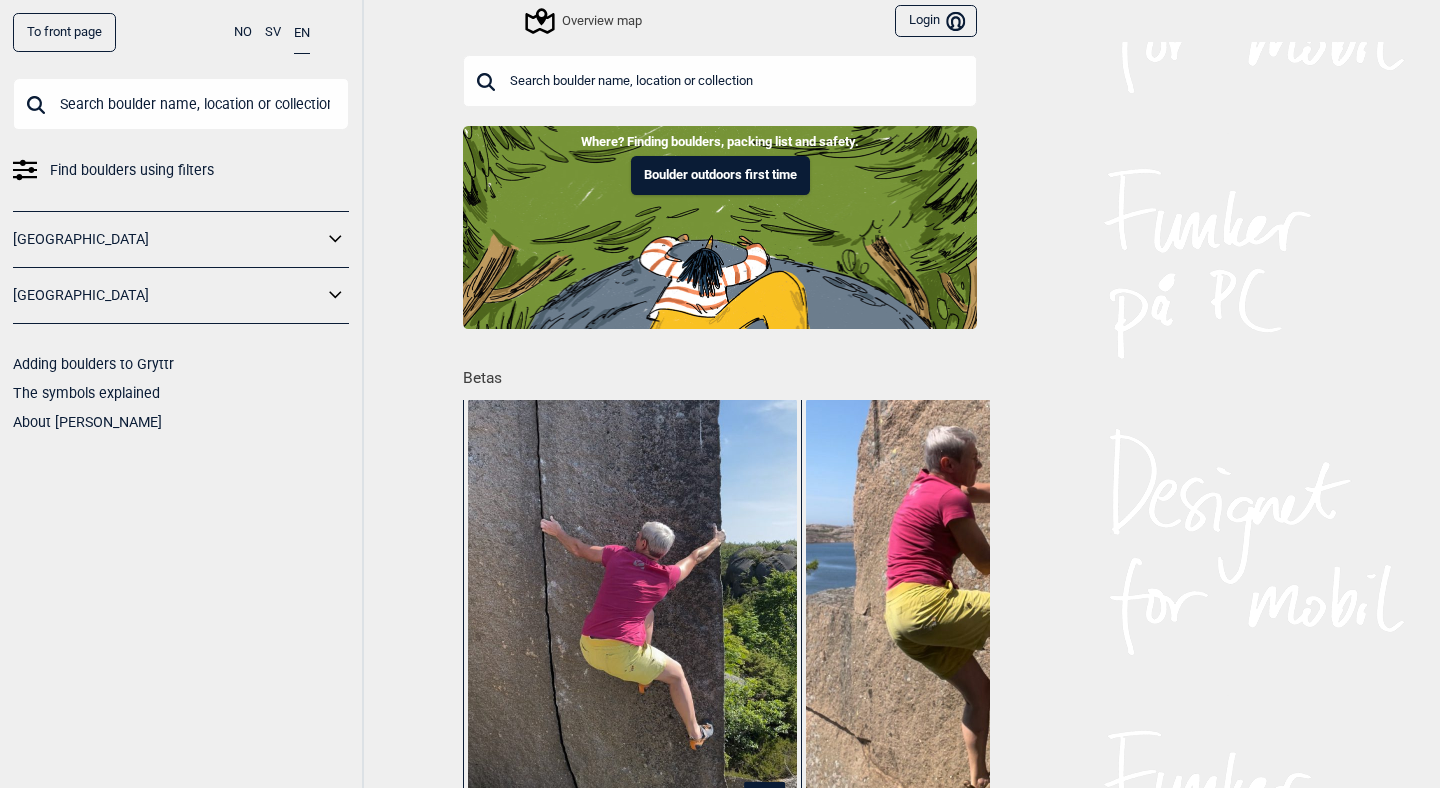 click on "Login Bruker" at bounding box center [936, 21] 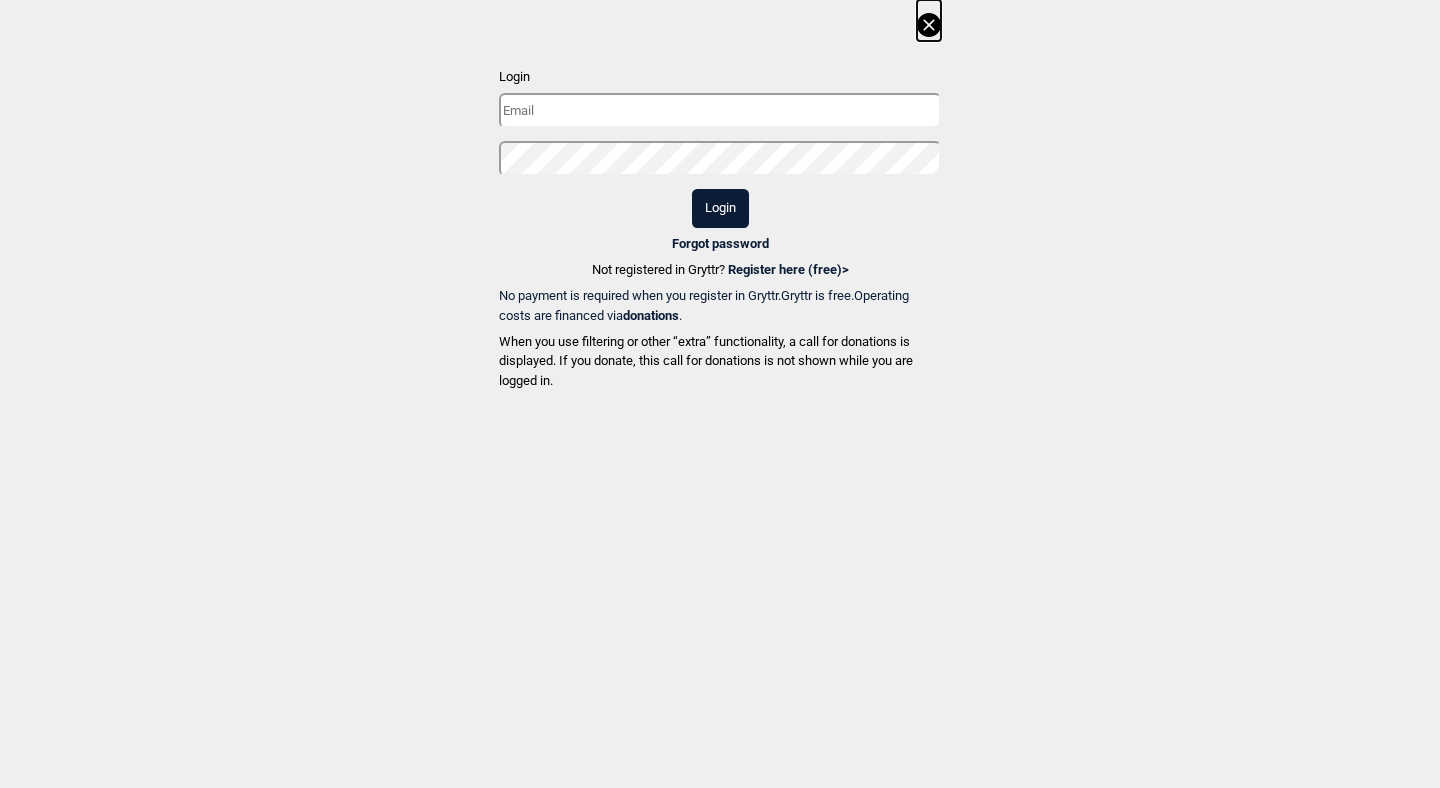 click at bounding box center [720, 110] 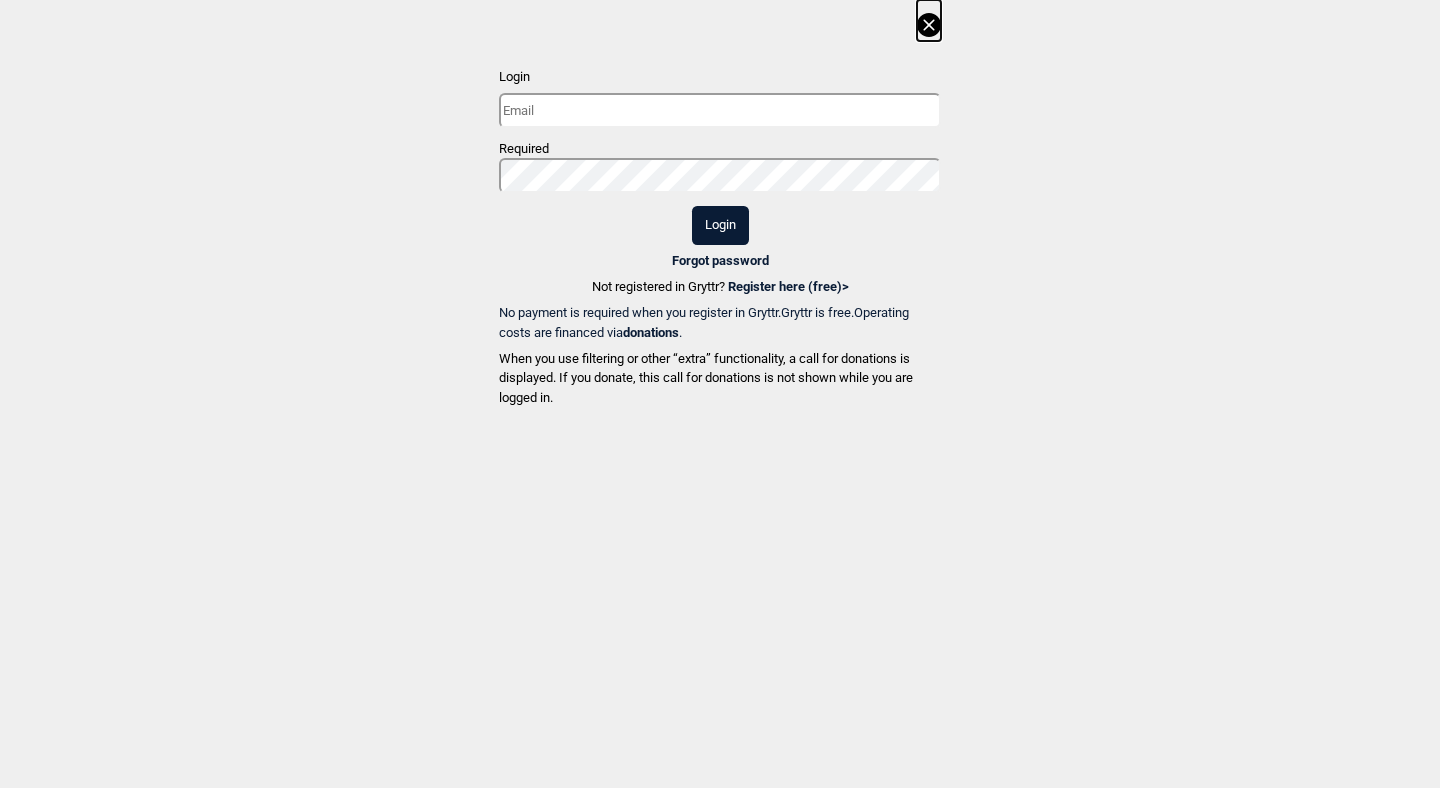 type on "[EMAIL_ADDRESS][DOMAIN_NAME]" 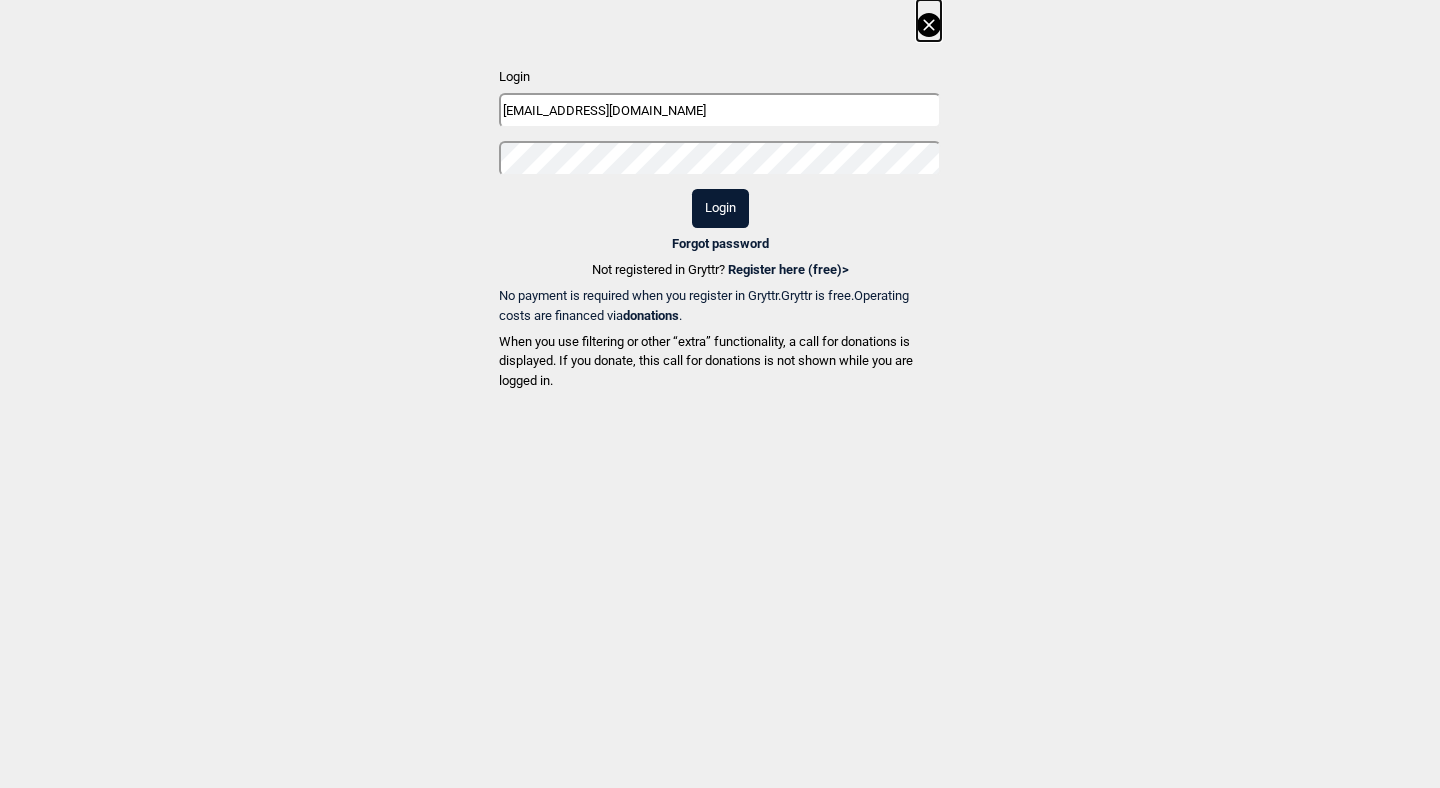 click on "Login" at bounding box center [720, 208] 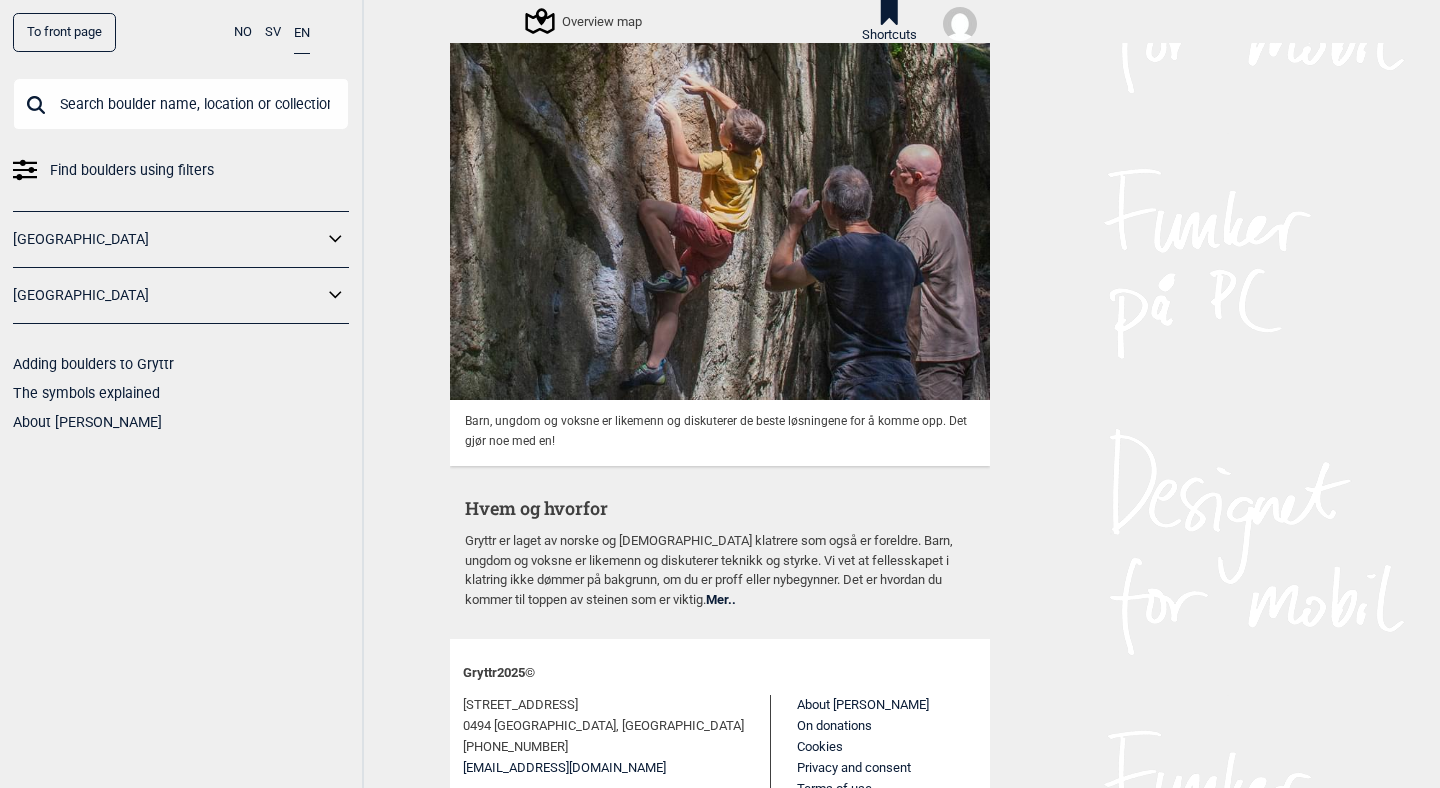 scroll, scrollTop: 5157, scrollLeft: 0, axis: vertical 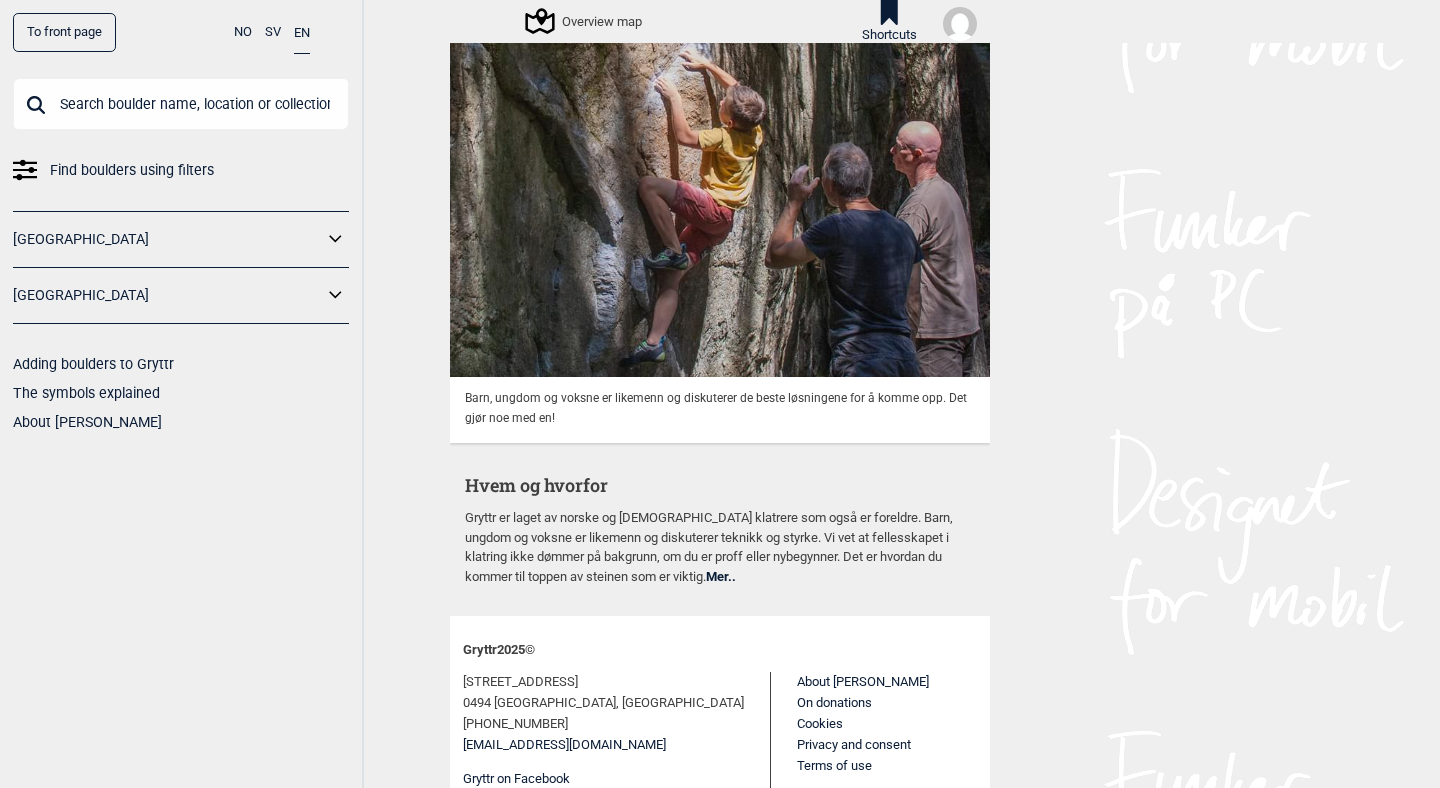 click on "[GEOGRAPHIC_DATA]" at bounding box center (168, 239) 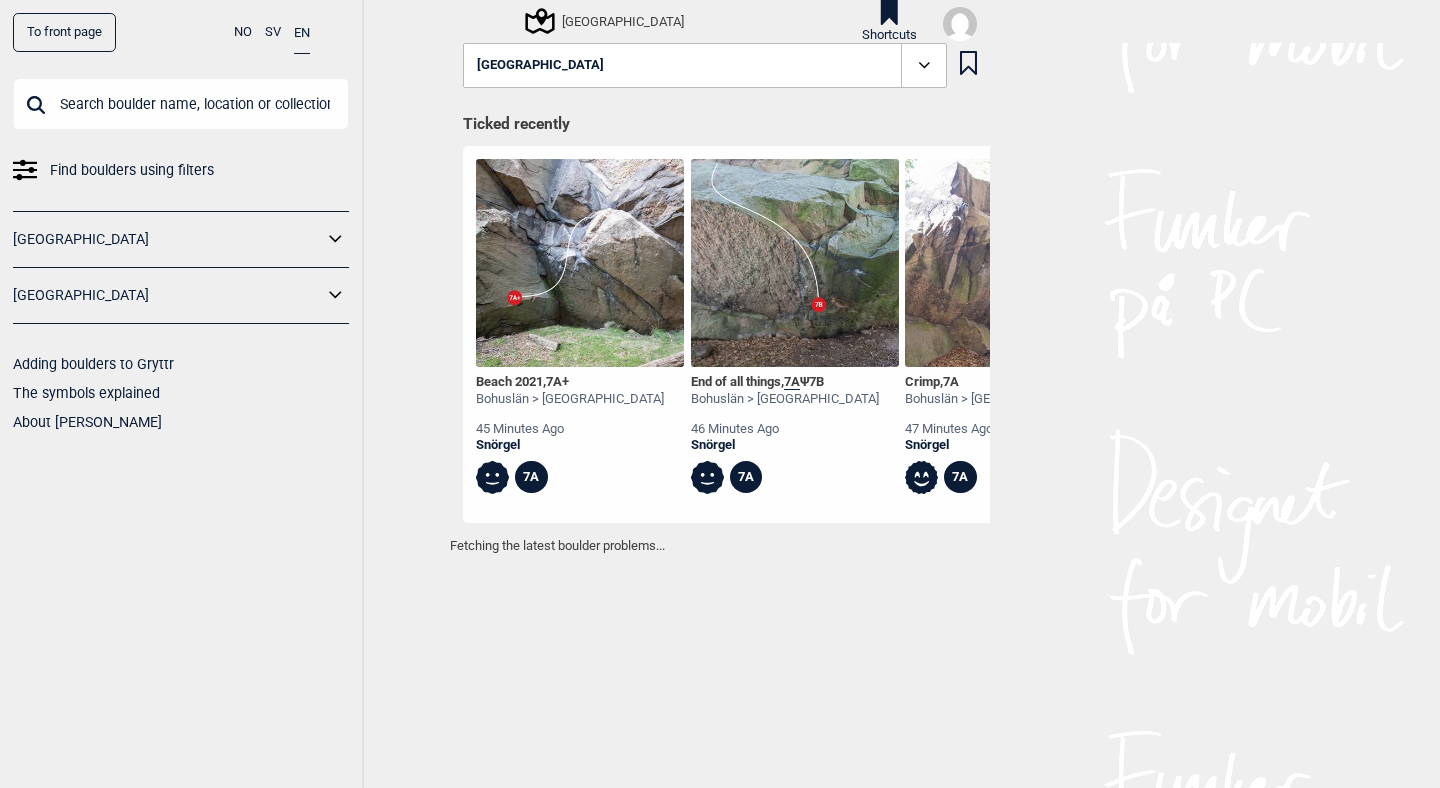 click 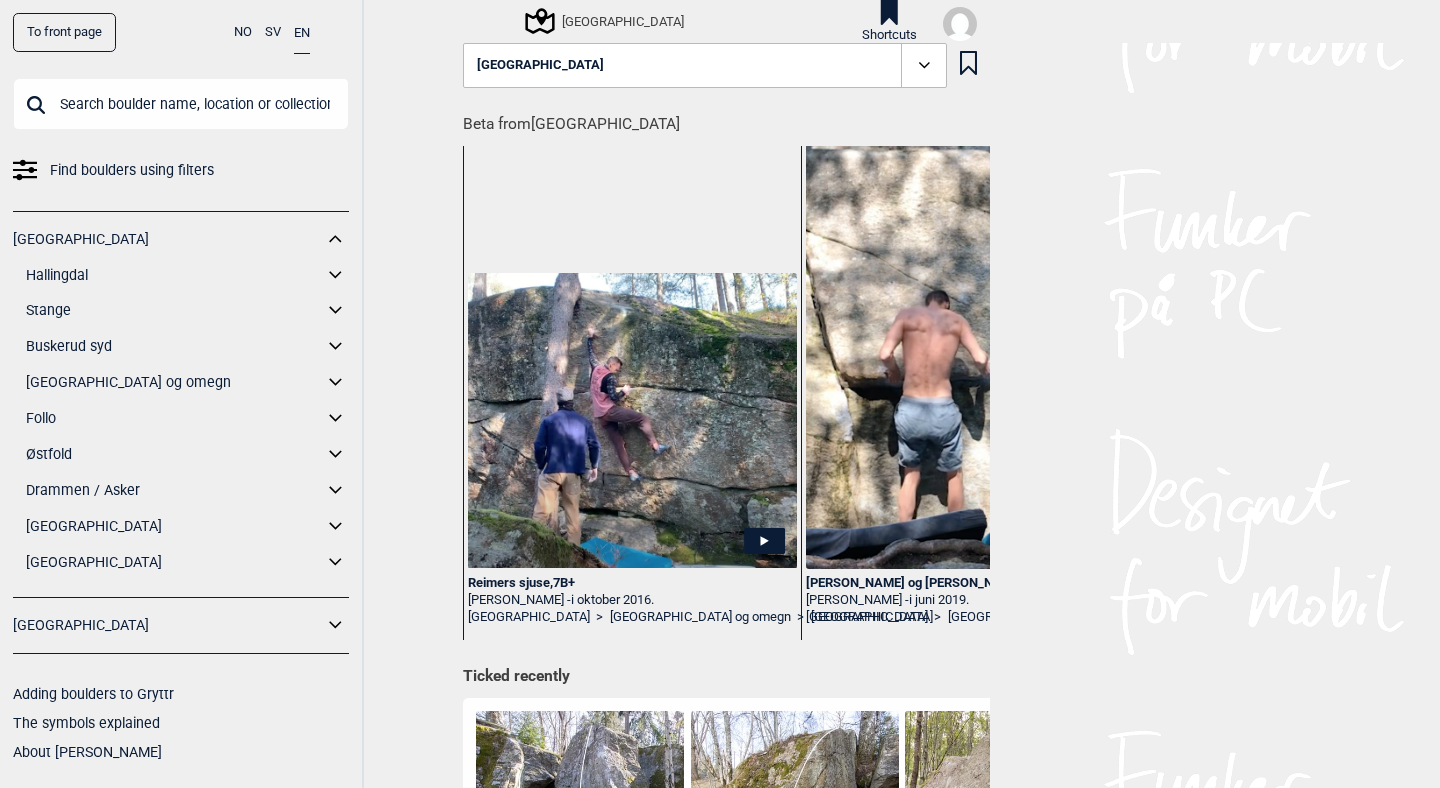 click 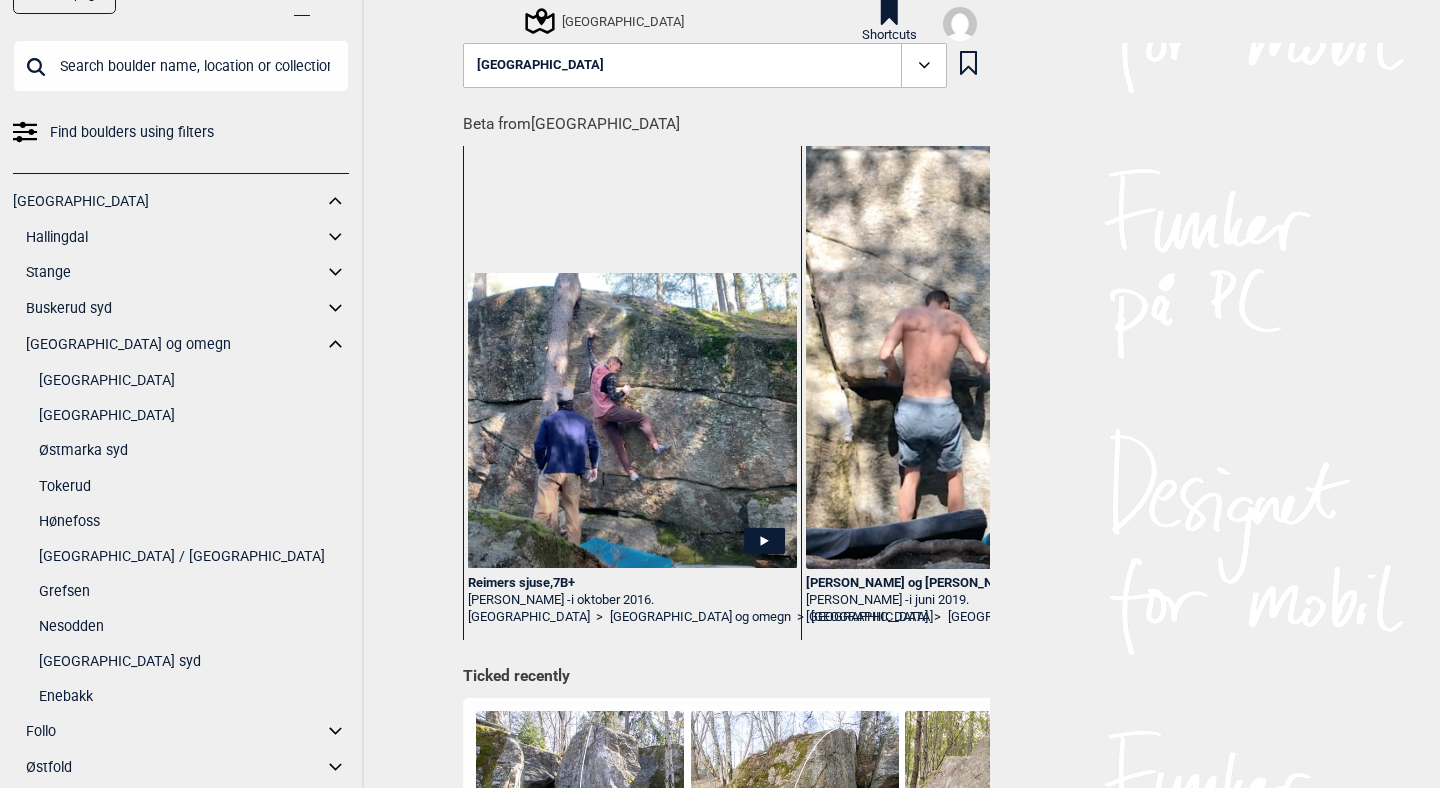 scroll, scrollTop: 44, scrollLeft: 0, axis: vertical 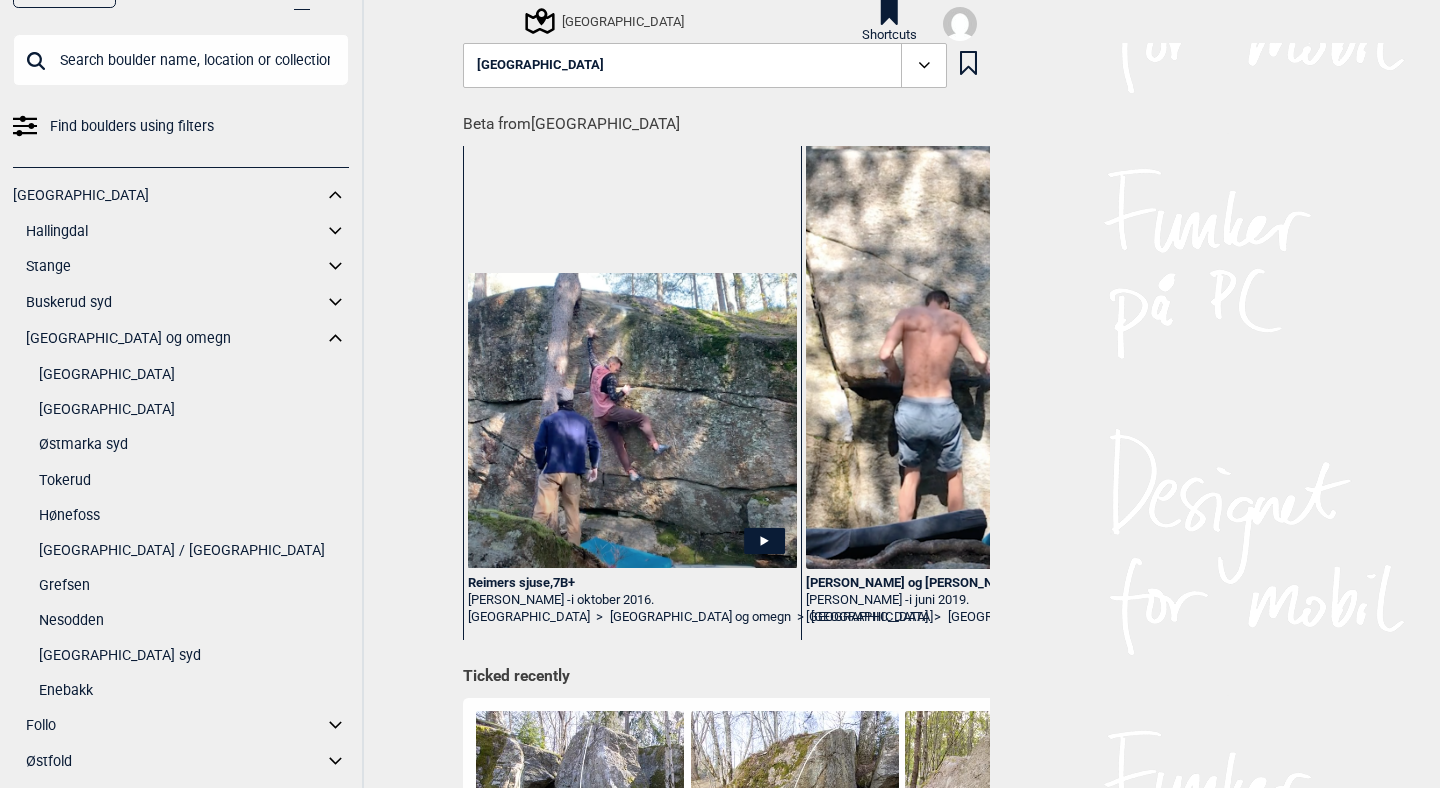 click on "[GEOGRAPHIC_DATA] og omegn" at bounding box center (174, 338) 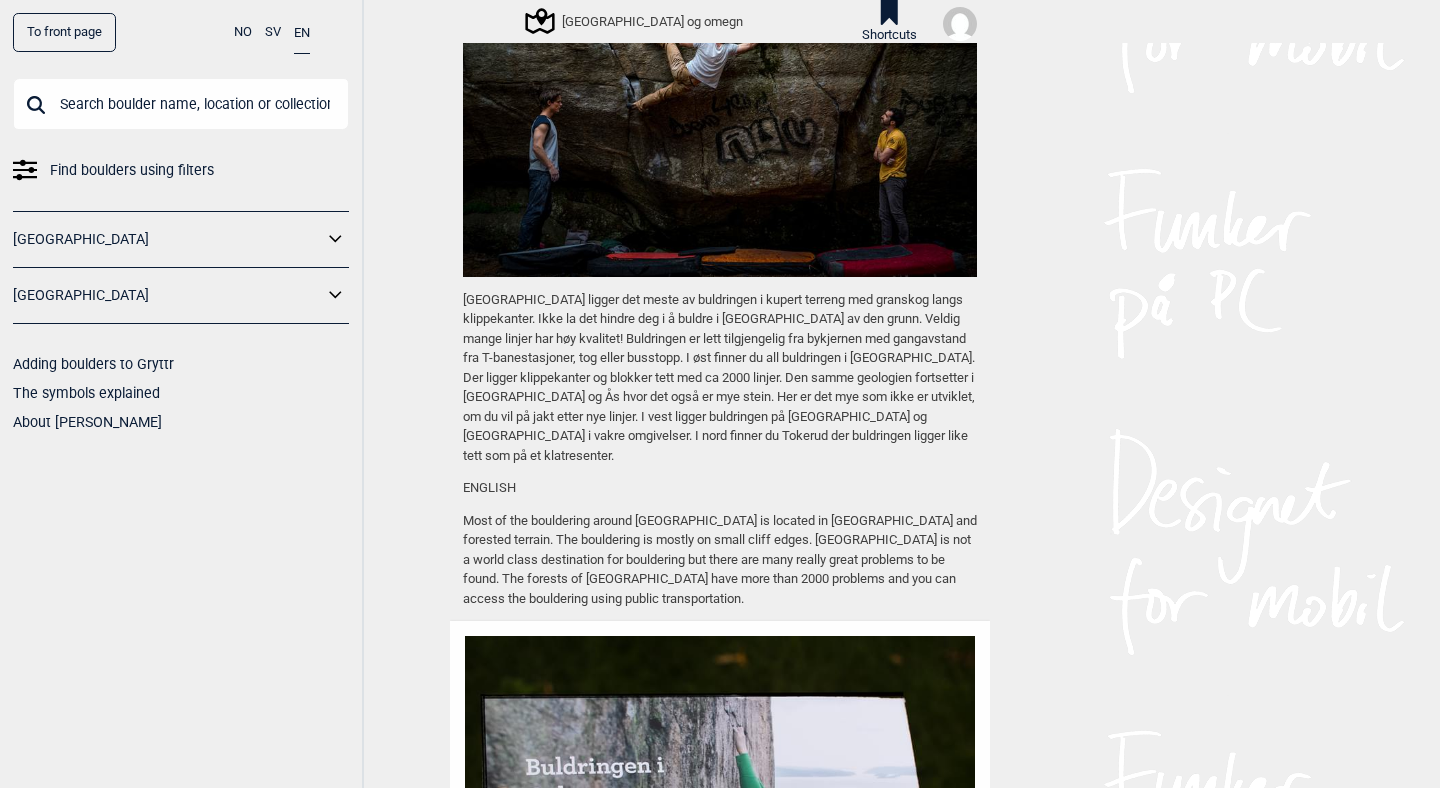 scroll, scrollTop: 2759, scrollLeft: 0, axis: vertical 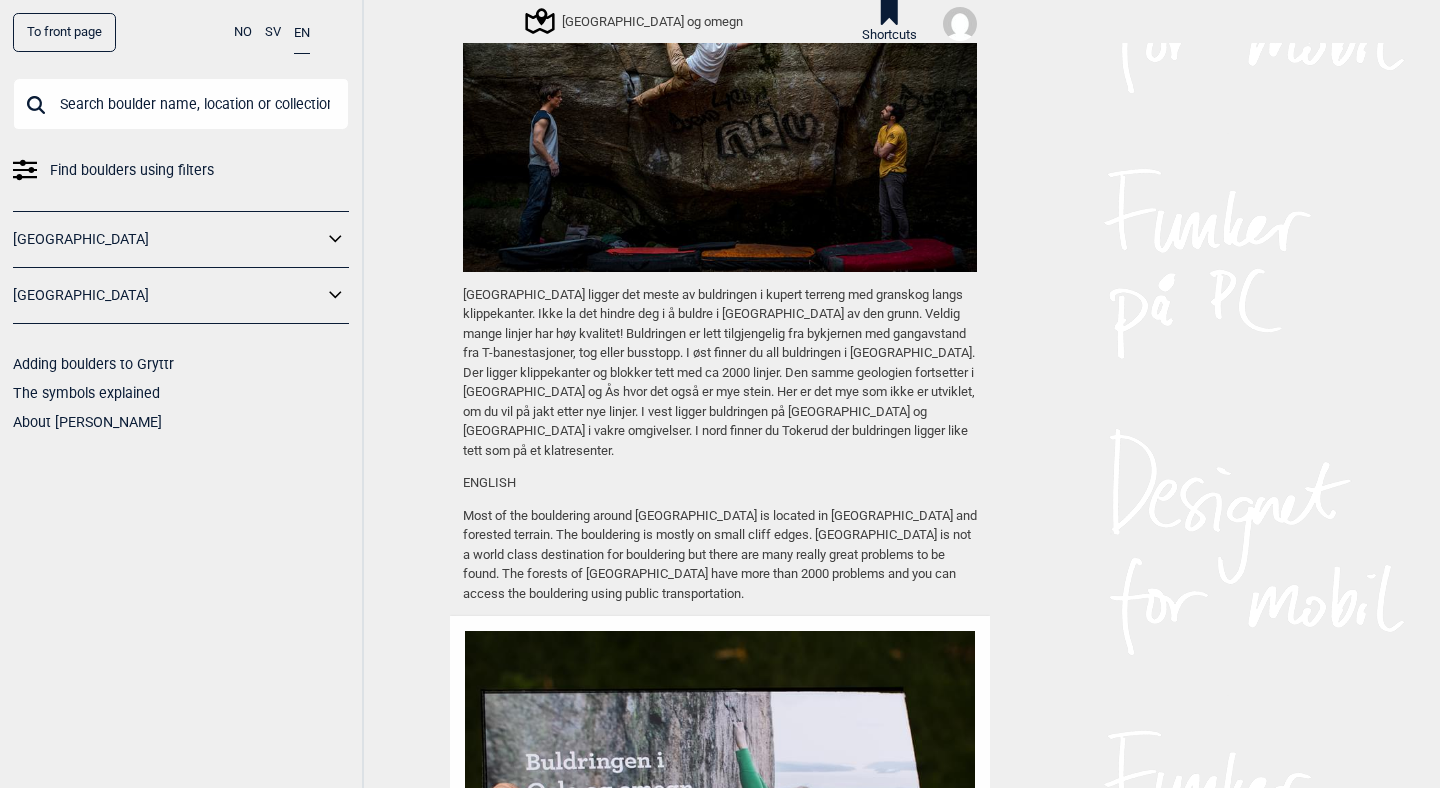 click 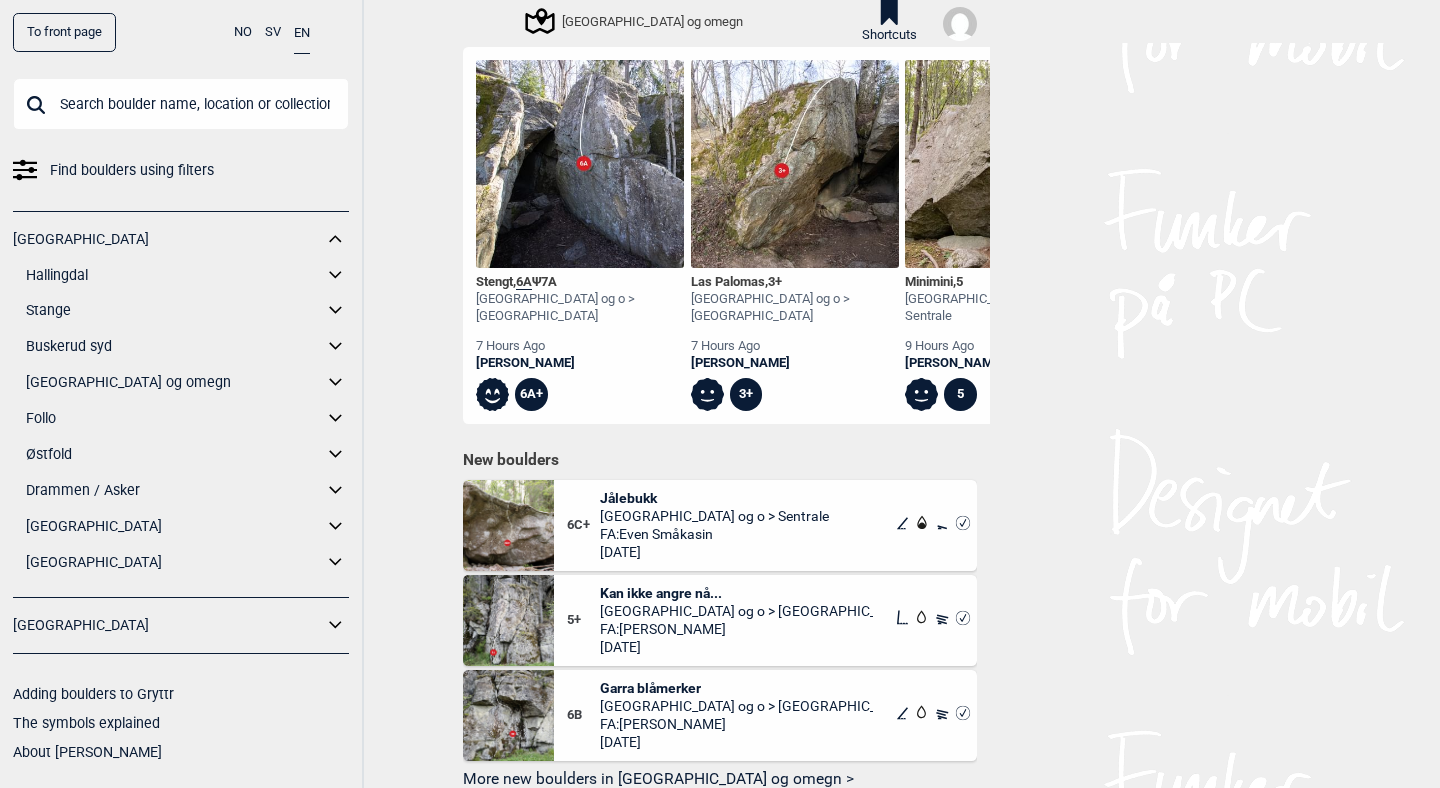 scroll, scrollTop: 0, scrollLeft: 0, axis: both 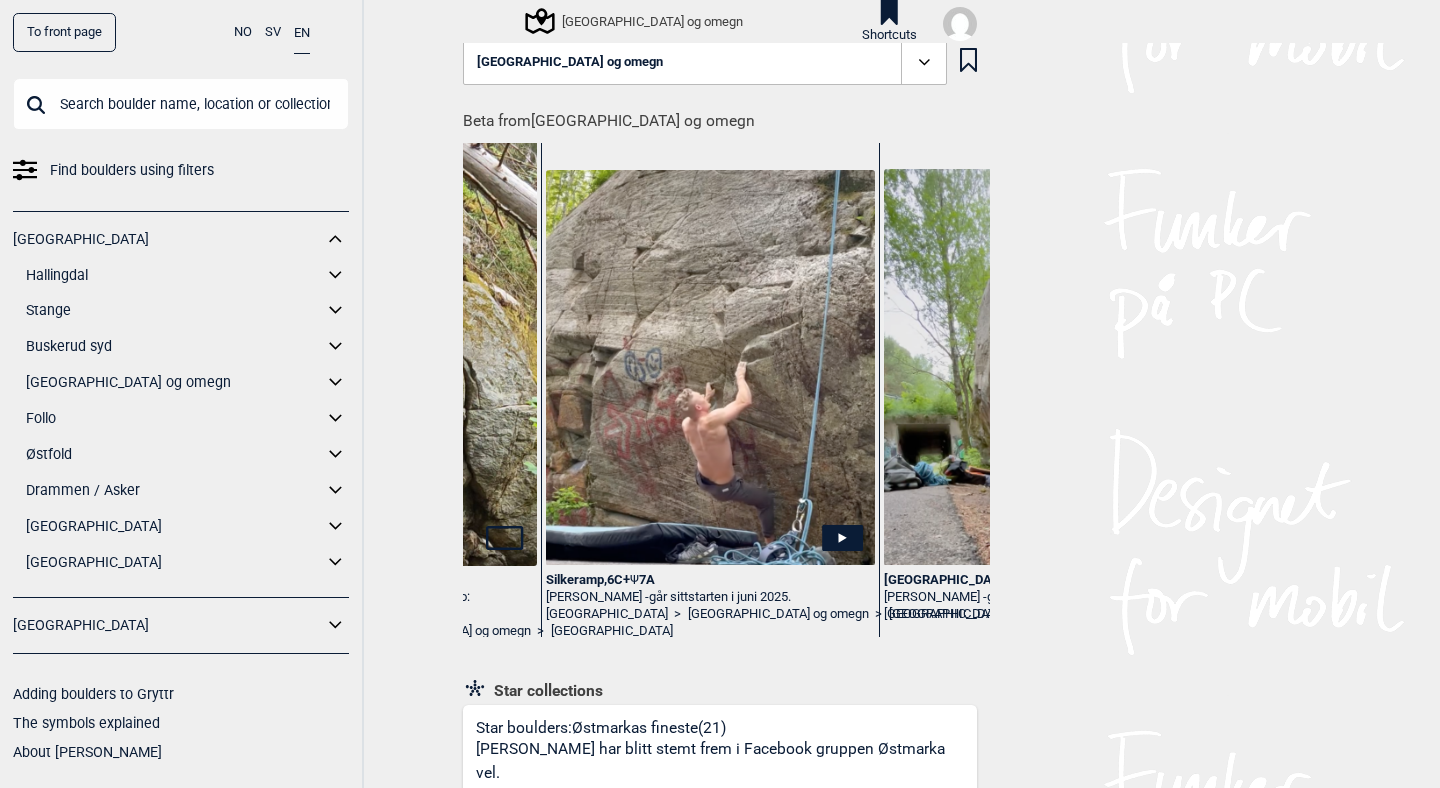 drag, startPoint x: 680, startPoint y: 579, endPoint x: 614, endPoint y: 581, distance: 66.0303 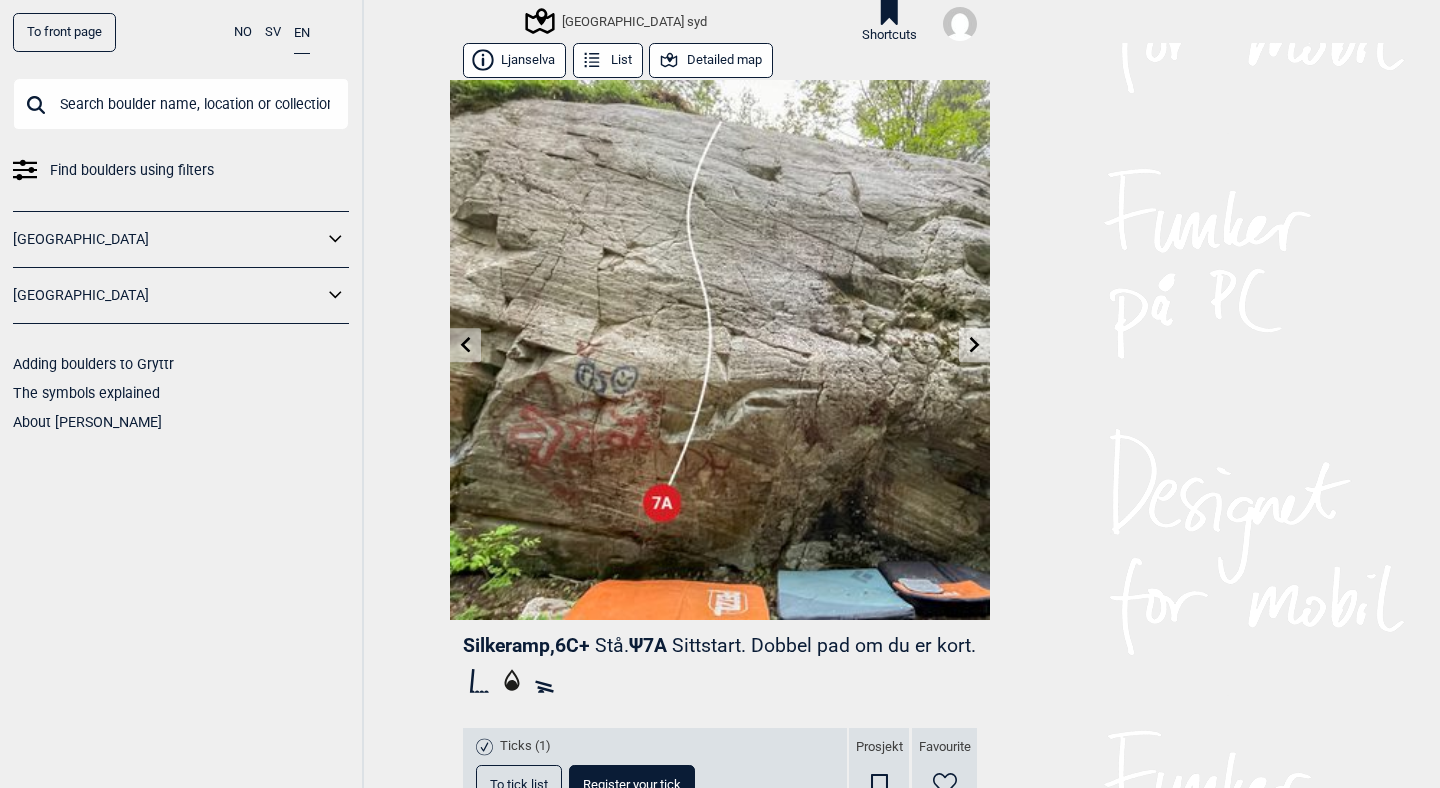 click on "To front page NO SV EN Find boulders using filters [GEOGRAPHIC_DATA] [GEOGRAPHIC_DATA] Adding boulders to Gryttr The symbols explained About Gryttr   [GEOGRAPHIC_DATA] syd Shortcuts Ljanselva   List   Detailed map Silkeramp ,  6C+   Stå.  Ψ  7A   Sittstart. Dobbel pad om du er kort. Ticks (1) To tick list Register your tick Prosjekt Favourite [GEOGRAPHIC_DATA] > [GEOGRAPHIC_DATA] og omegn > [GEOGRAPHIC_DATA] syd Nearby to [GEOGRAPHIC_DATA](200m radius) Beta Video ( 1 )   Photo  ( 0 ) [PERSON_NAME]    -  går sittstarten i [DATE].  Gryttr  2025  © [STREET_ADDRESS] [PHONE_NUMBER] [EMAIL_ADDRESS][DOMAIN_NAME] [PERSON_NAME] on Facebook Gryttr on Instagram Gryttr on Vimeo About Gryttr On donations Cookies Privacy and consent Terms of use" at bounding box center [720, 394] 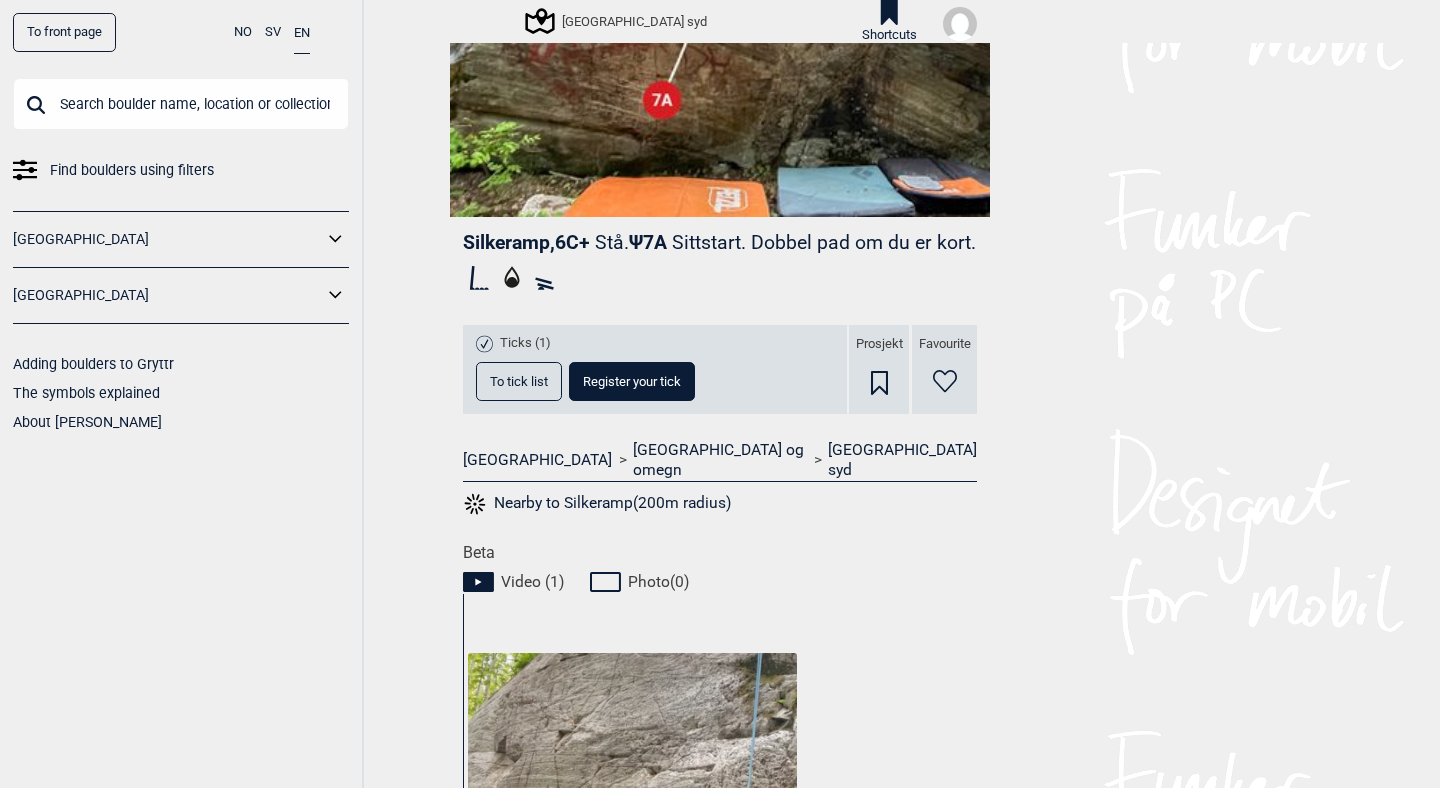 scroll, scrollTop: 397, scrollLeft: 0, axis: vertical 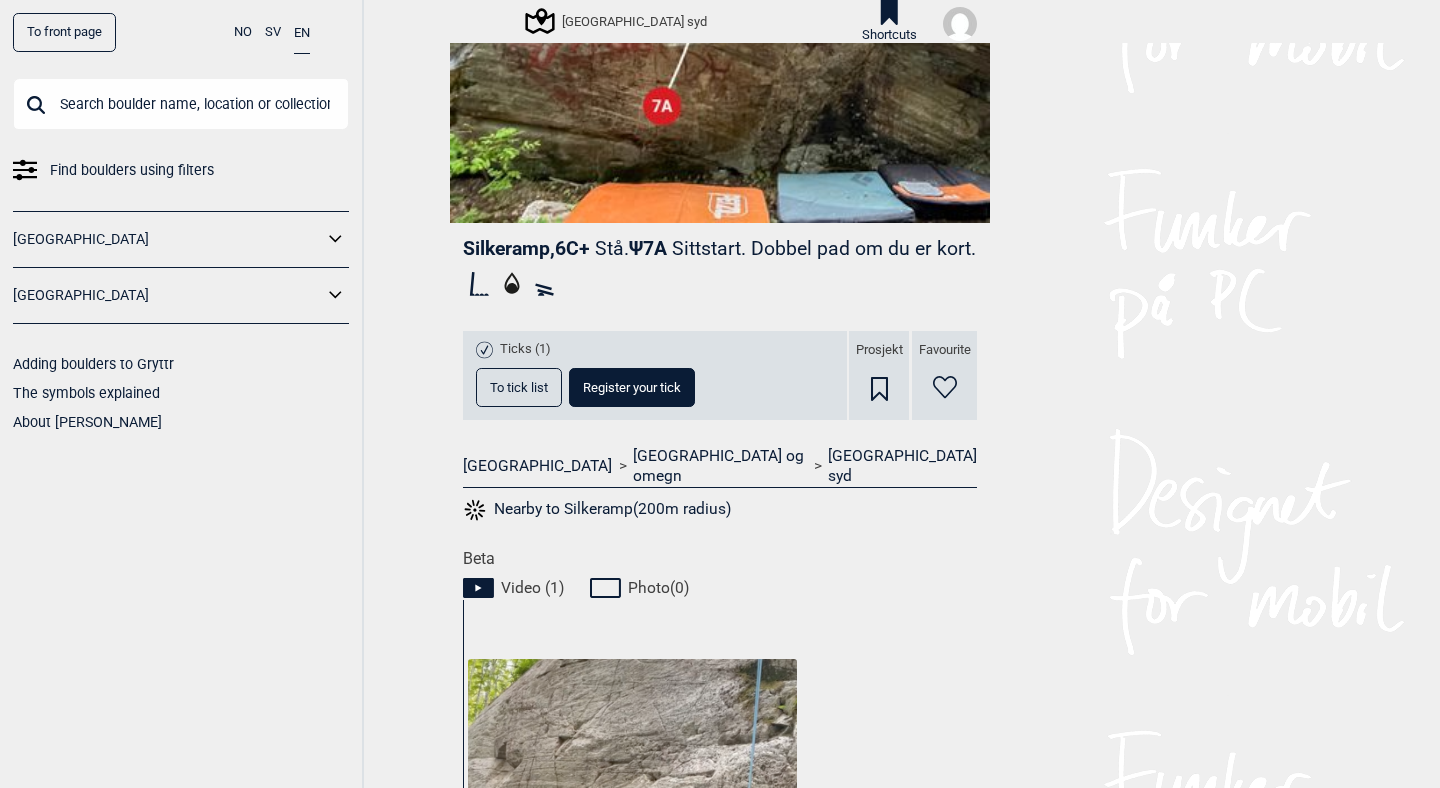click on "Nearby to Silkeramp(200m radius)" at bounding box center [597, 510] 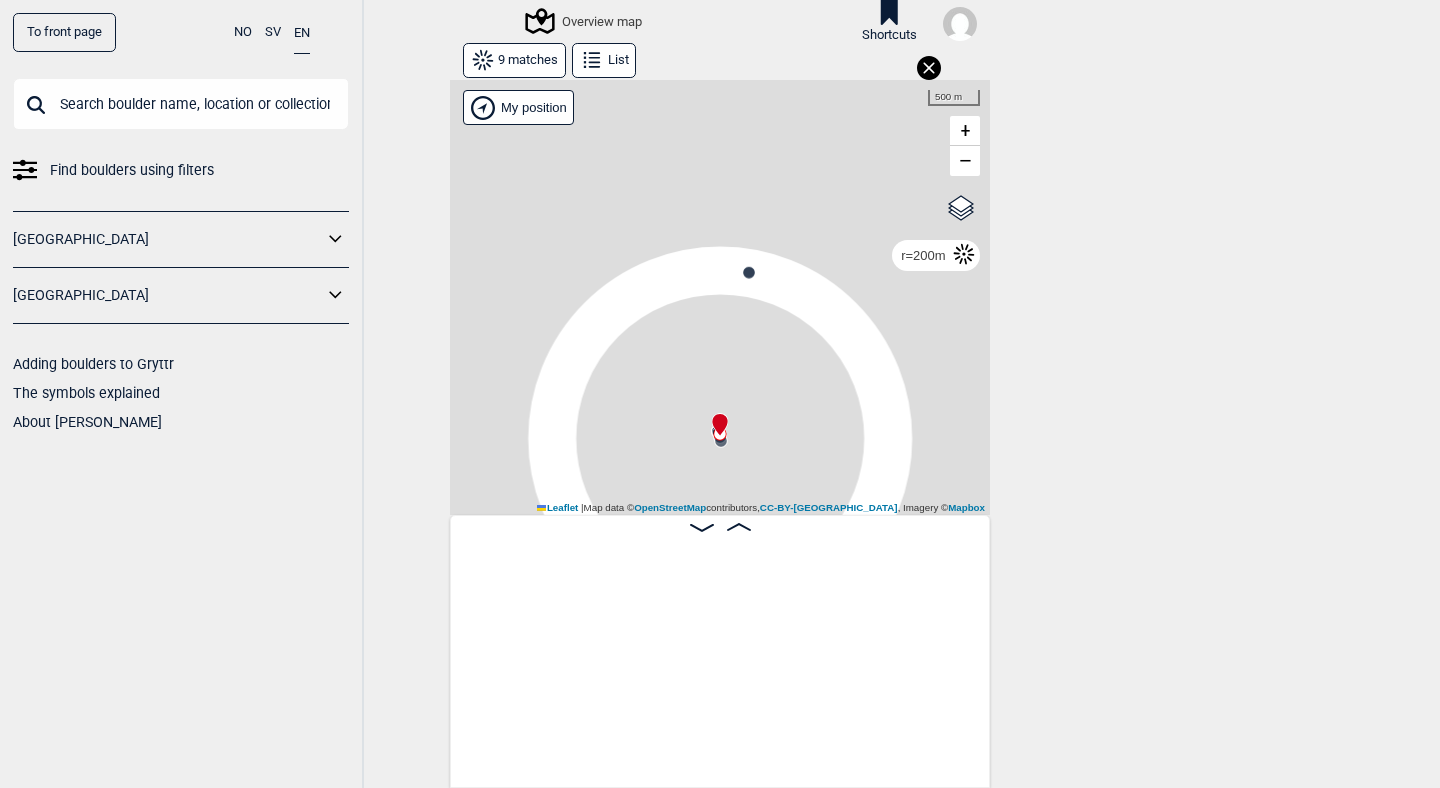 scroll, scrollTop: 0, scrollLeft: 1183, axis: horizontal 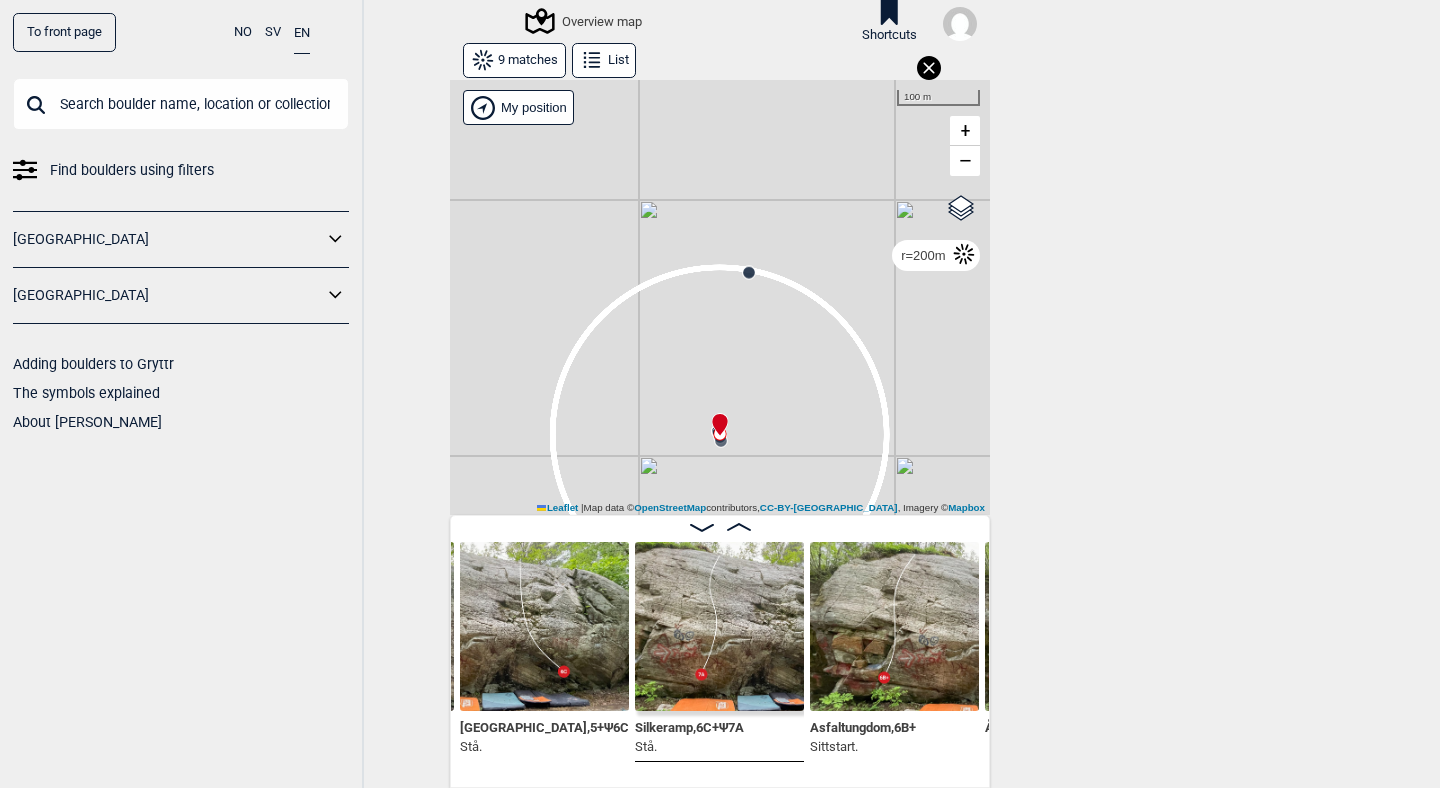 click 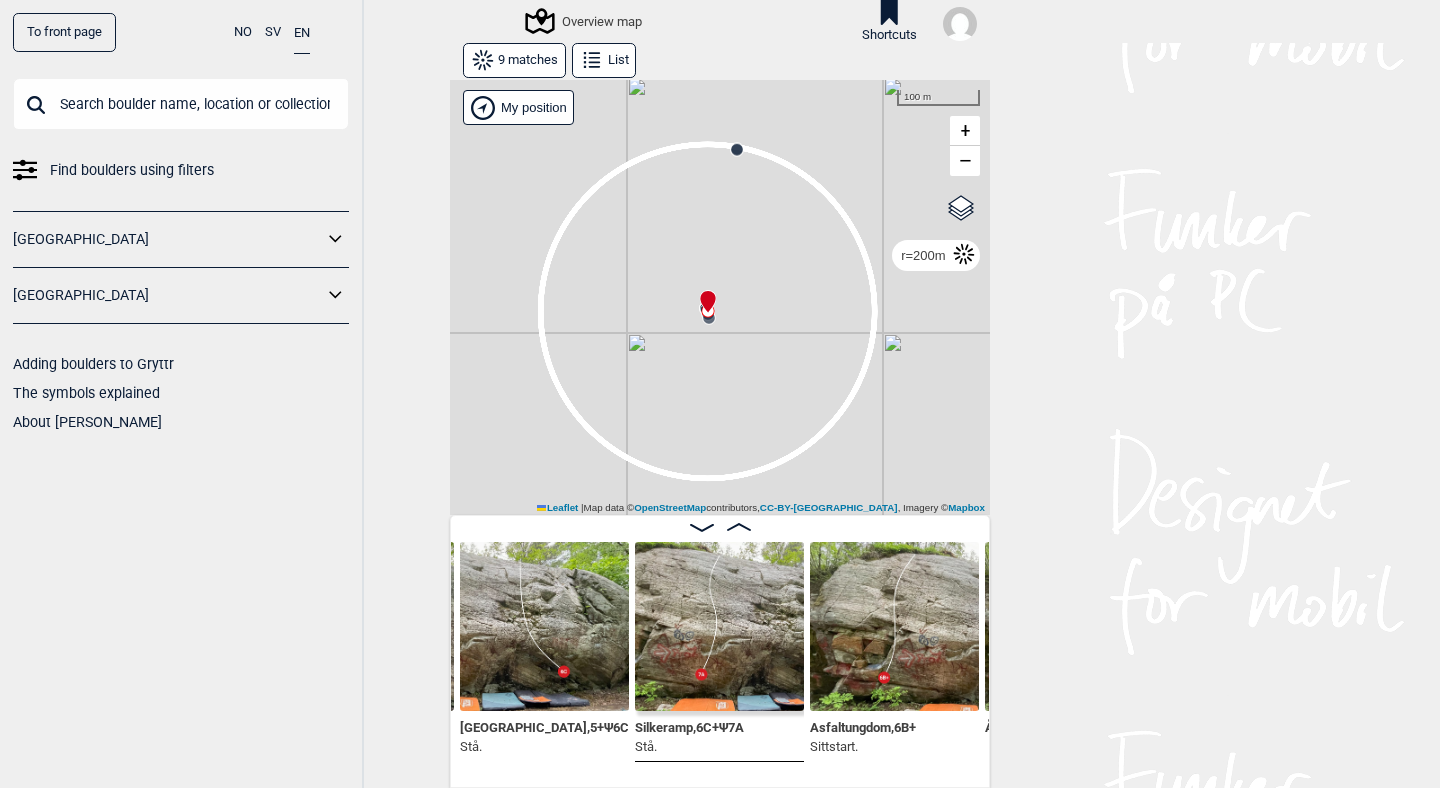 drag, startPoint x: 834, startPoint y: 369, endPoint x: 816, endPoint y: 269, distance: 101.607086 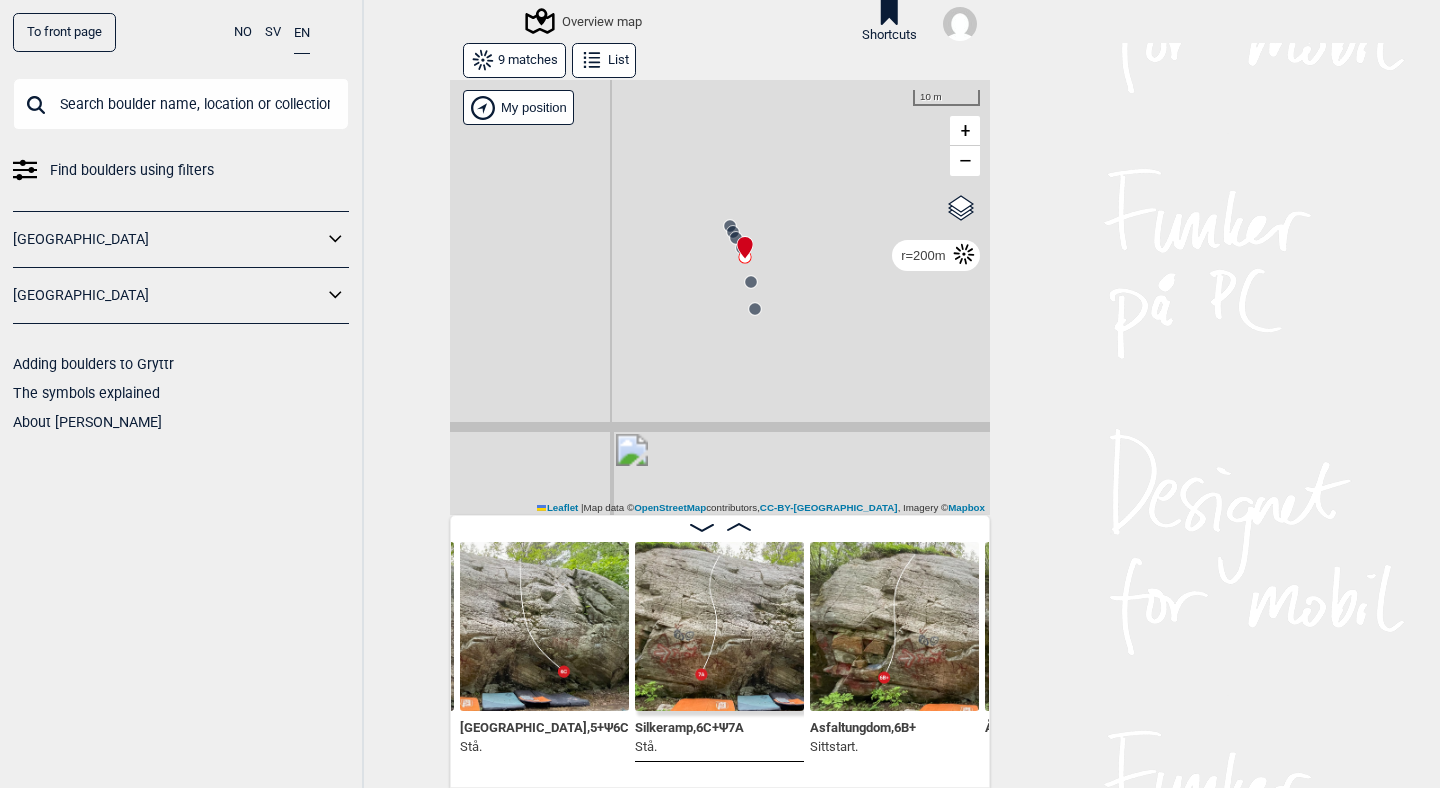 drag, startPoint x: 831, startPoint y: 225, endPoint x: 804, endPoint y: 318, distance: 96.84007 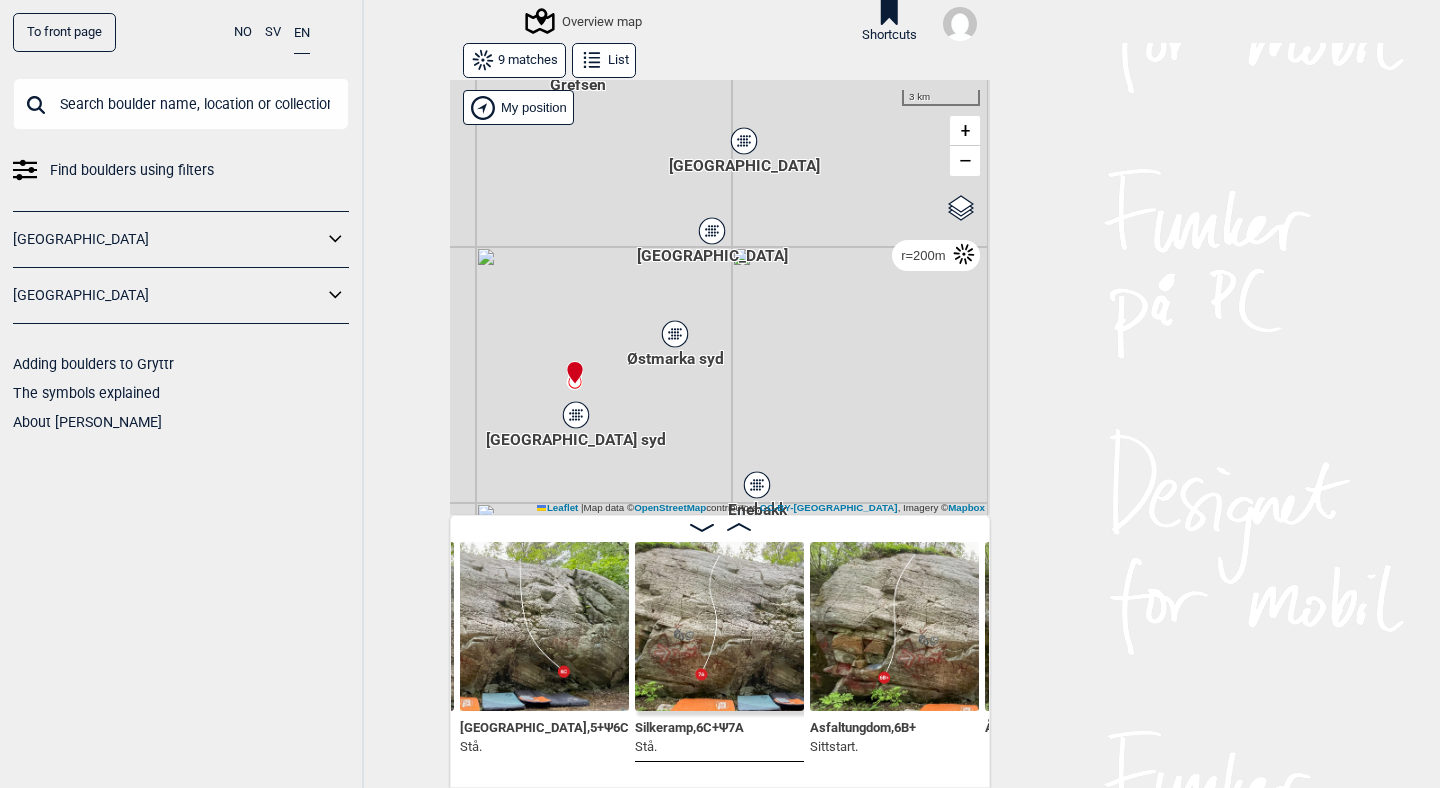 drag, startPoint x: 763, startPoint y: 332, endPoint x: 534, endPoint y: 397, distance: 238.04622 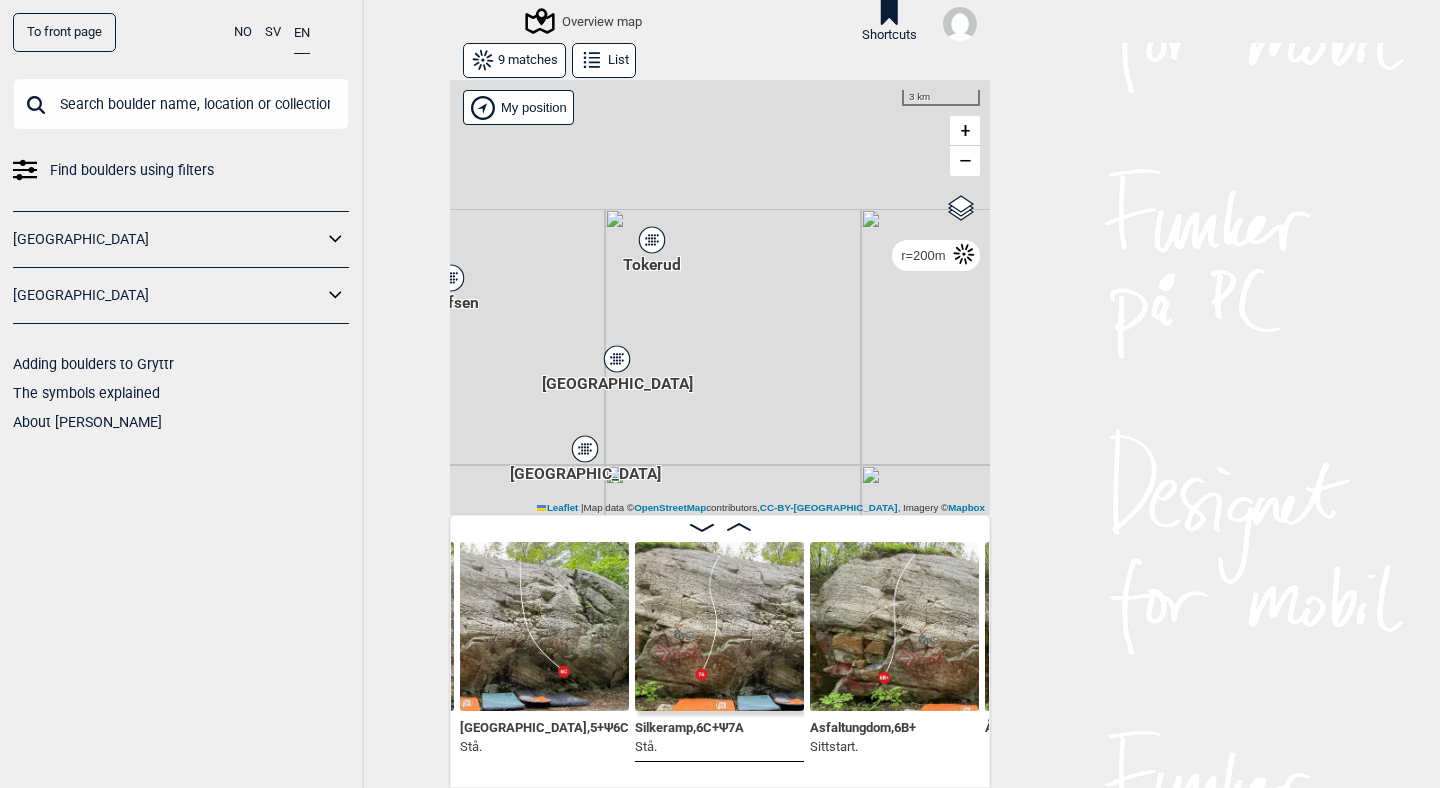 drag, startPoint x: 866, startPoint y: 219, endPoint x: 738, endPoint y: 439, distance: 254.52701 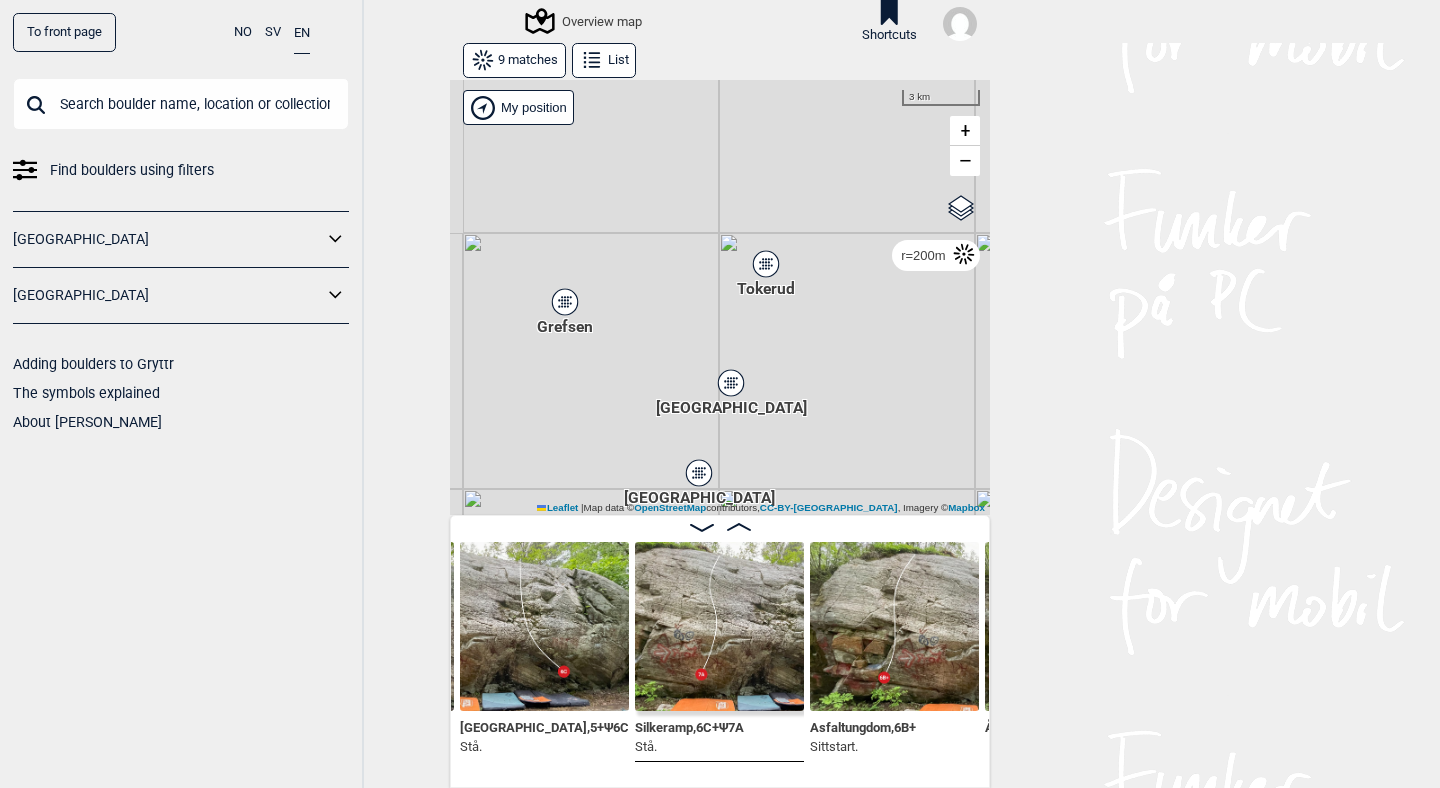 drag, startPoint x: 704, startPoint y: 322, endPoint x: 819, endPoint y: 344, distance: 117.08544 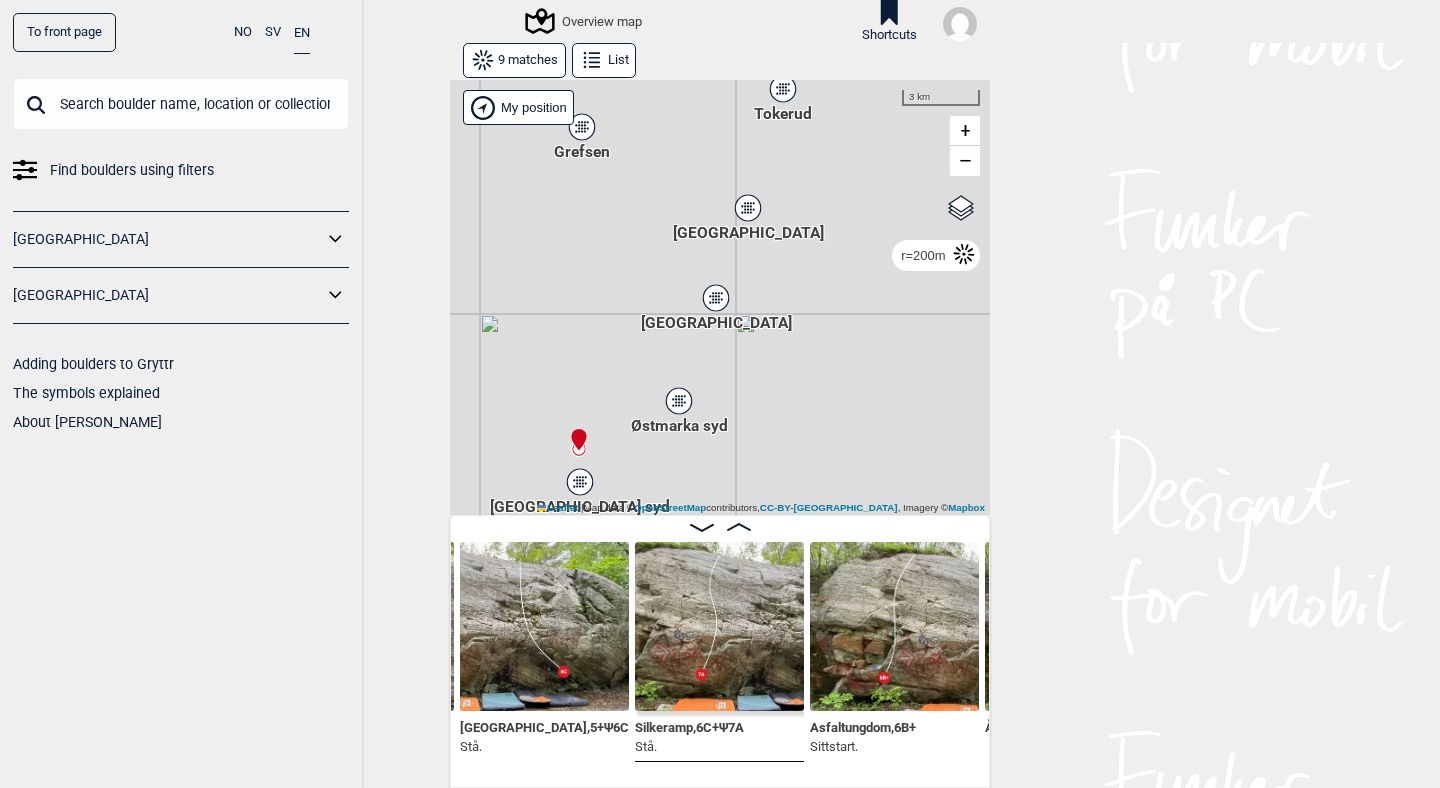 drag, startPoint x: 803, startPoint y: 378, endPoint x: 819, endPoint y: 203, distance: 175.7299 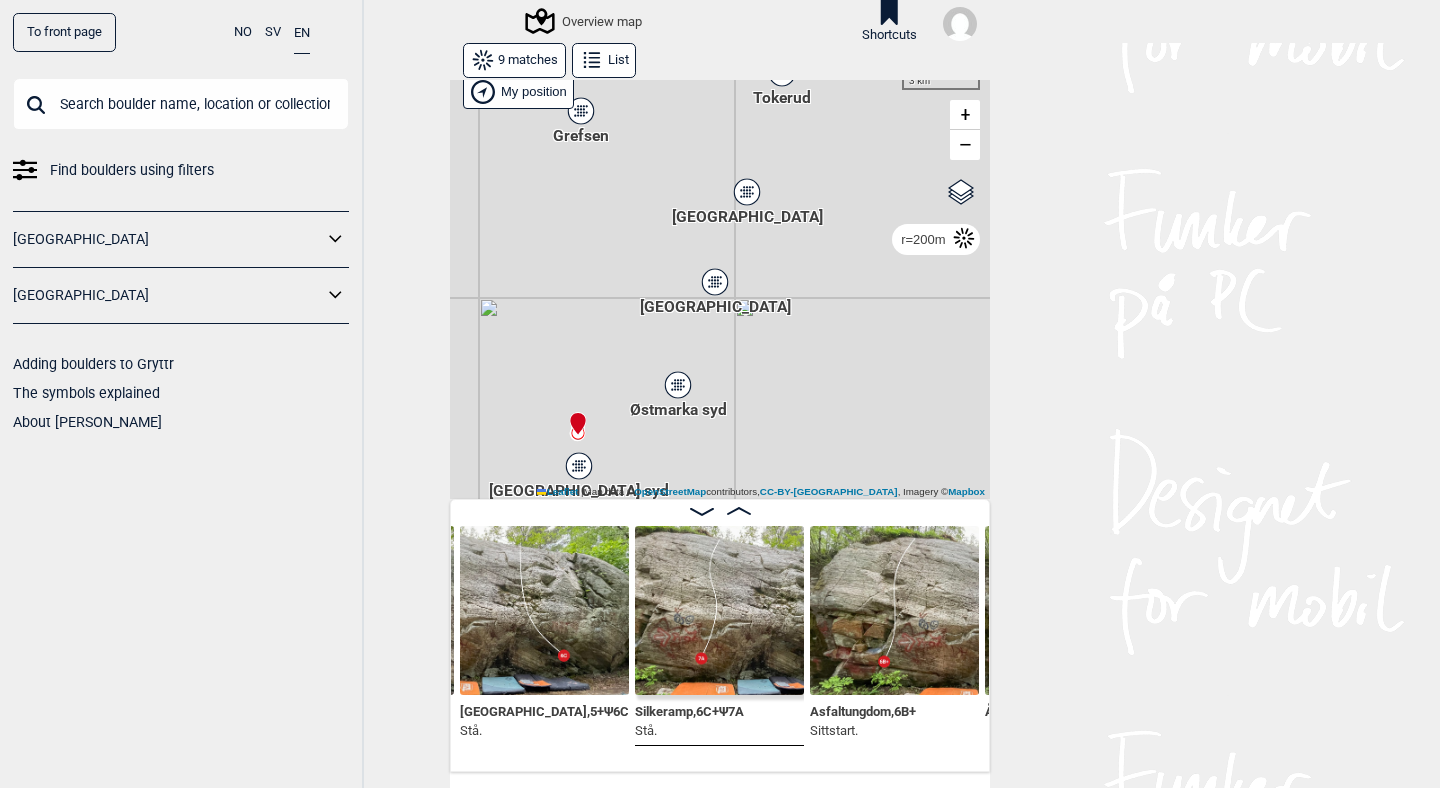 scroll, scrollTop: 0, scrollLeft: 0, axis: both 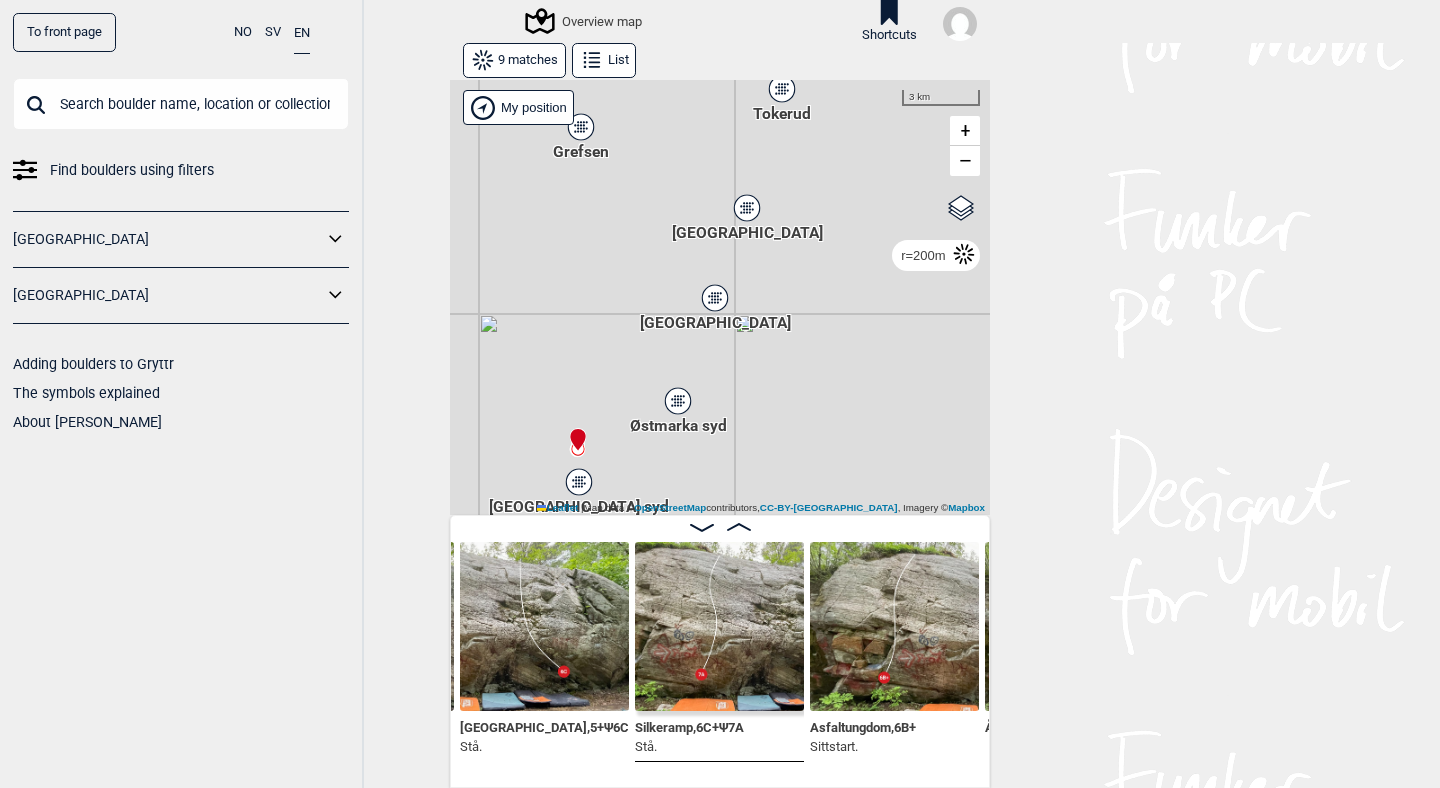 click on "[GEOGRAPHIC_DATA]" at bounding box center (747, 208) 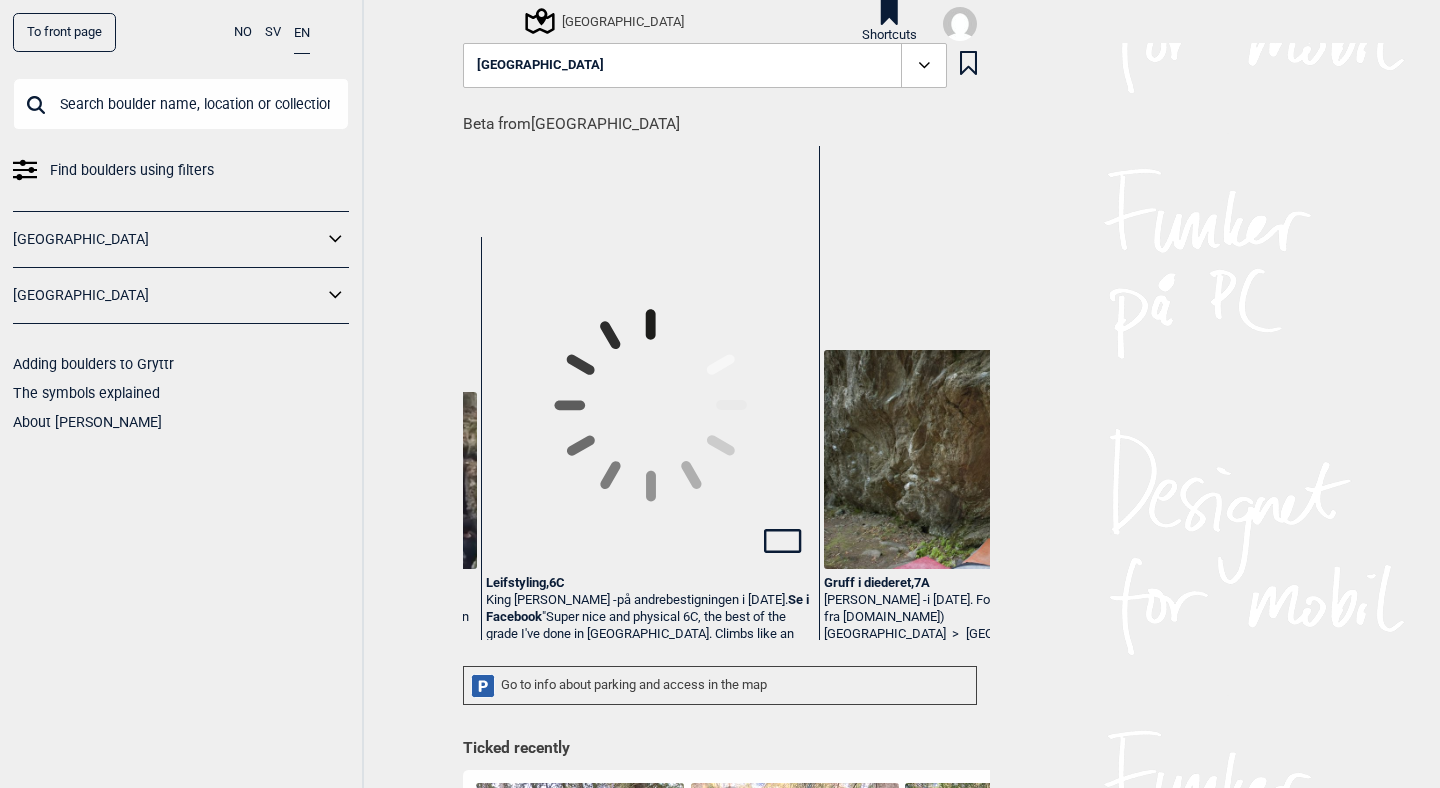 scroll, scrollTop: 0, scrollLeft: 3033, axis: horizontal 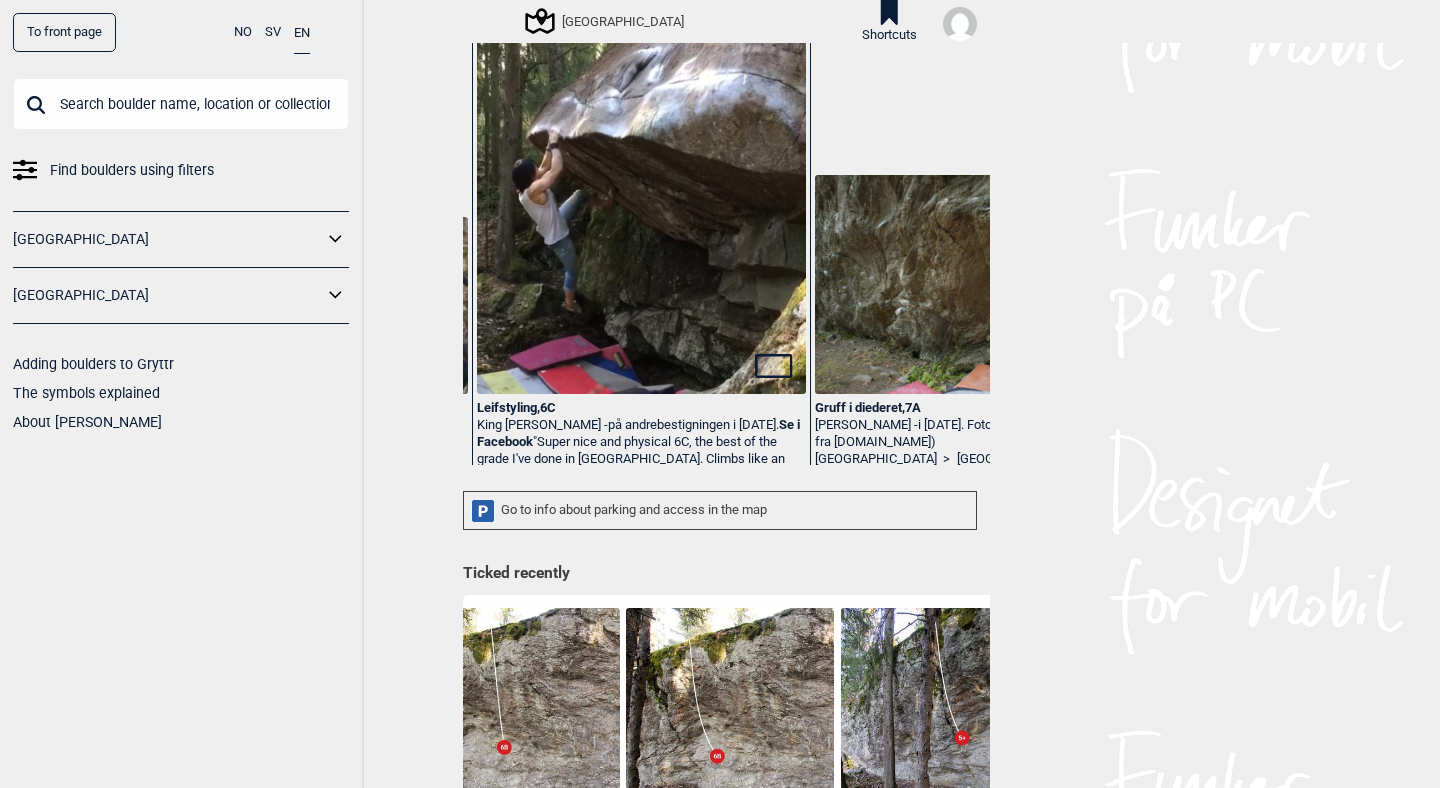 click on "Go to info about parking and access in the map" at bounding box center (720, 510) 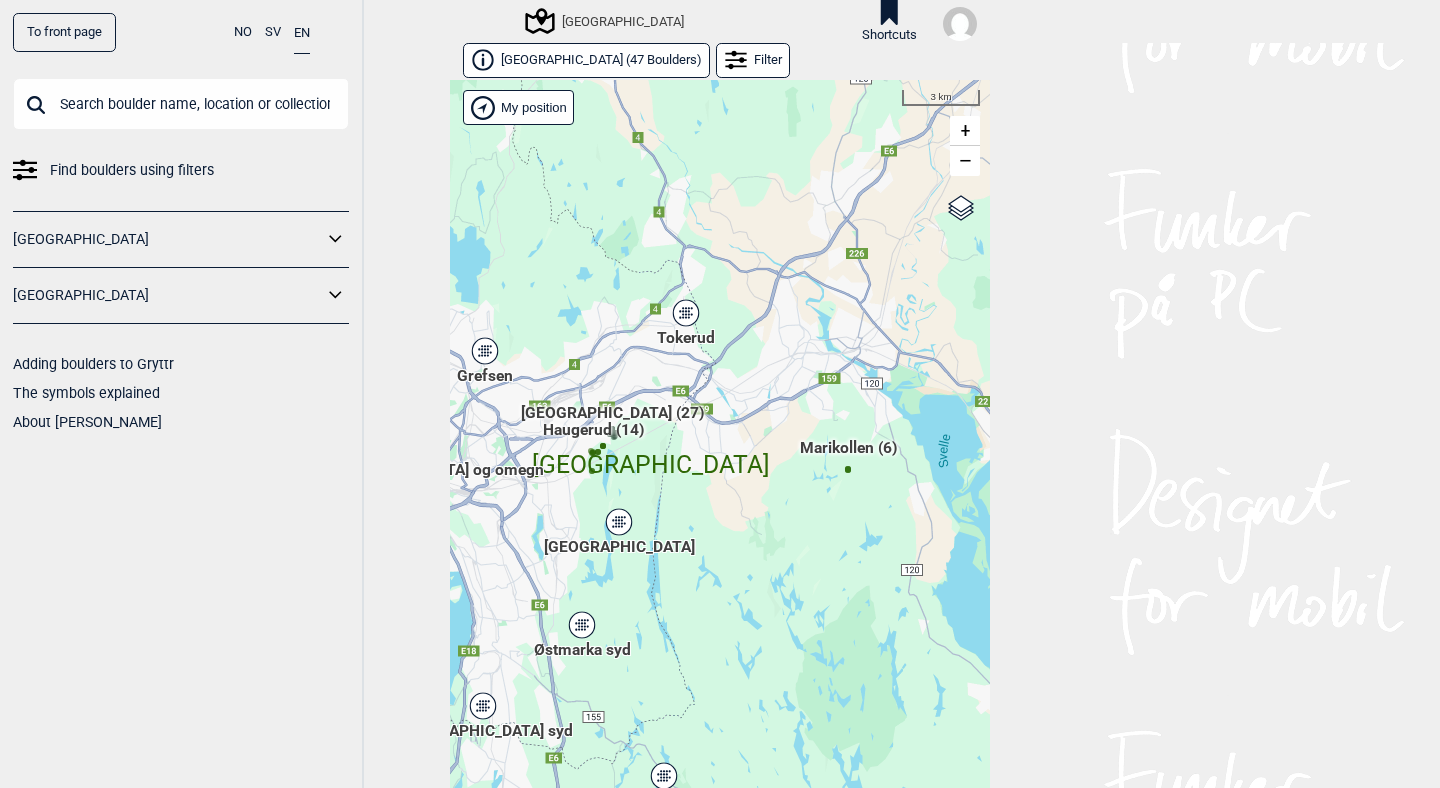 scroll, scrollTop: 32, scrollLeft: 0, axis: vertical 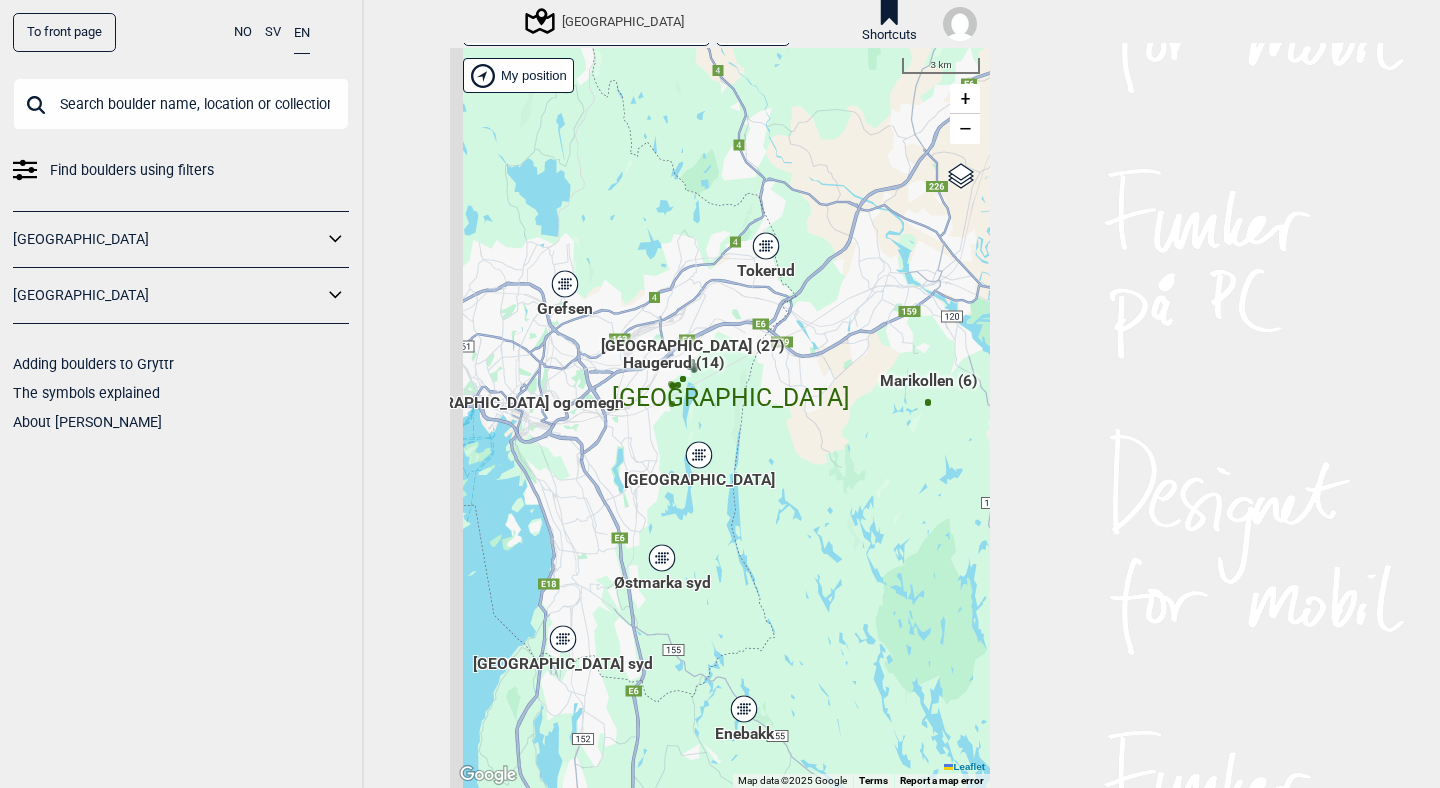 drag, startPoint x: 719, startPoint y: 571, endPoint x: 802, endPoint y: 535, distance: 90.47099 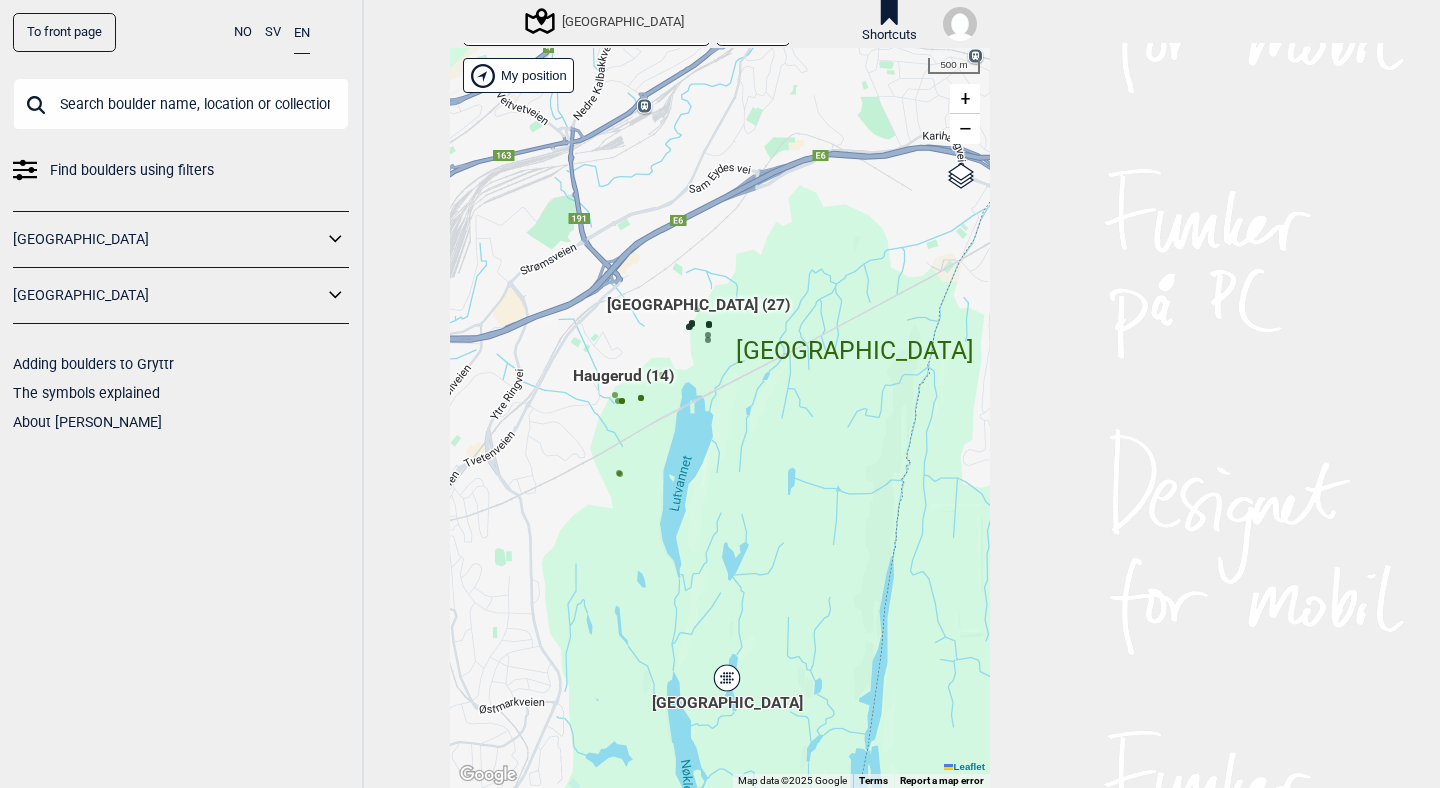 drag, startPoint x: 866, startPoint y: 430, endPoint x: 455, endPoint y: 604, distance: 446.3149 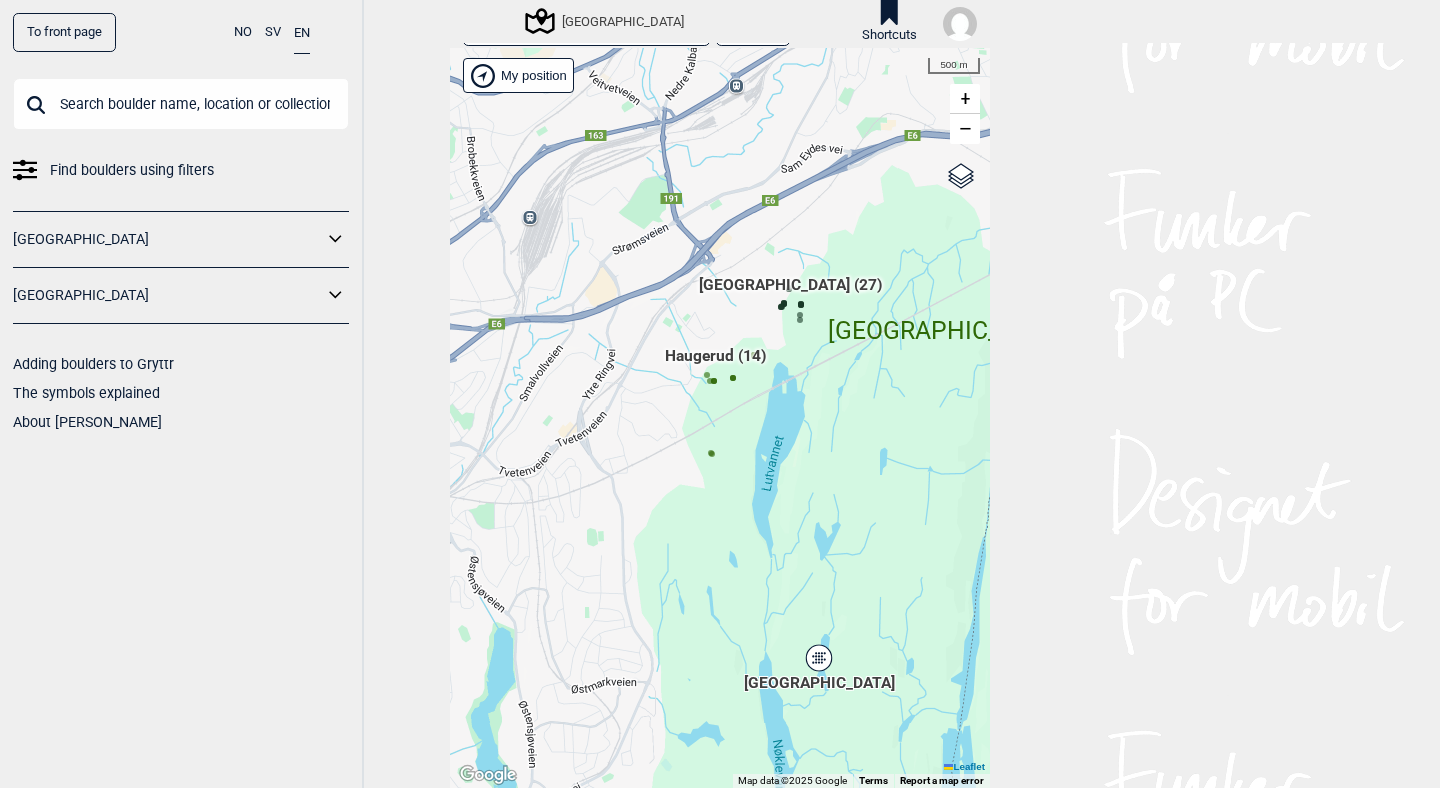 drag, startPoint x: 506, startPoint y: 370, endPoint x: 598, endPoint y: 350, distance: 94.14882 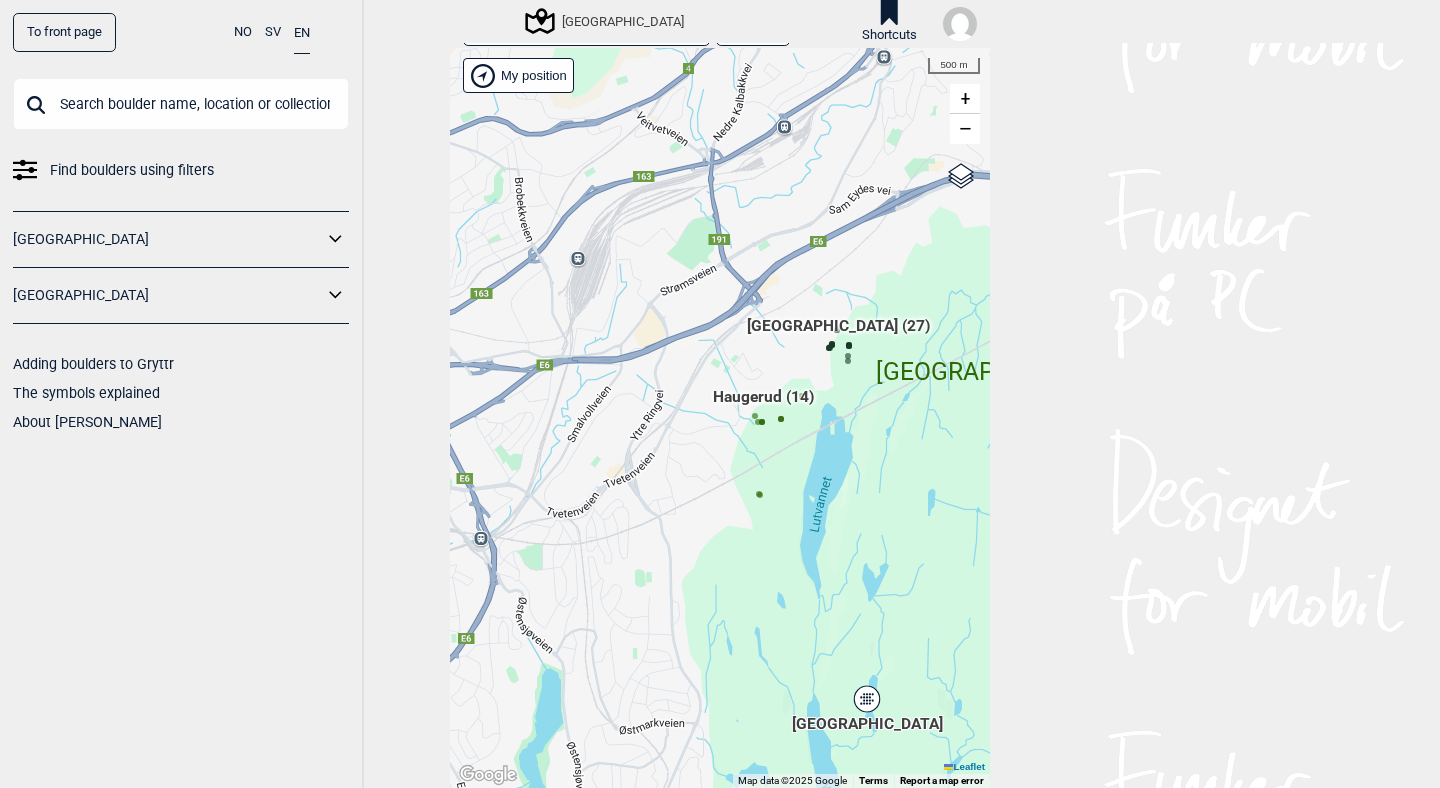 drag, startPoint x: 829, startPoint y: 208, endPoint x: 878, endPoint y: 244, distance: 60.80296 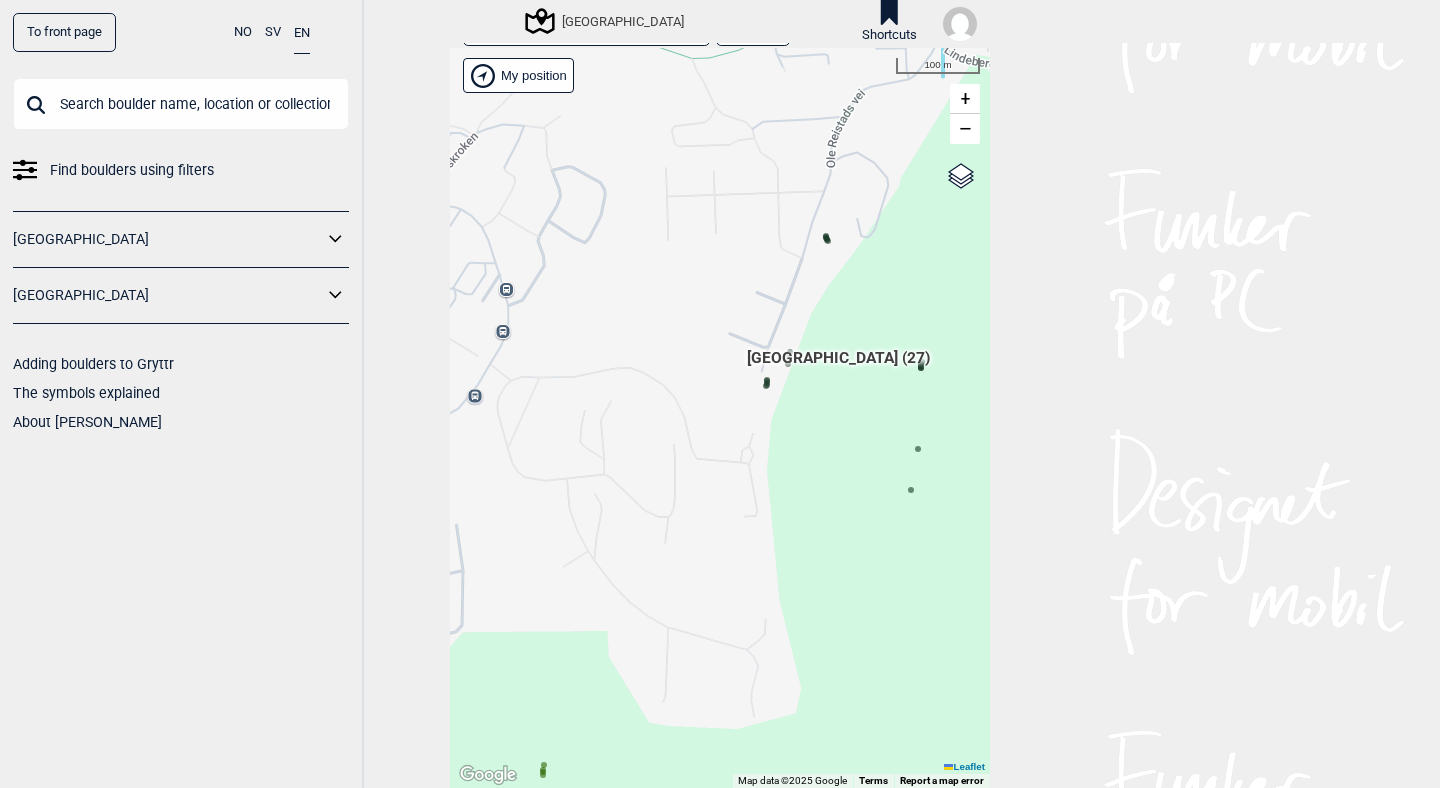 click 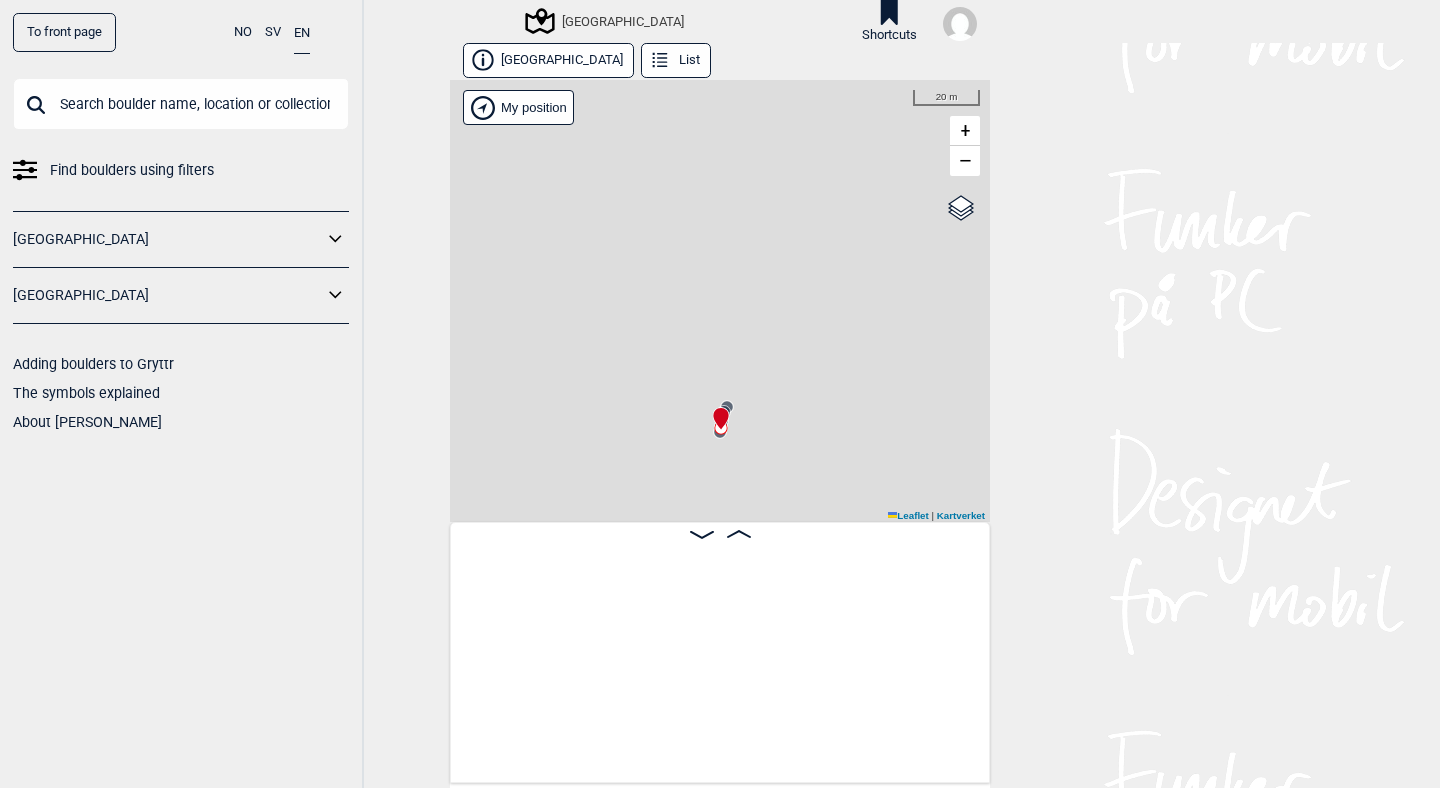 scroll, scrollTop: 0, scrollLeft: 4225, axis: horizontal 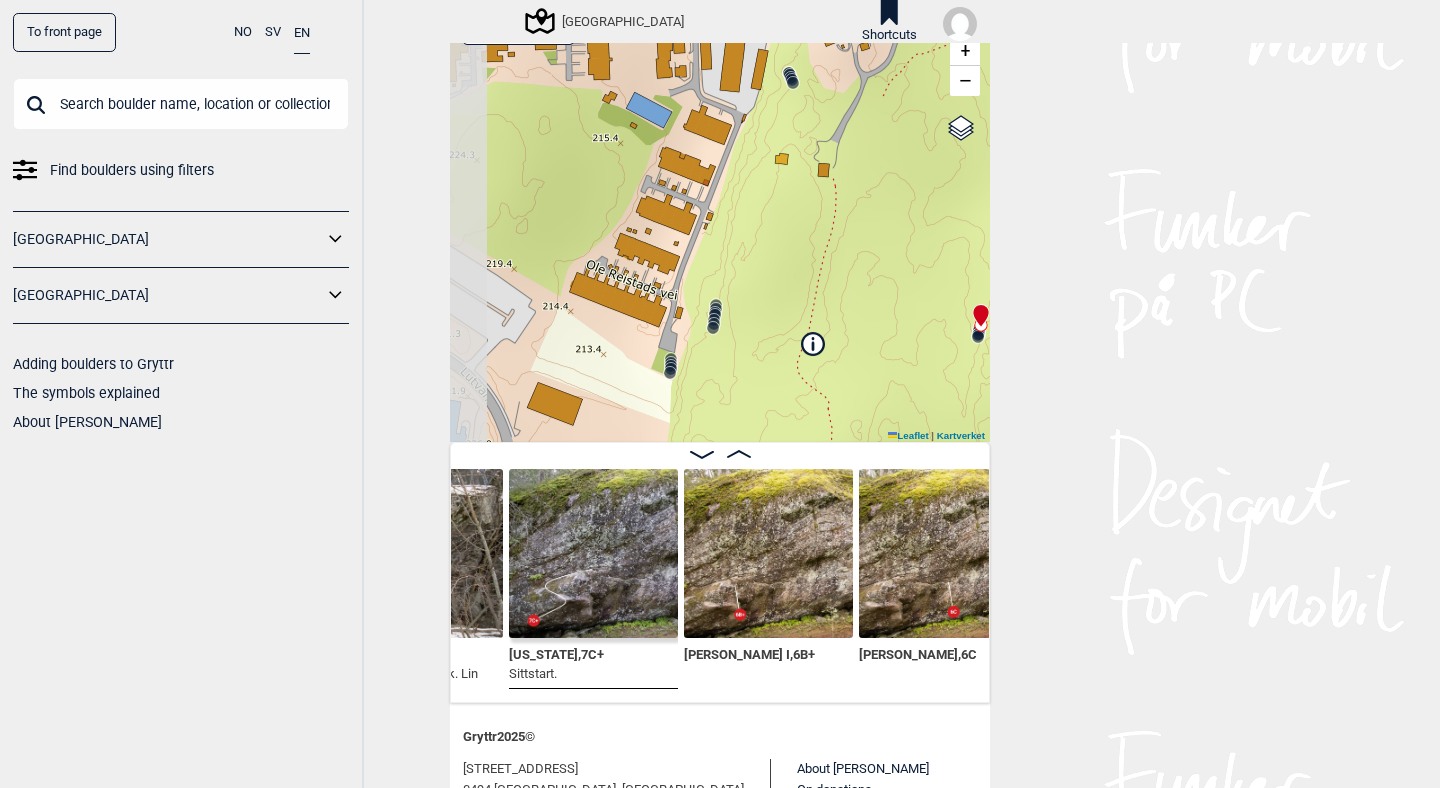 drag, startPoint x: 738, startPoint y: 211, endPoint x: 834, endPoint y: 142, distance: 118.224365 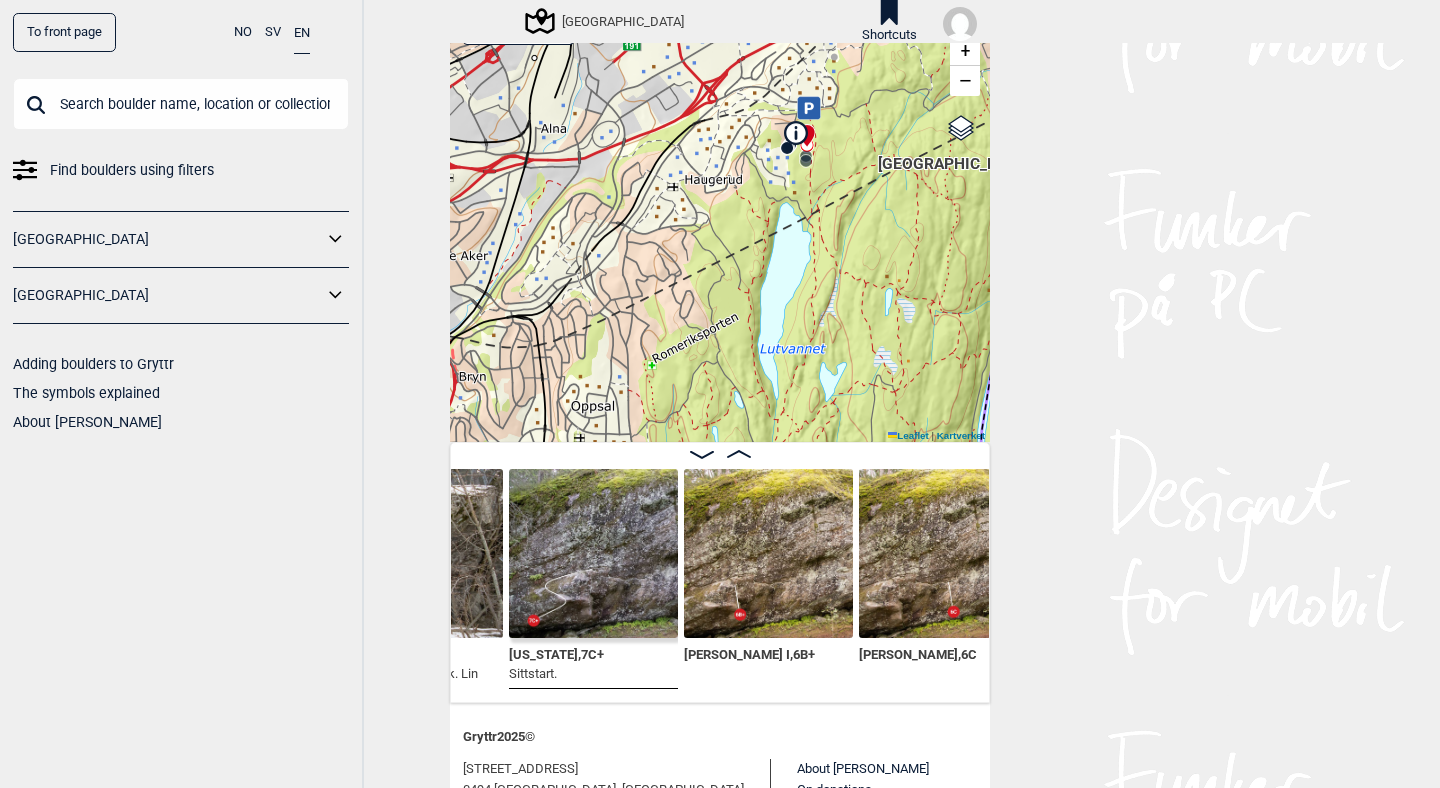 drag, startPoint x: 791, startPoint y: 280, endPoint x: 713, endPoint y: 236, distance: 89.55445 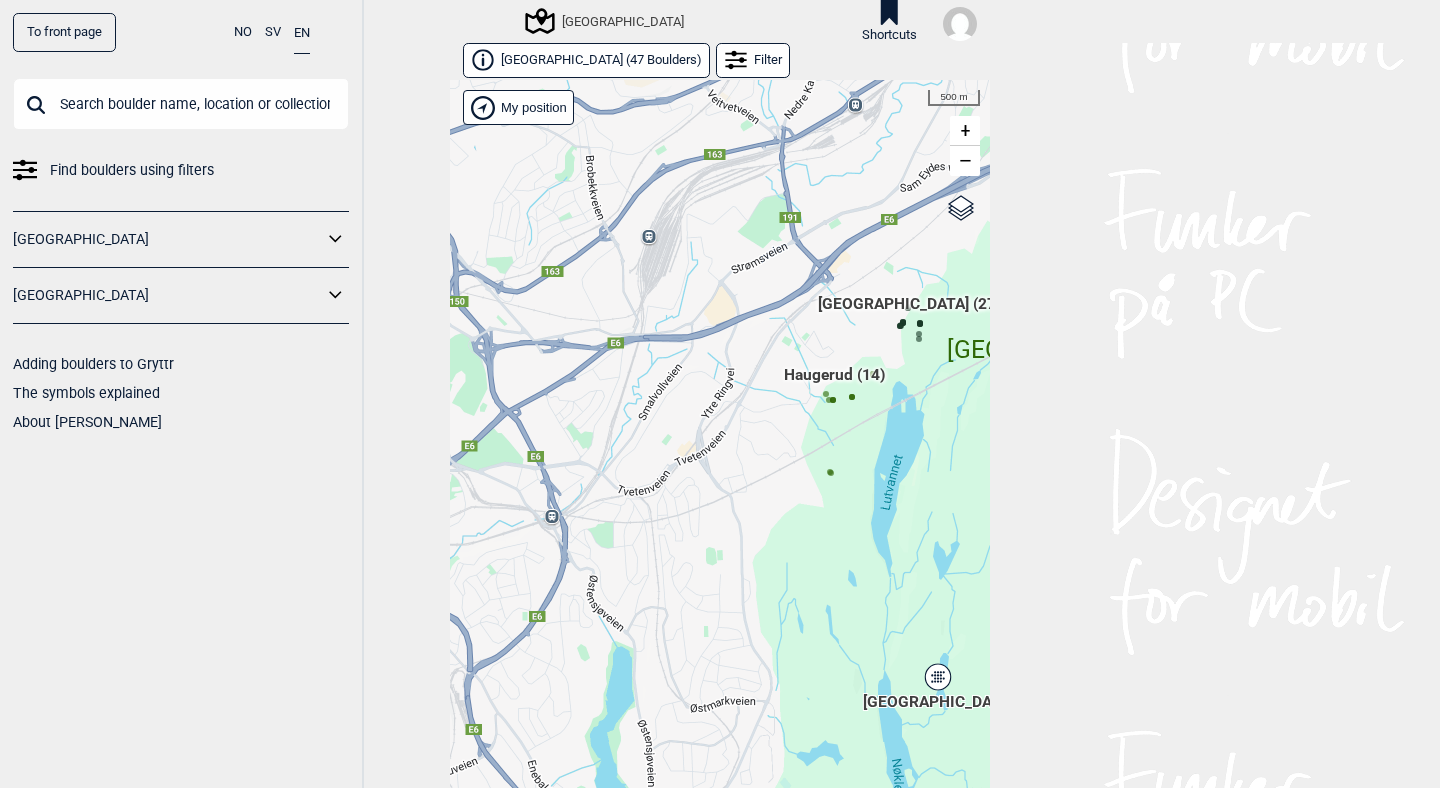 scroll, scrollTop: 32, scrollLeft: 0, axis: vertical 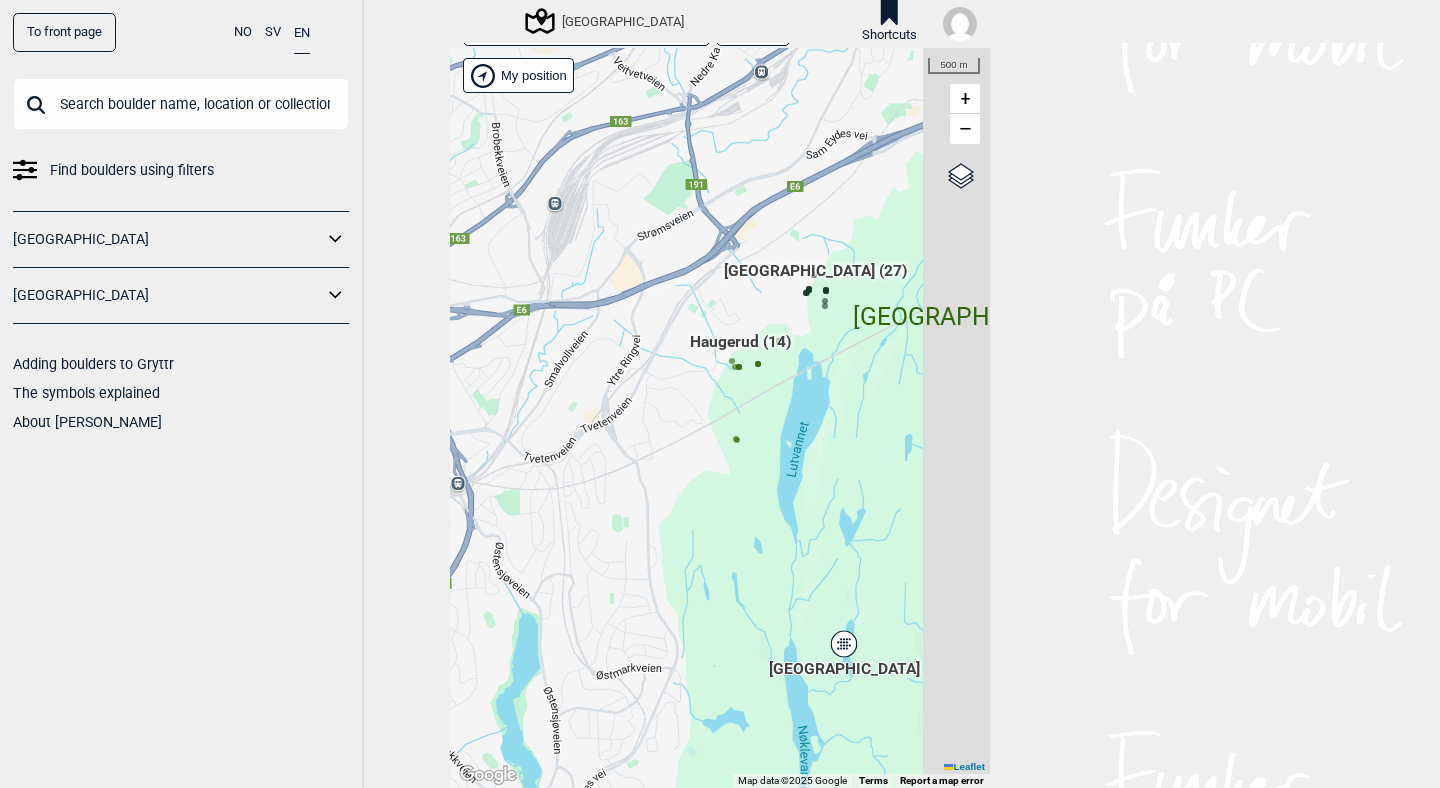 drag, startPoint x: 800, startPoint y: 571, endPoint x: 665, endPoint y: 573, distance: 135.01482 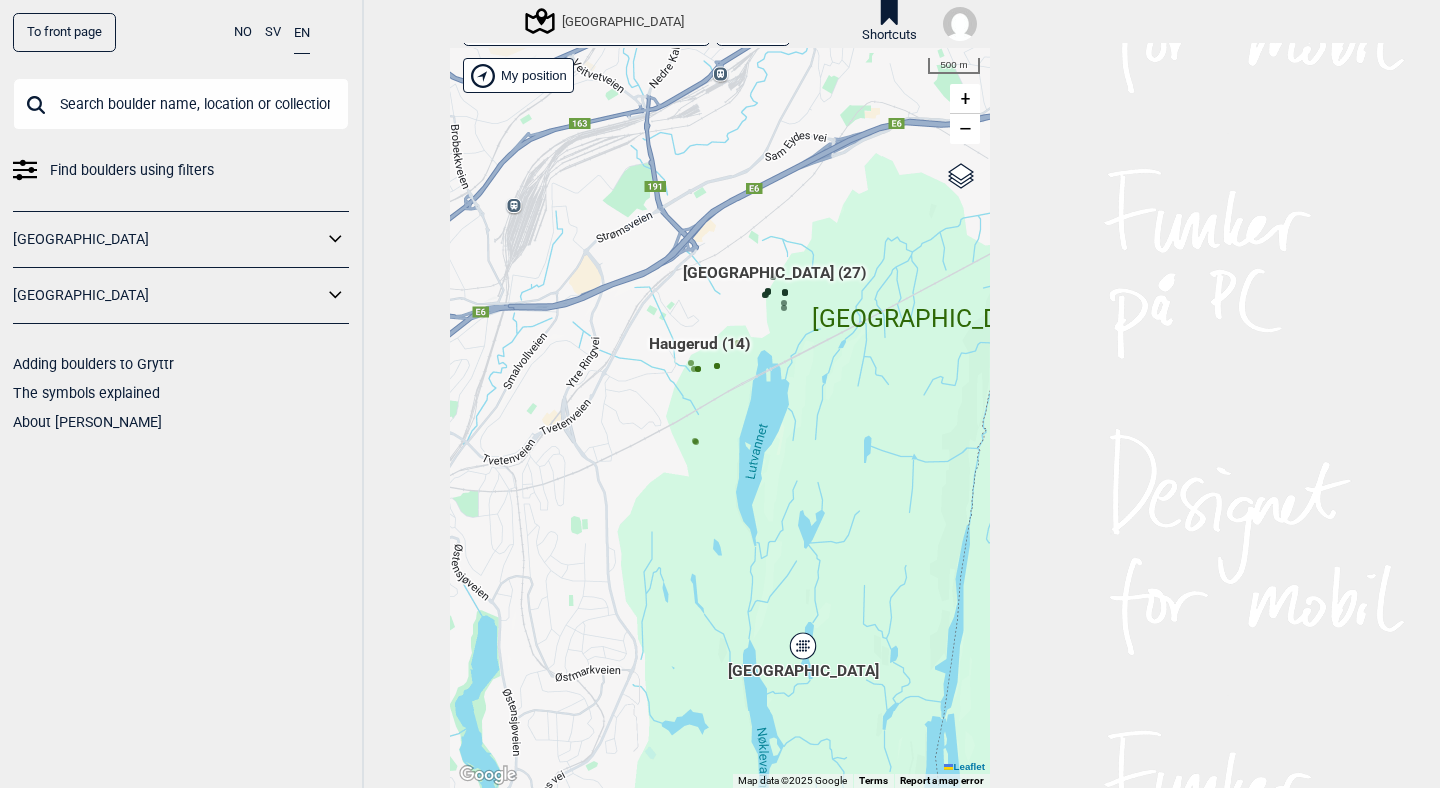 click 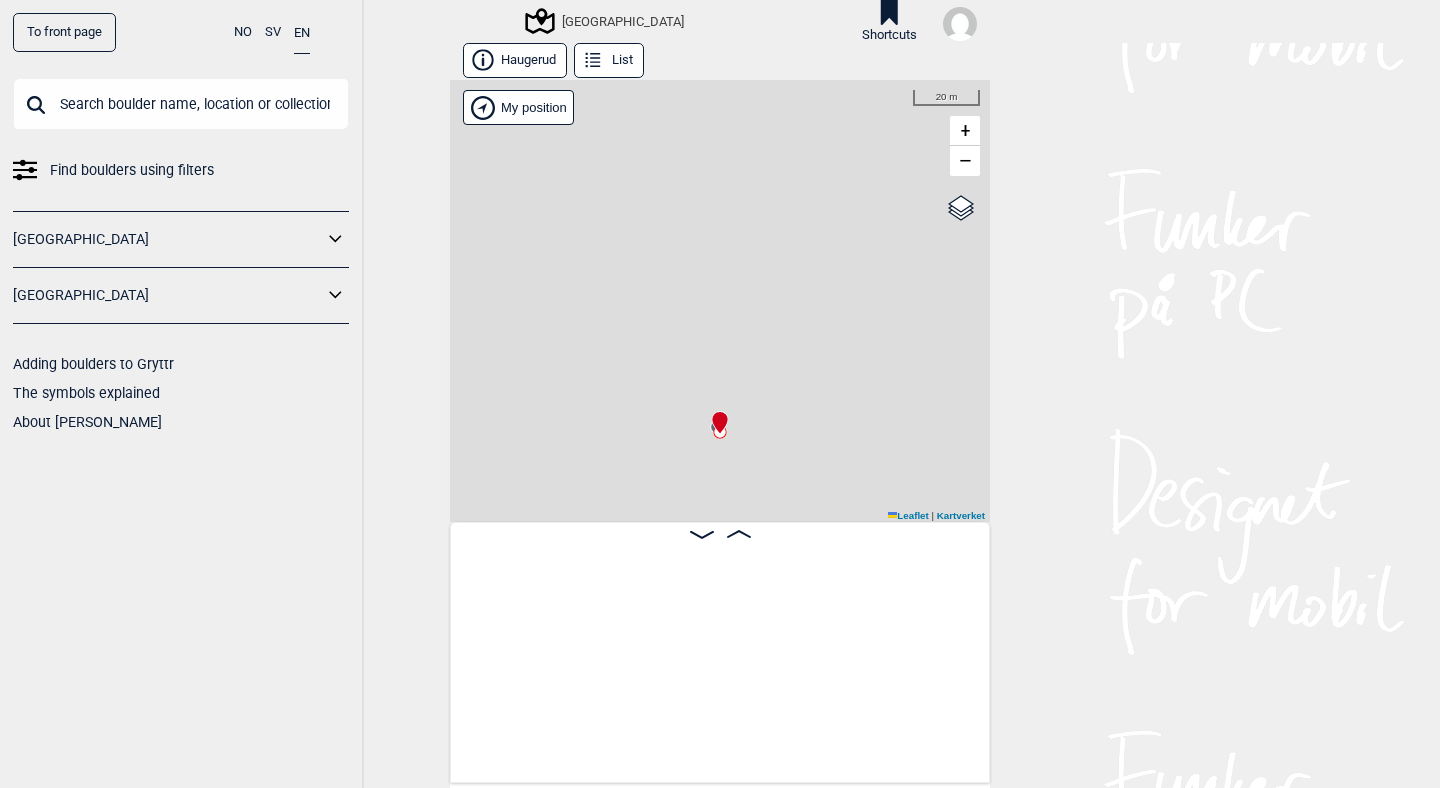 scroll, scrollTop: 0, scrollLeft: 2366, axis: horizontal 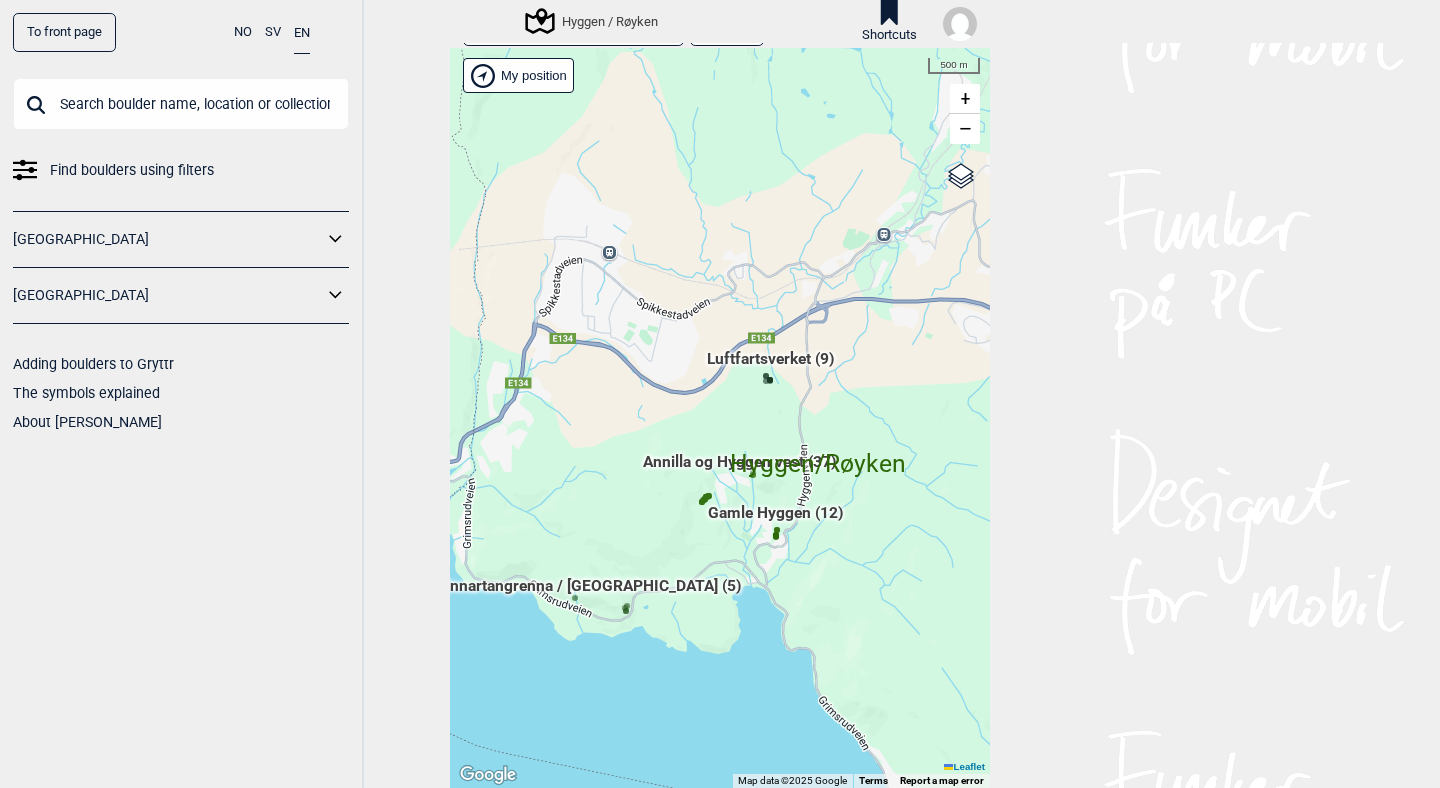 drag, startPoint x: 526, startPoint y: 615, endPoint x: 529, endPoint y: 655, distance: 40.112343 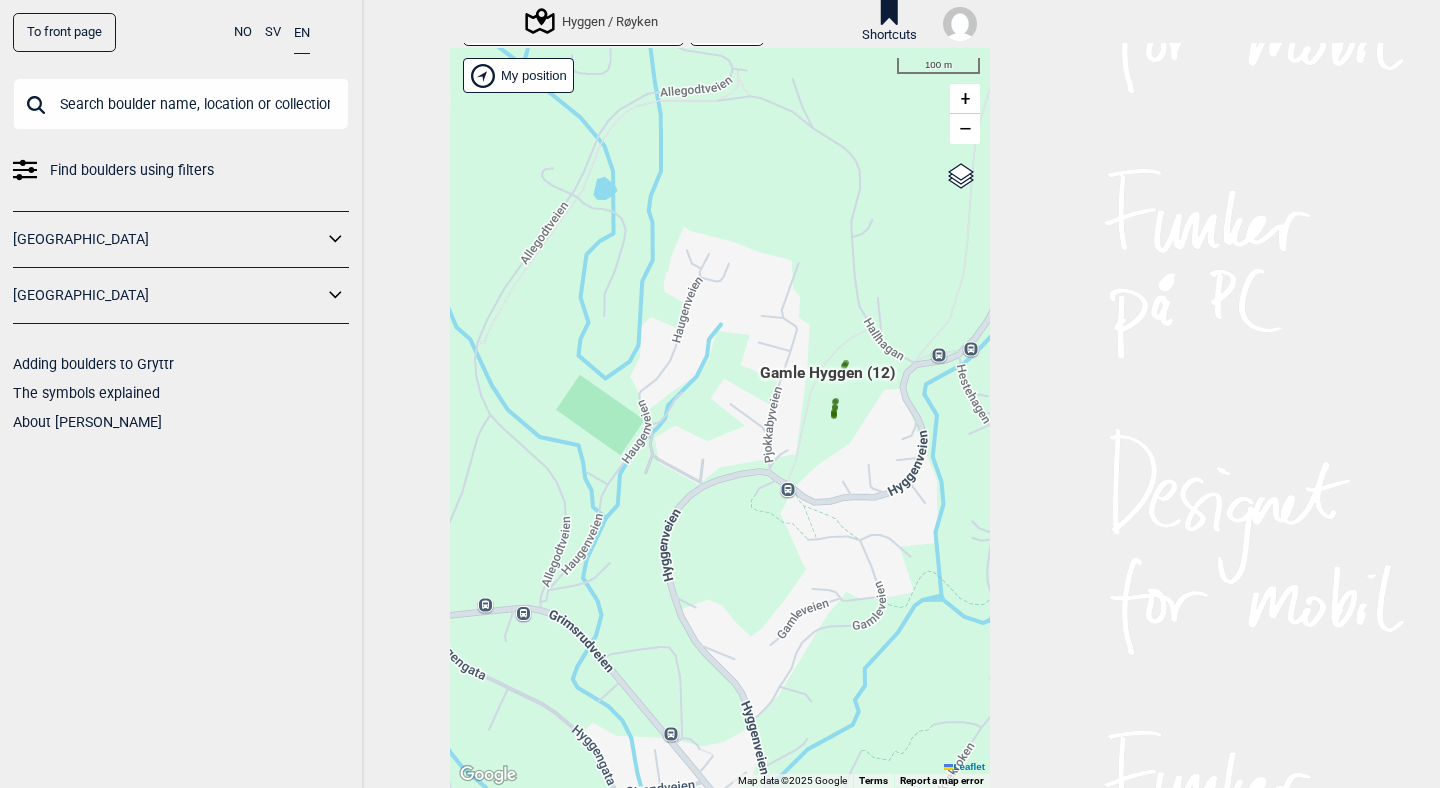 drag, startPoint x: 591, startPoint y: 479, endPoint x: 891, endPoint y: 511, distance: 301.70184 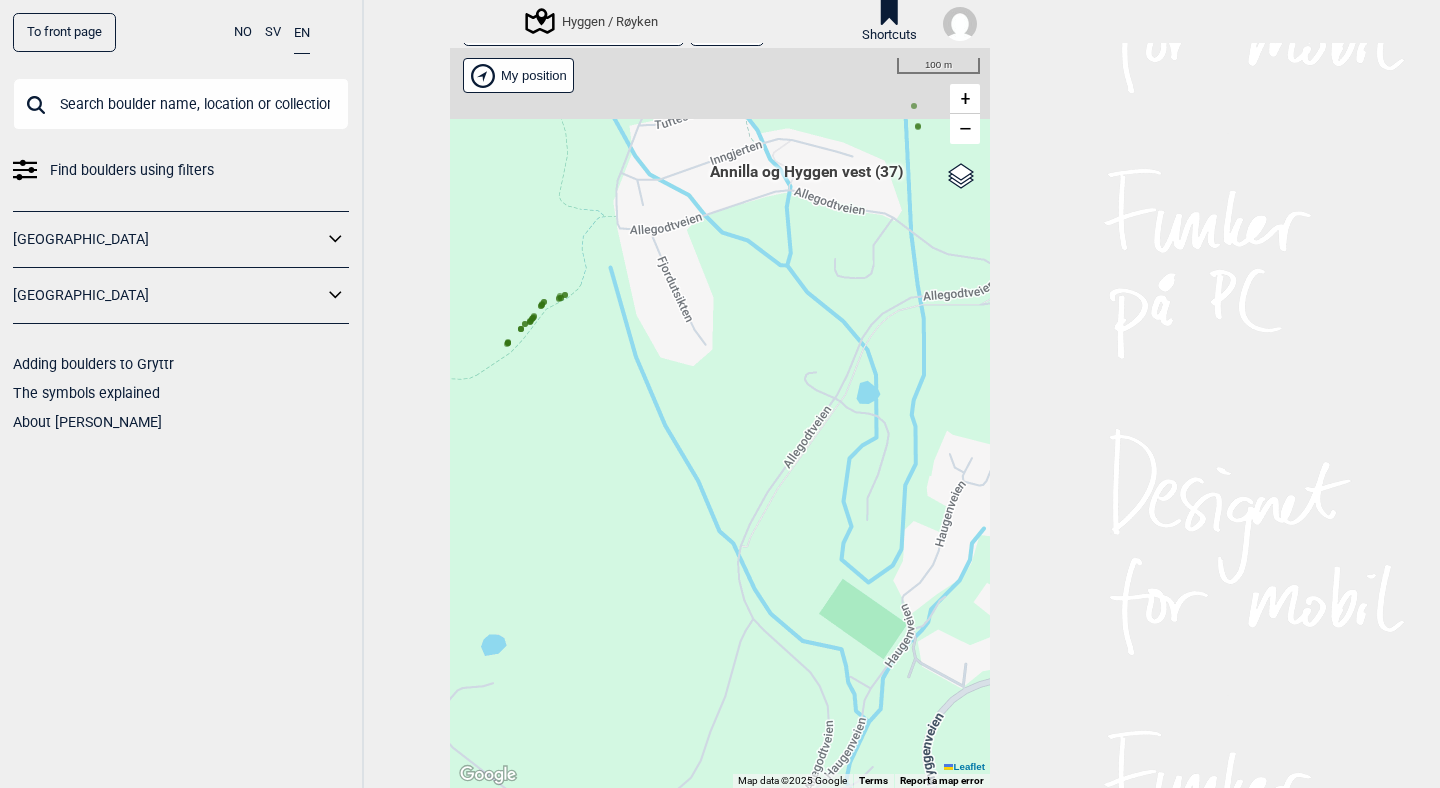 drag, startPoint x: 649, startPoint y: 245, endPoint x: 918, endPoint y: 453, distance: 340.03677 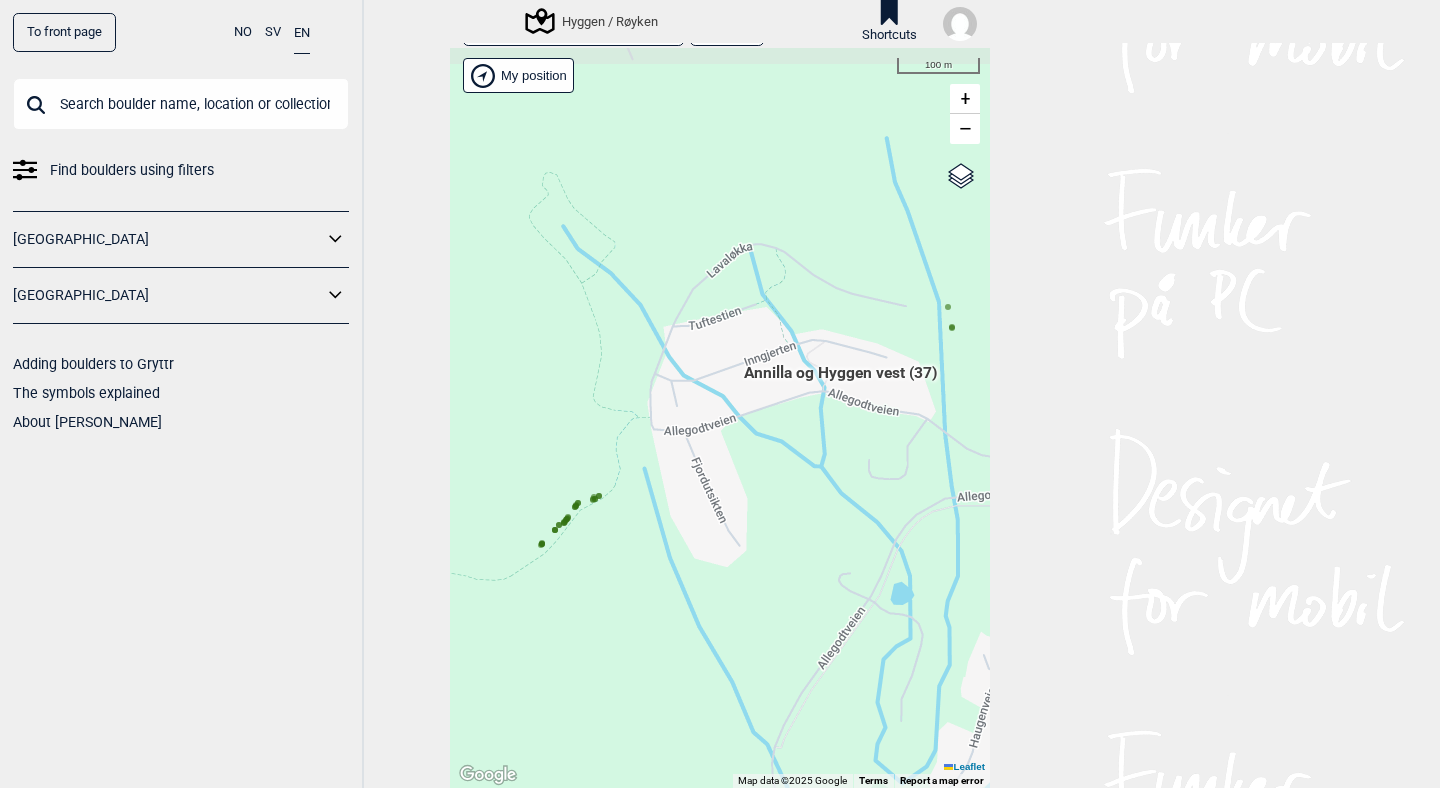 drag, startPoint x: 665, startPoint y: 312, endPoint x: 695, endPoint y: 508, distance: 198.28262 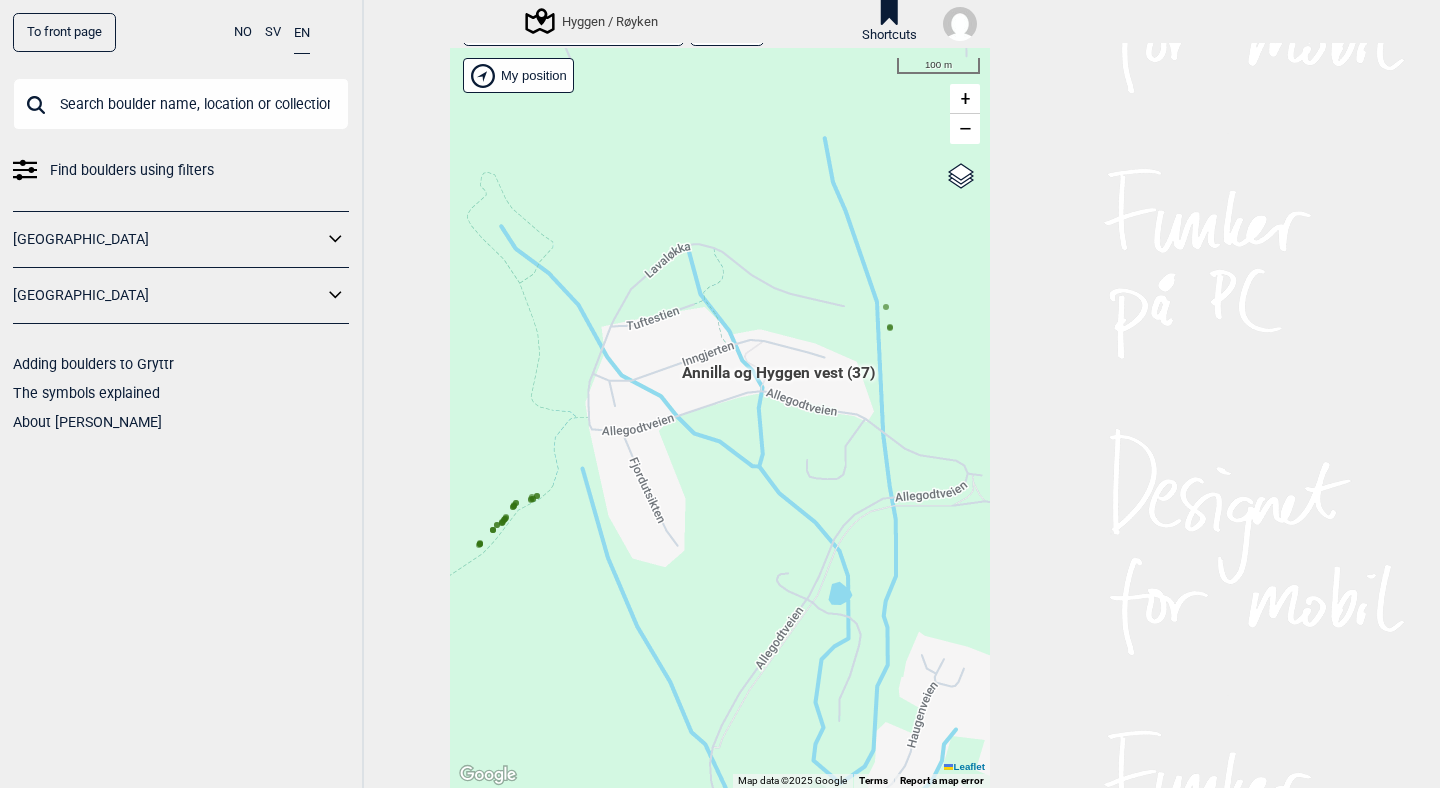 drag, startPoint x: 899, startPoint y: 326, endPoint x: 828, endPoint y: 327, distance: 71.00704 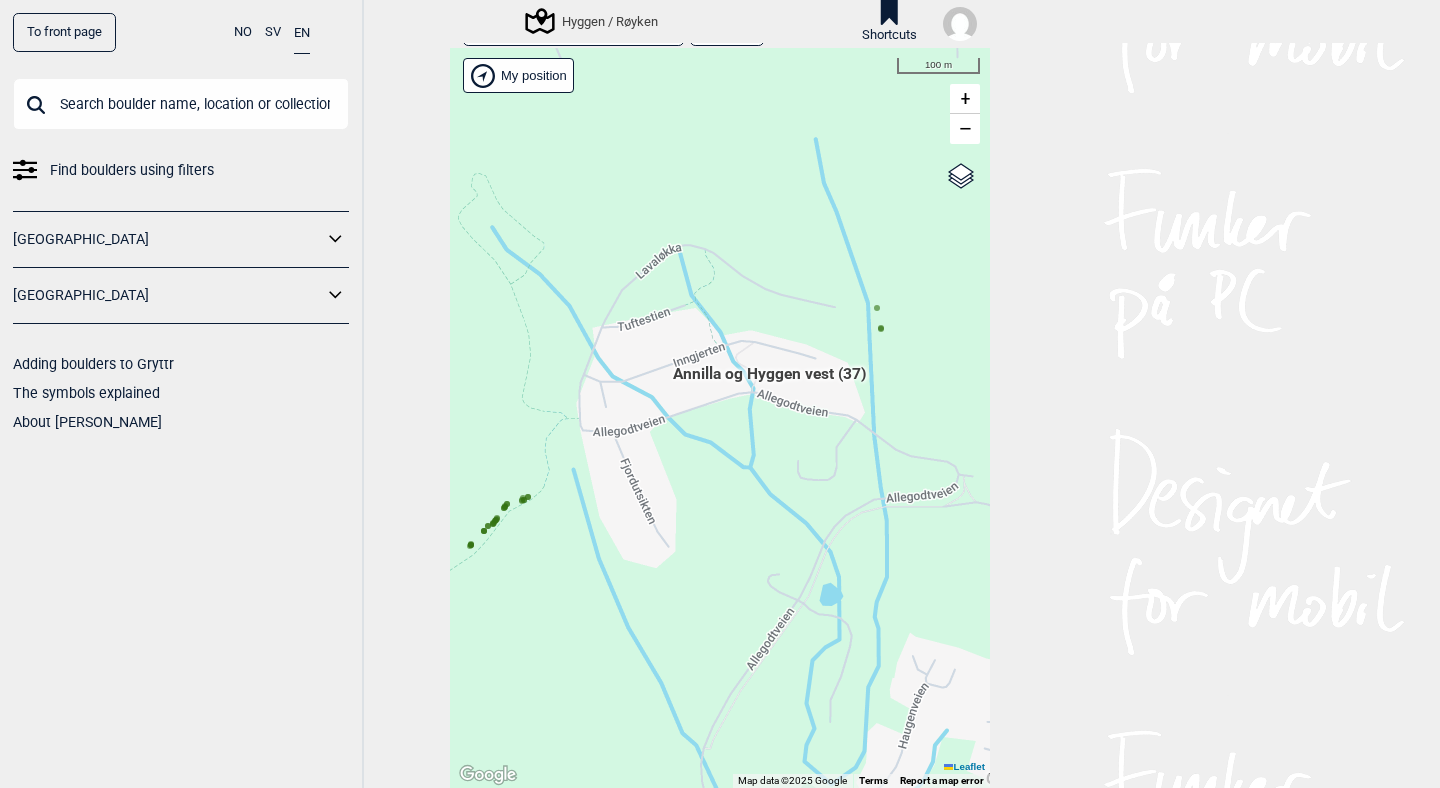 click 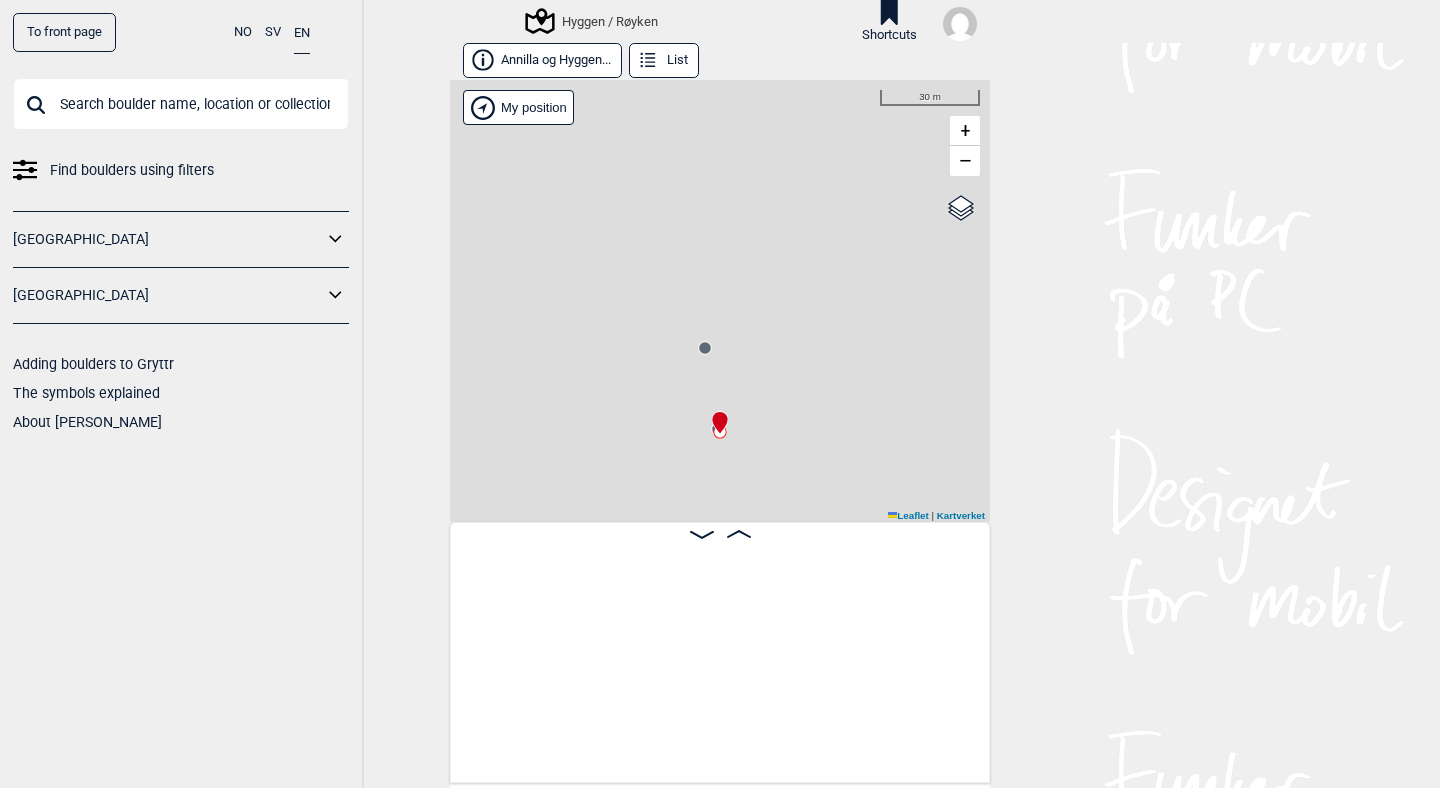 scroll, scrollTop: 0, scrollLeft: 6253, axis: horizontal 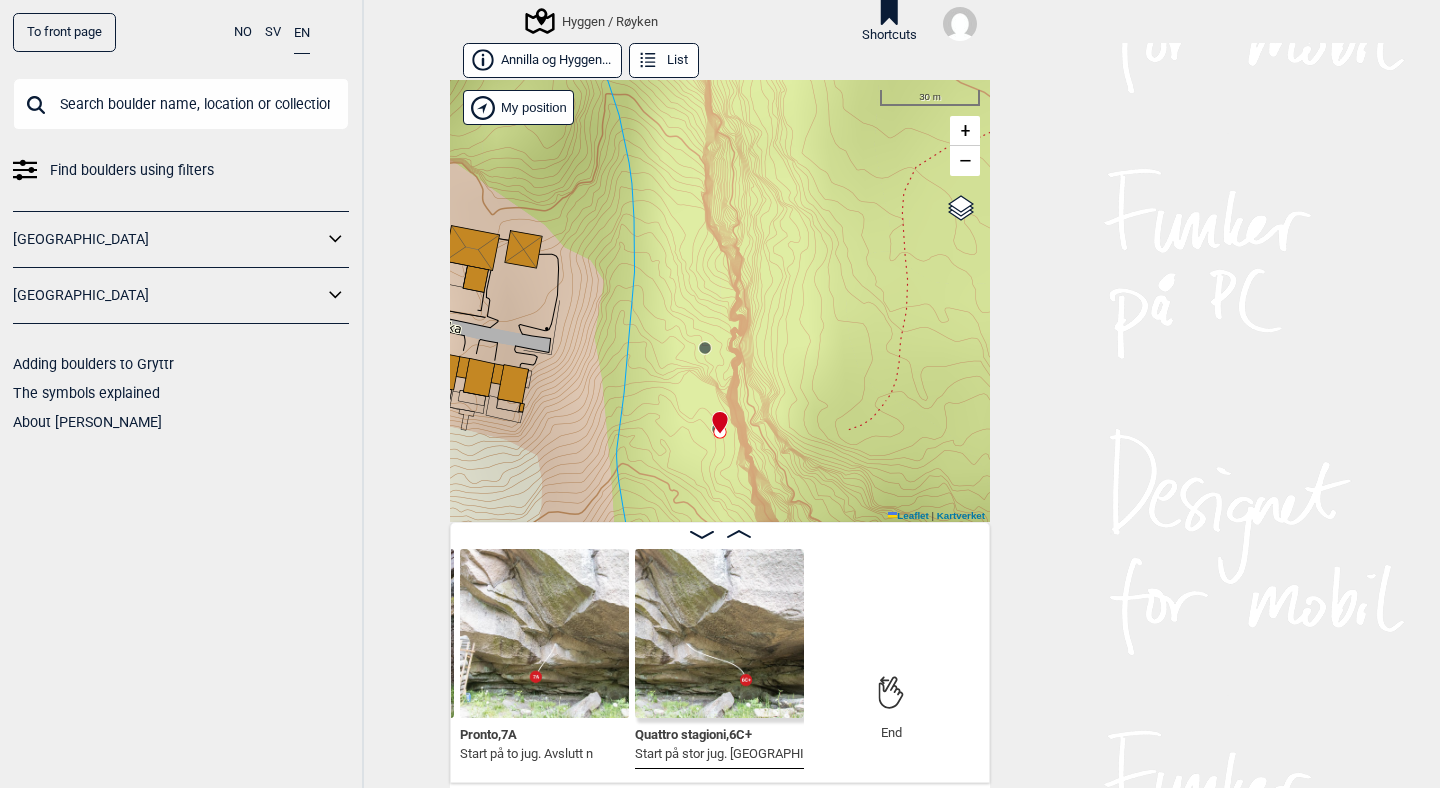 click 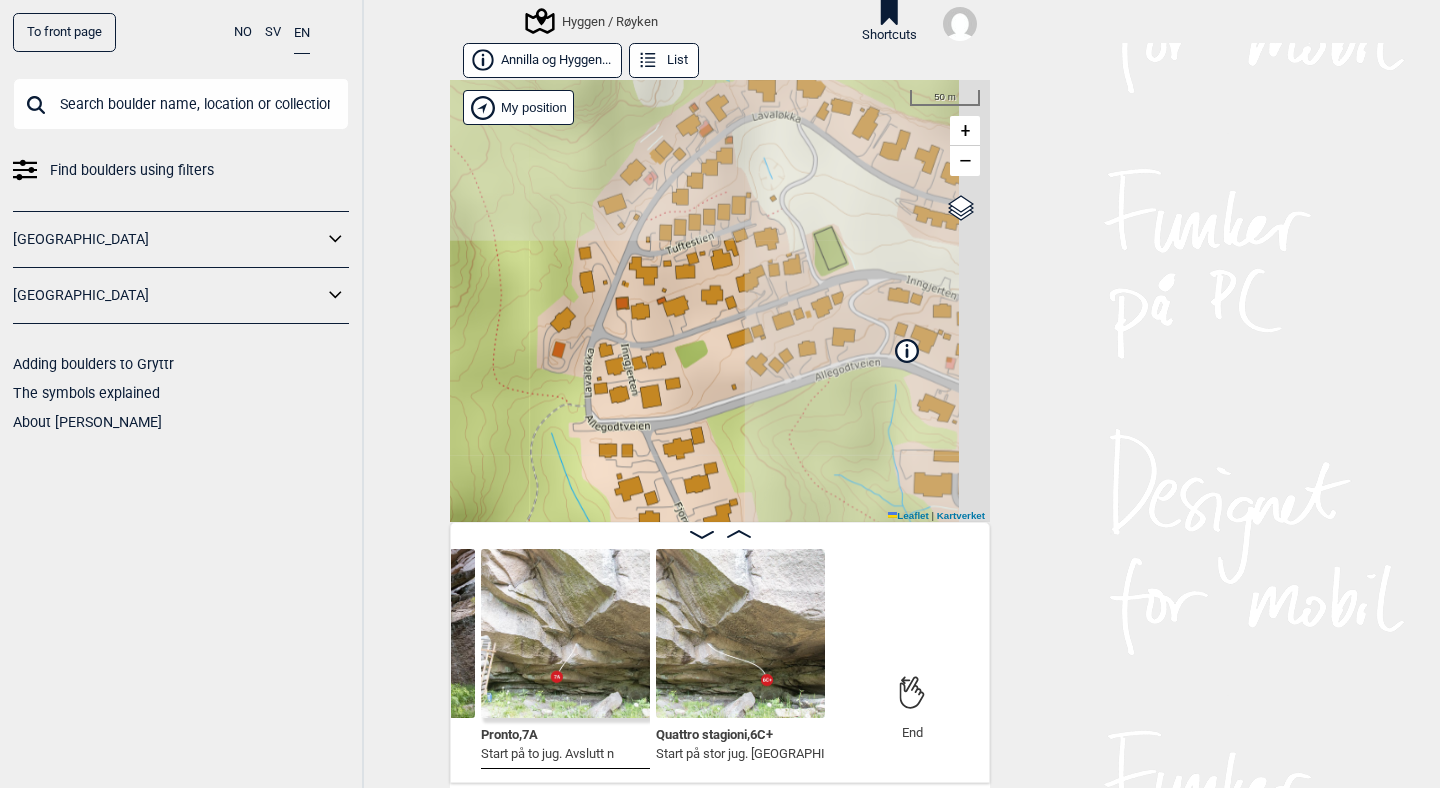 scroll, scrollTop: 0, scrollLeft: 6254, axis: horizontal 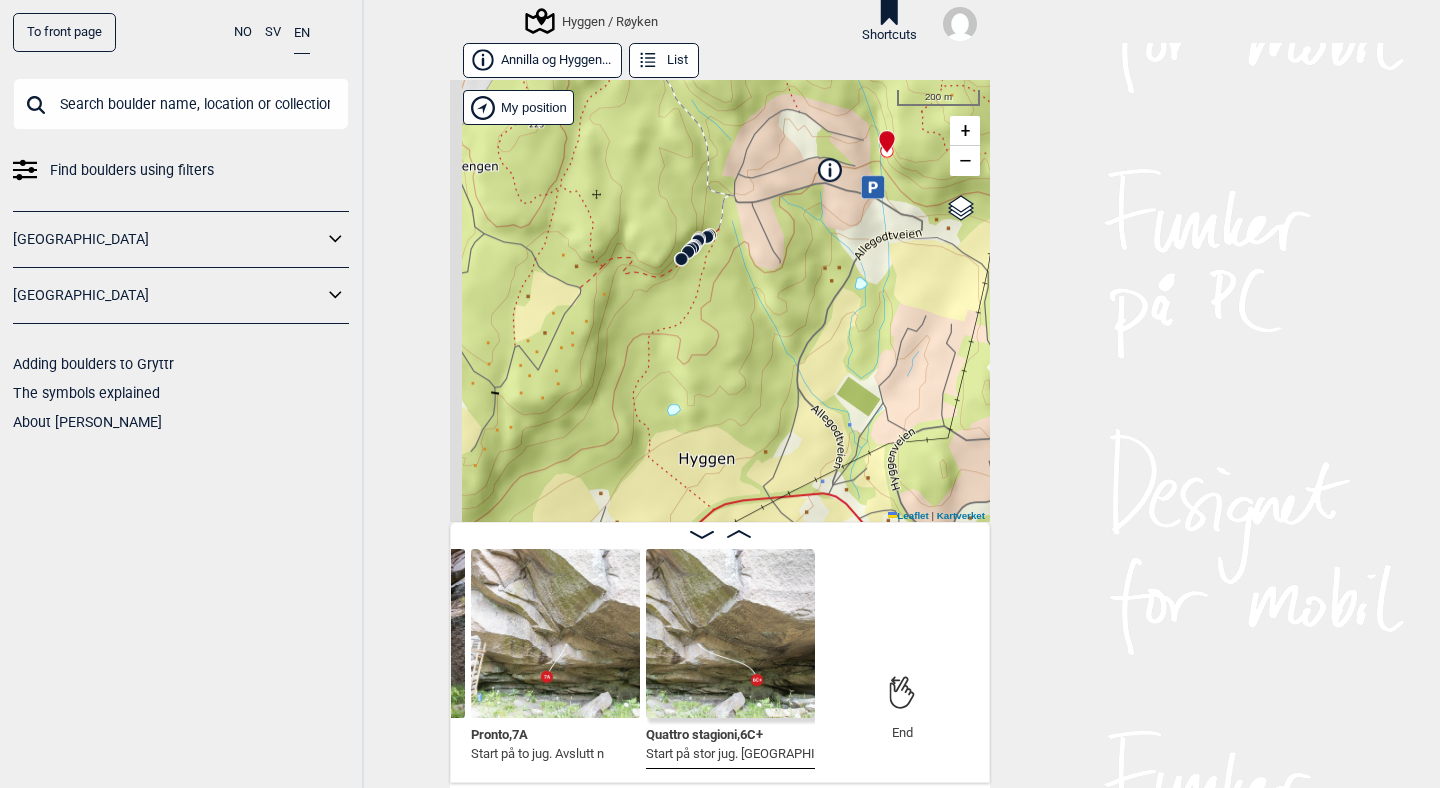 drag, startPoint x: 868, startPoint y: 436, endPoint x: 935, endPoint y: 164, distance: 280.13034 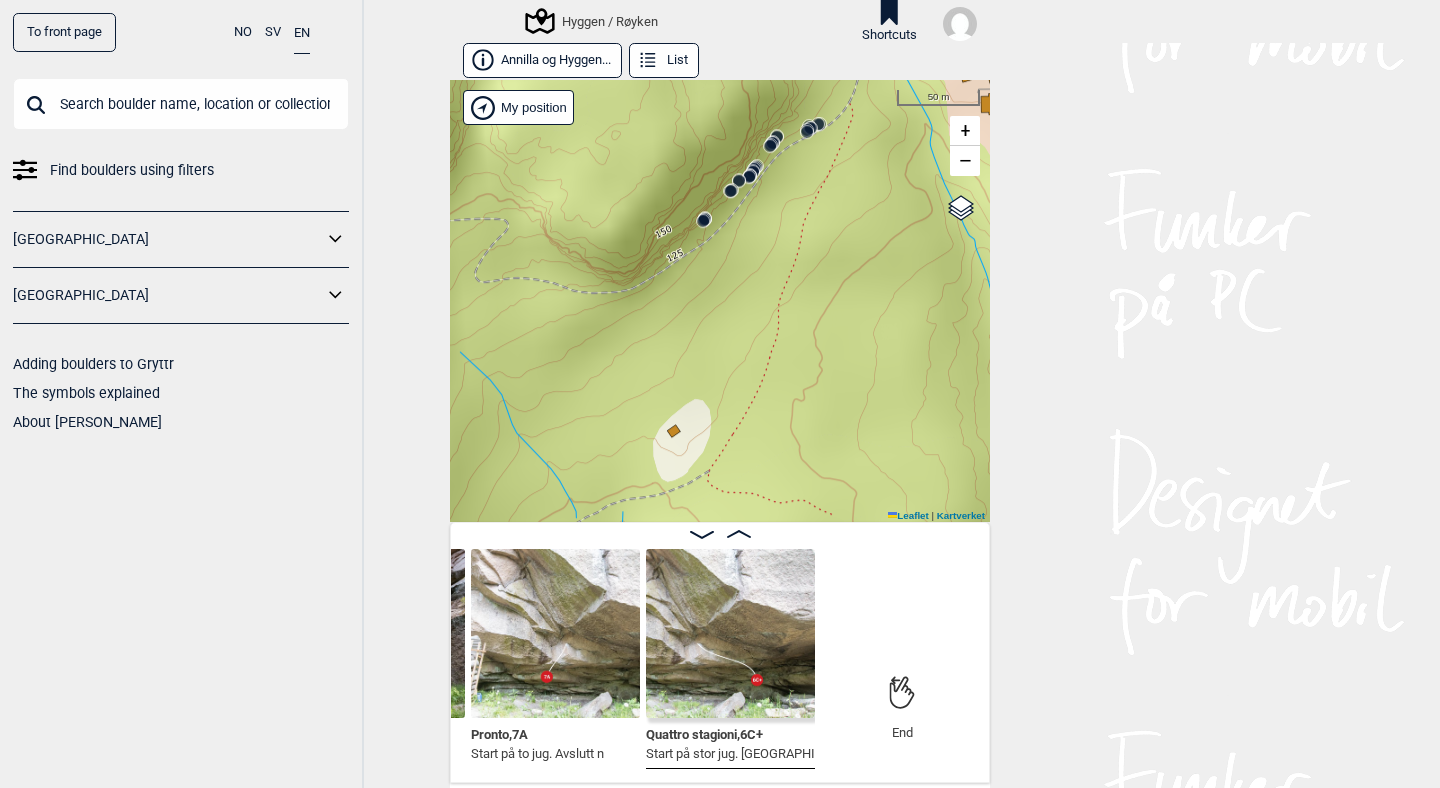 click 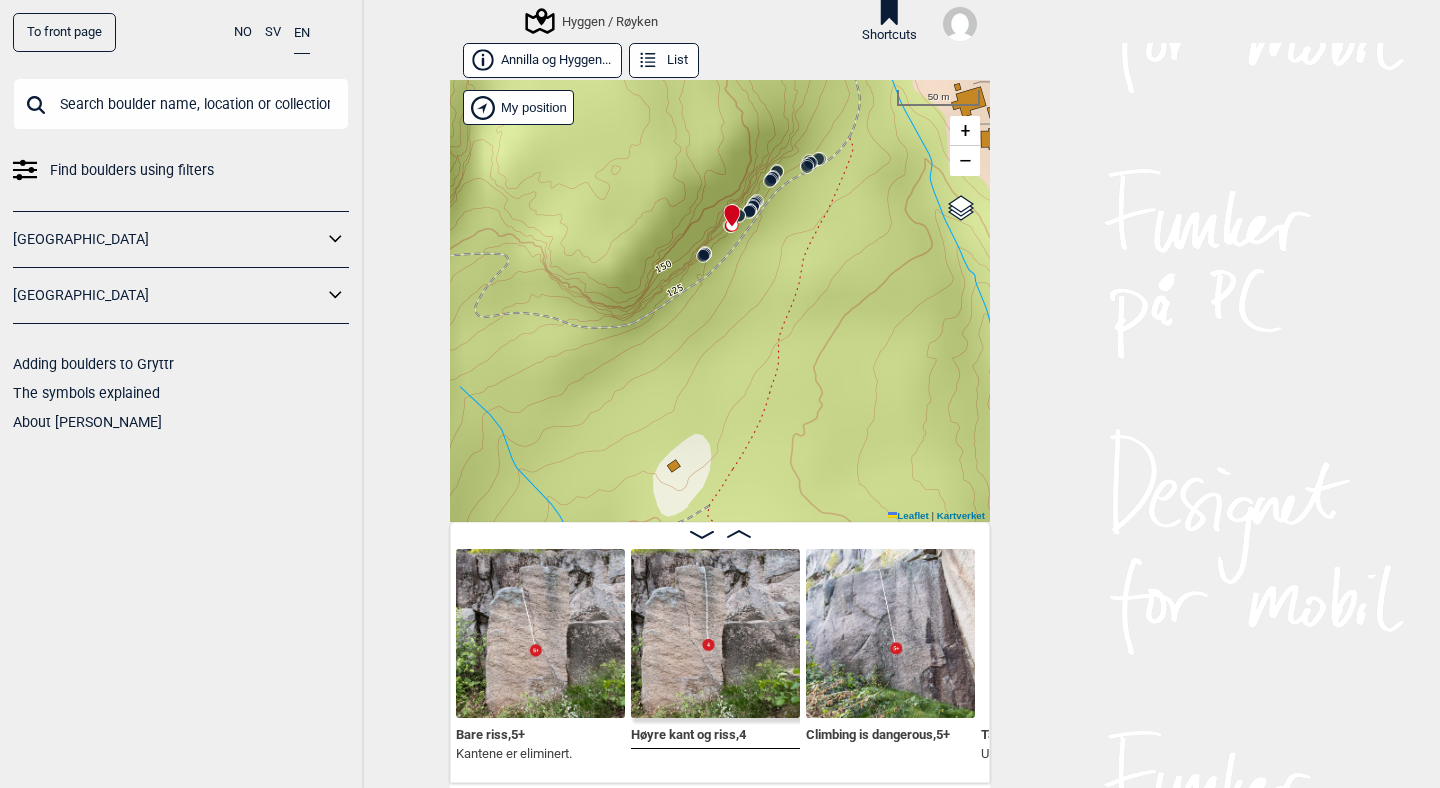 scroll, scrollTop: 0, scrollLeft: 1388, axis: horizontal 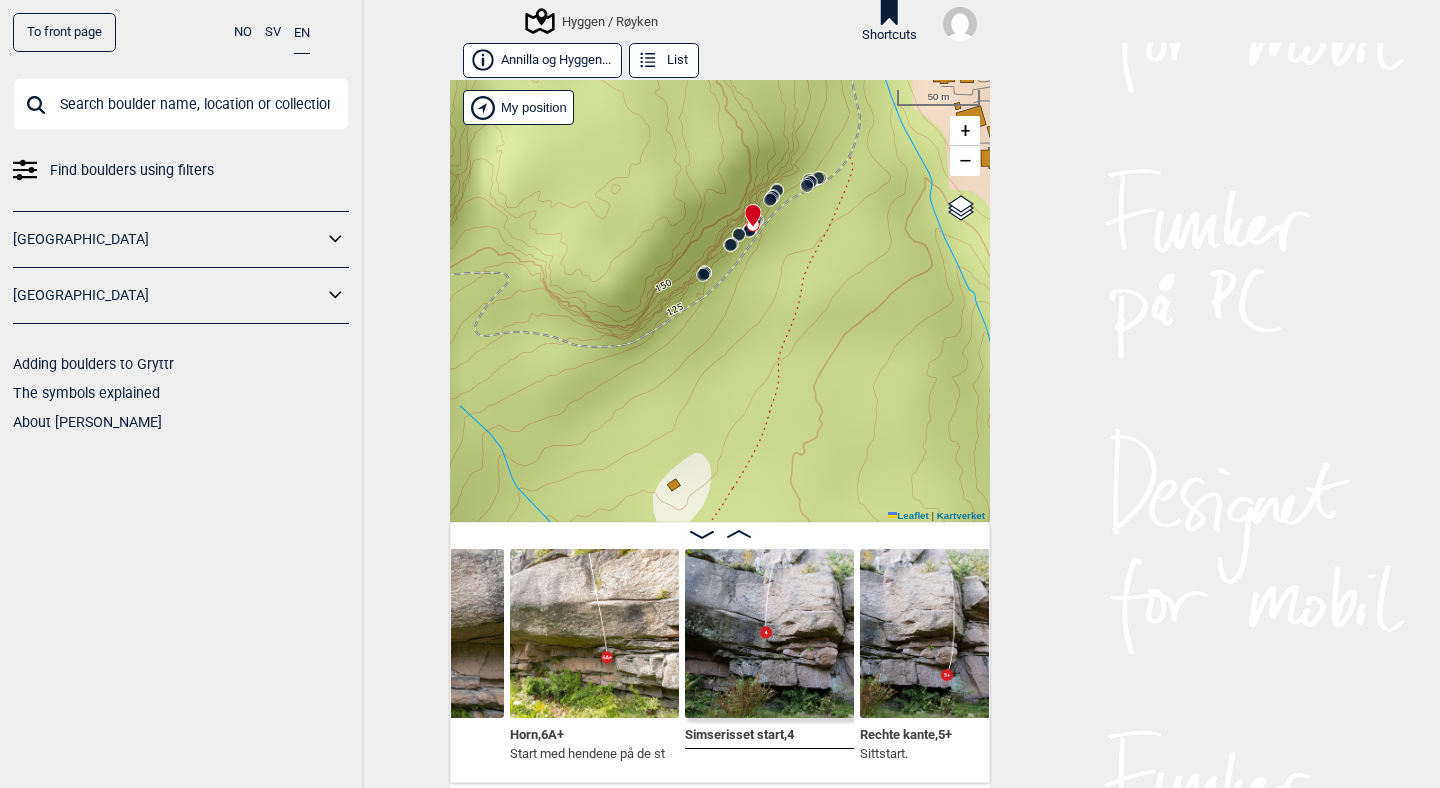 click at bounding box center (594, 633) 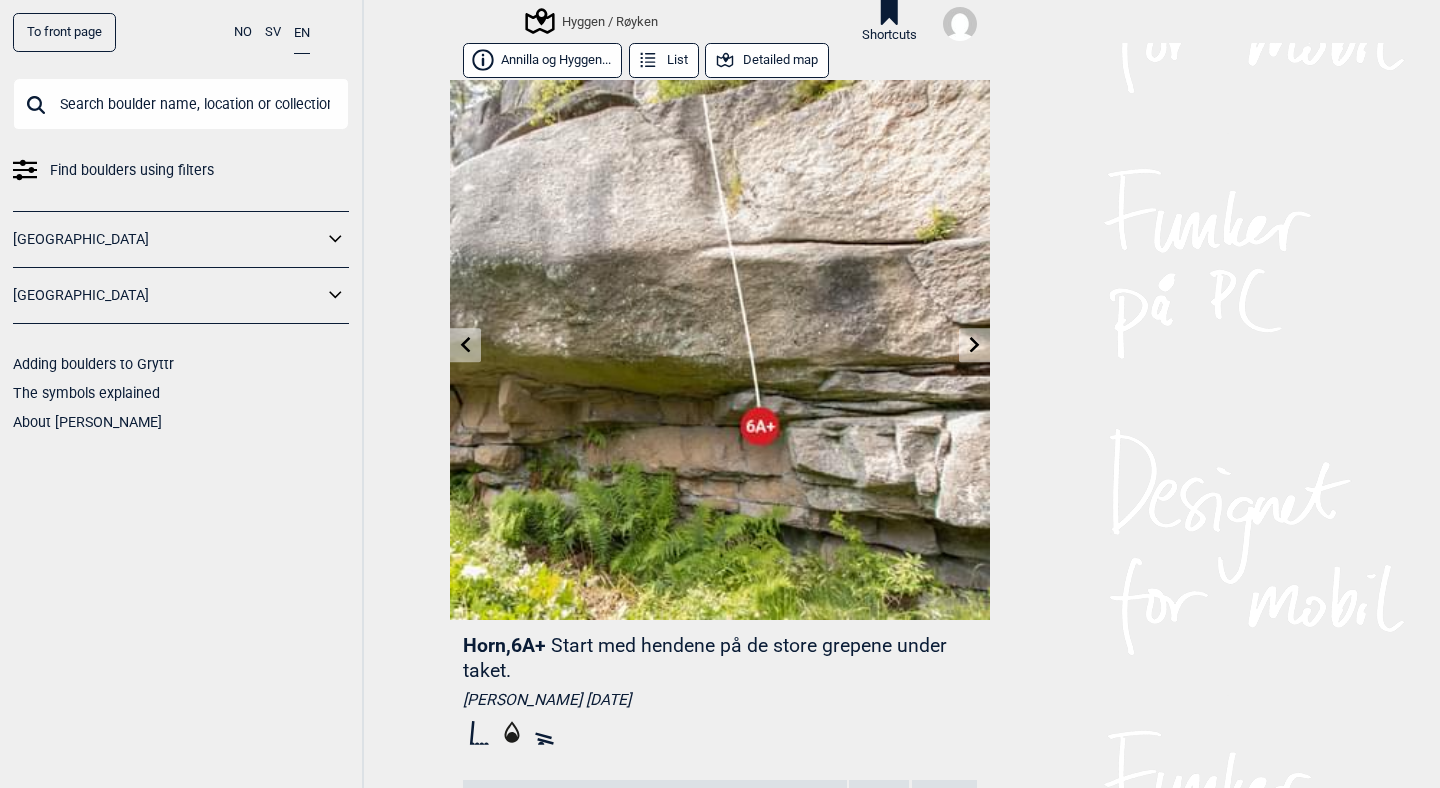 click 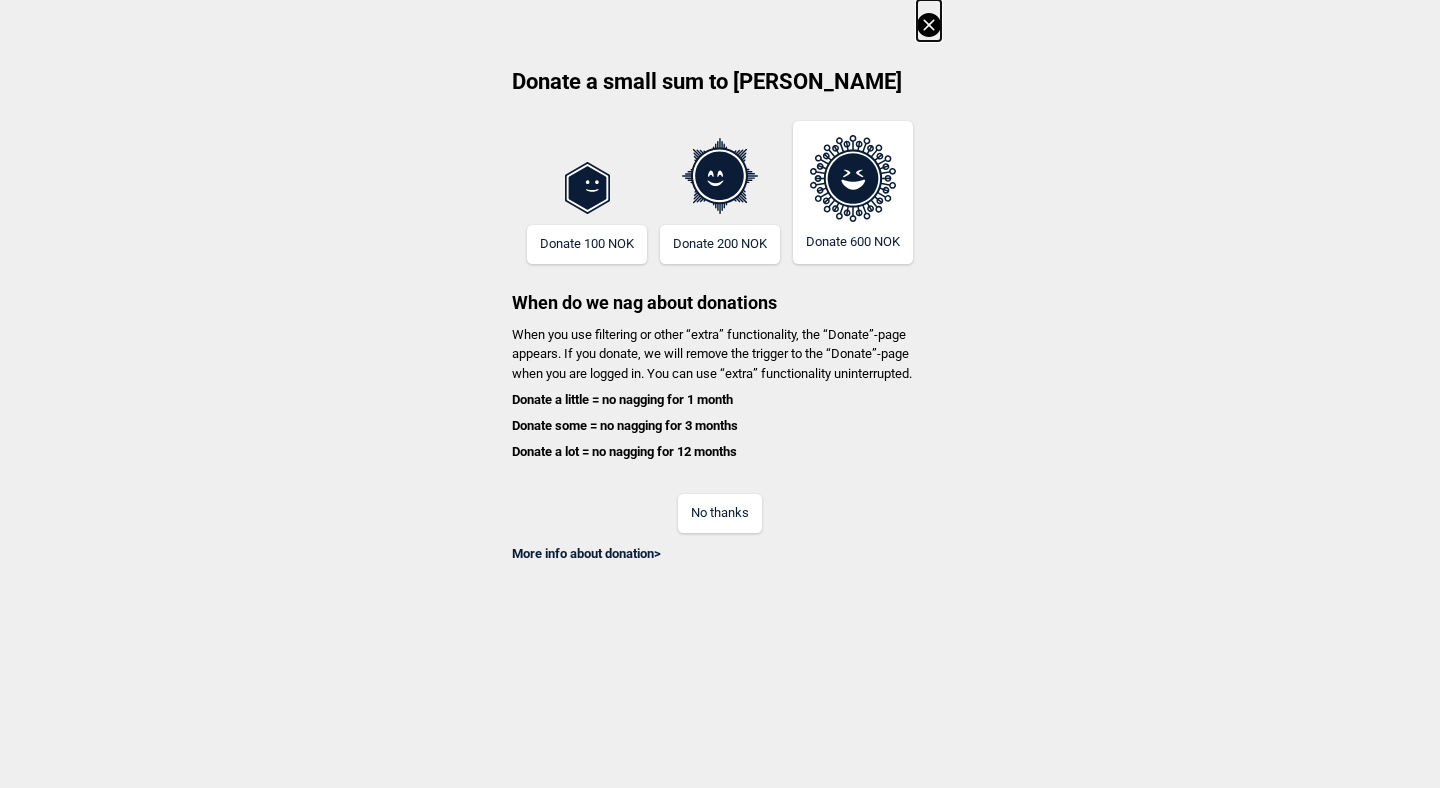 click 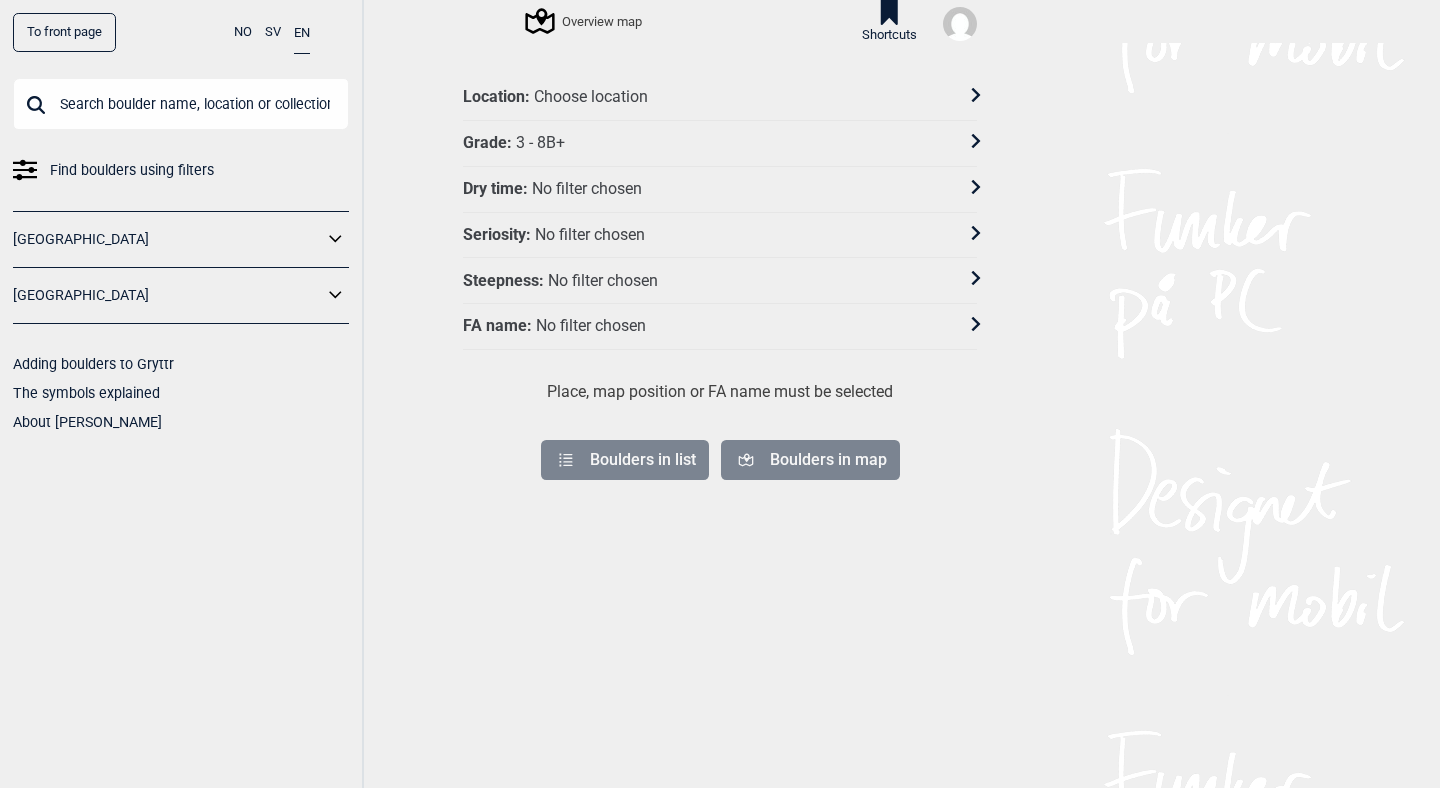 click on "Choose location" at bounding box center (591, 97) 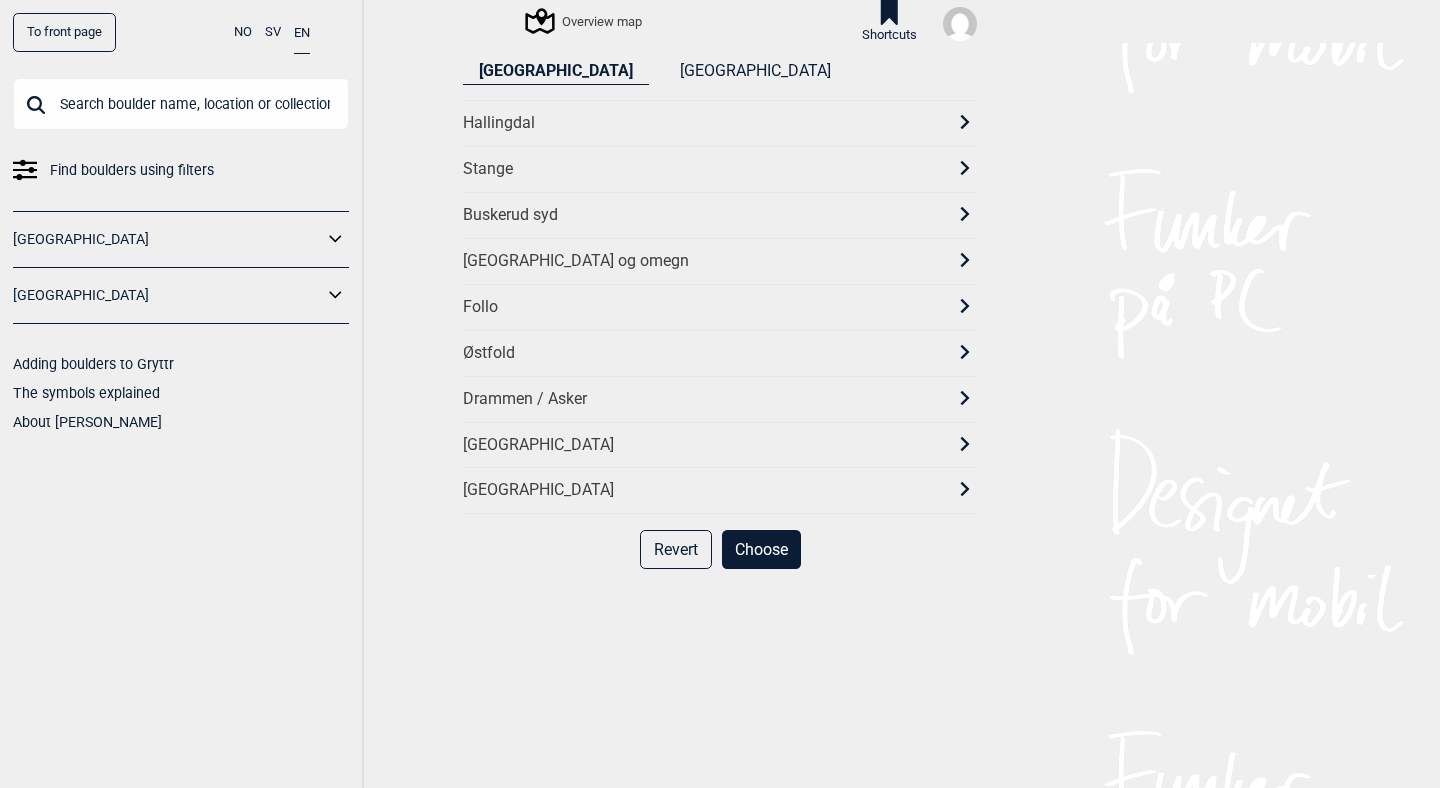 click on "[GEOGRAPHIC_DATA] og omegn" at bounding box center (702, 261) 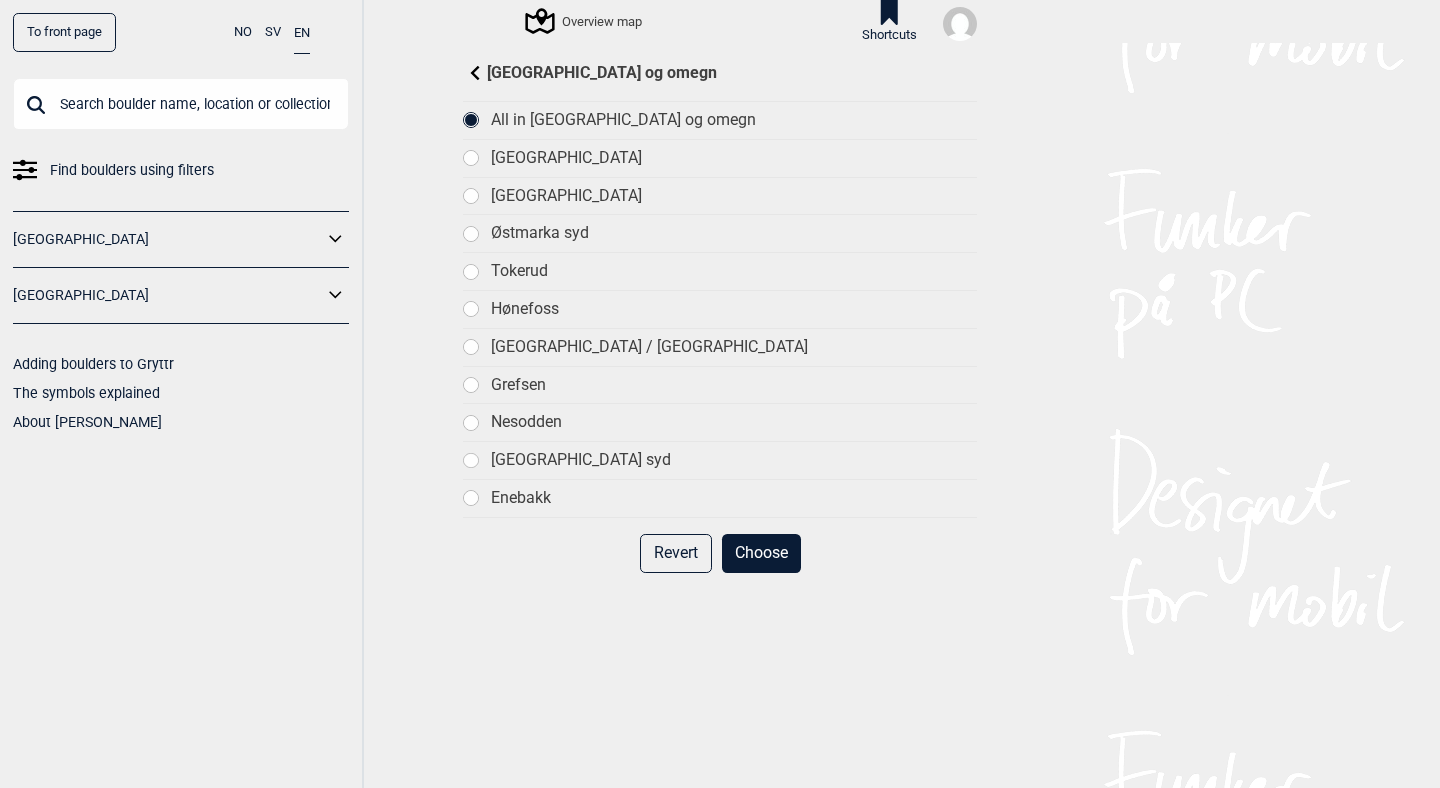 click on "Choose" at bounding box center [761, 553] 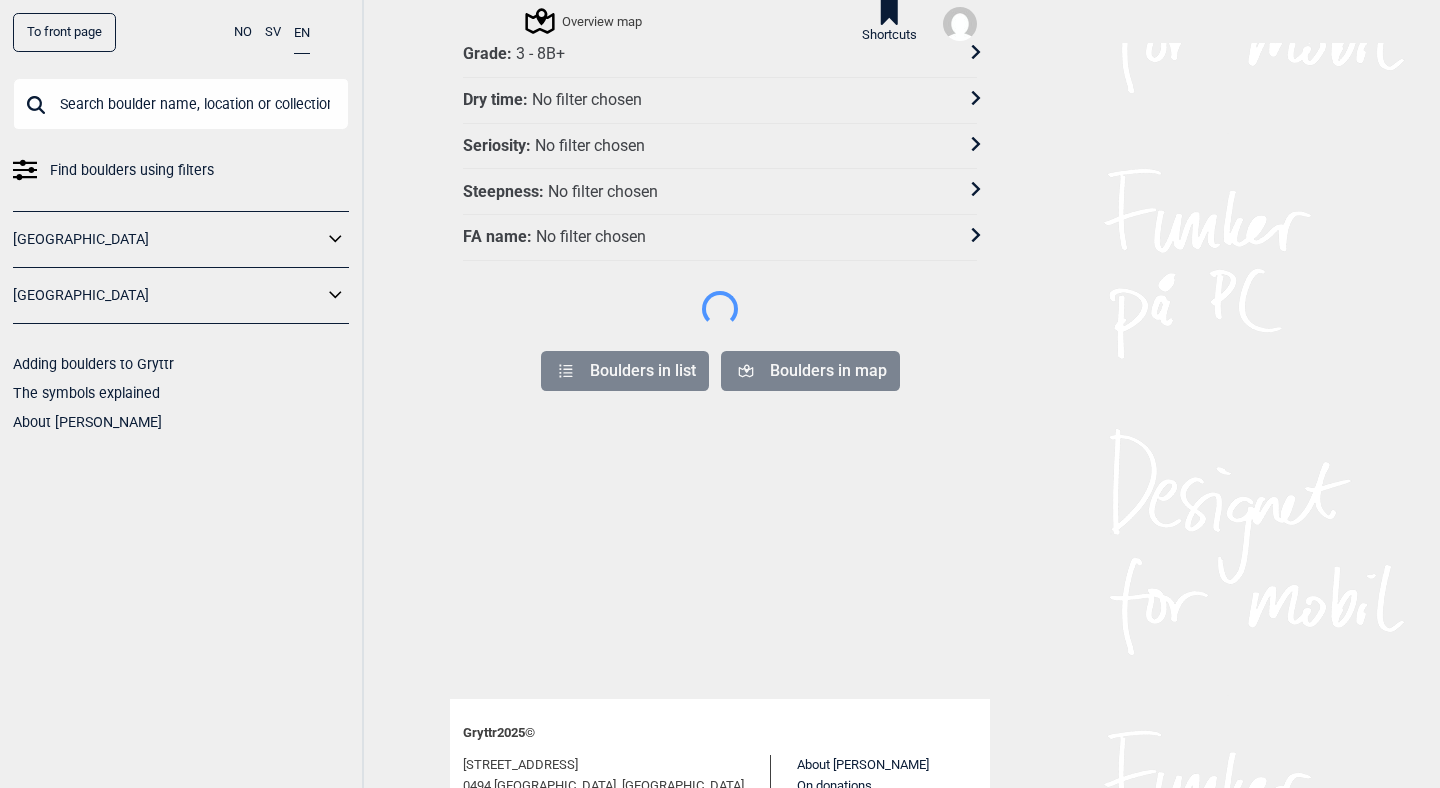 scroll, scrollTop: 0, scrollLeft: 0, axis: both 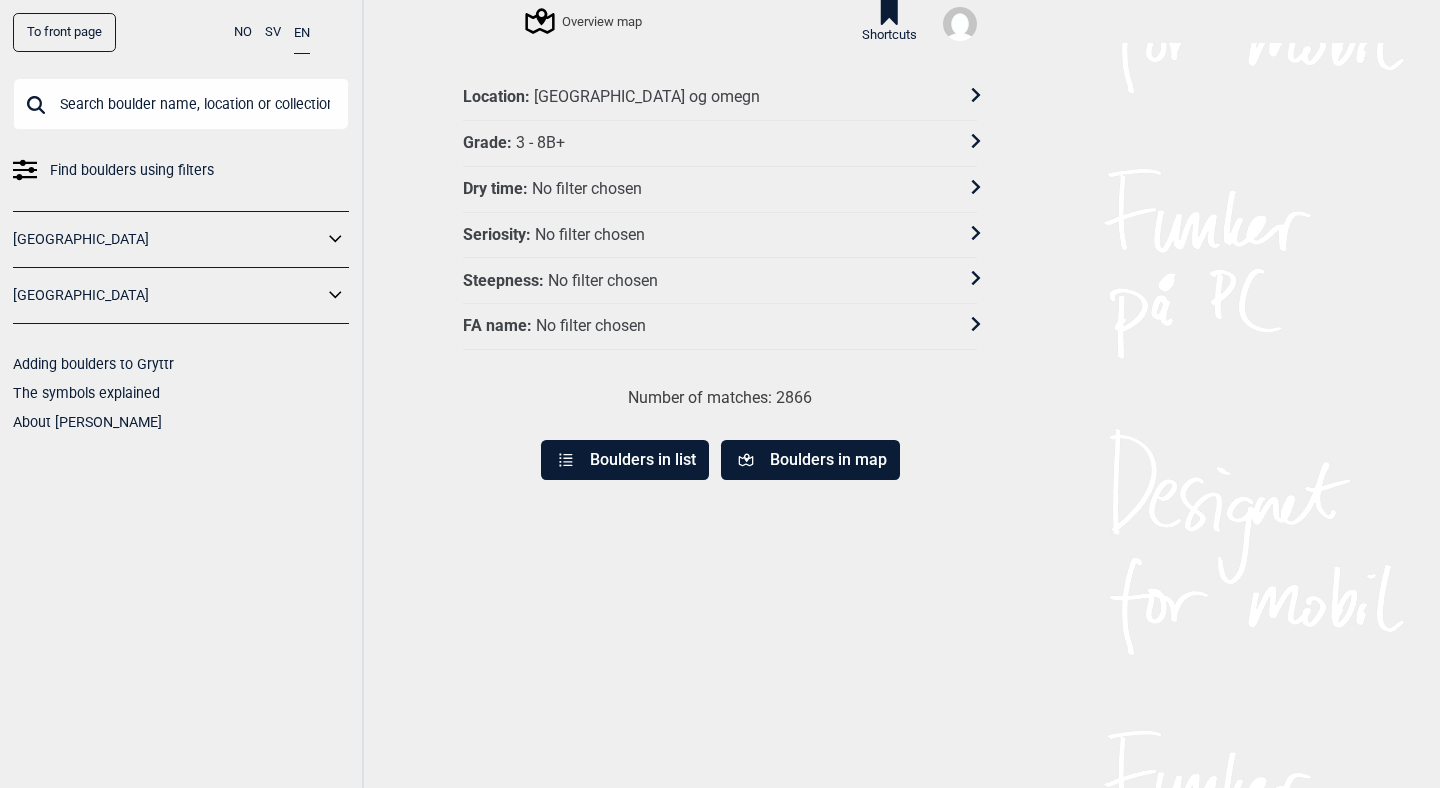 click on "No filter chosen" at bounding box center (590, 235) 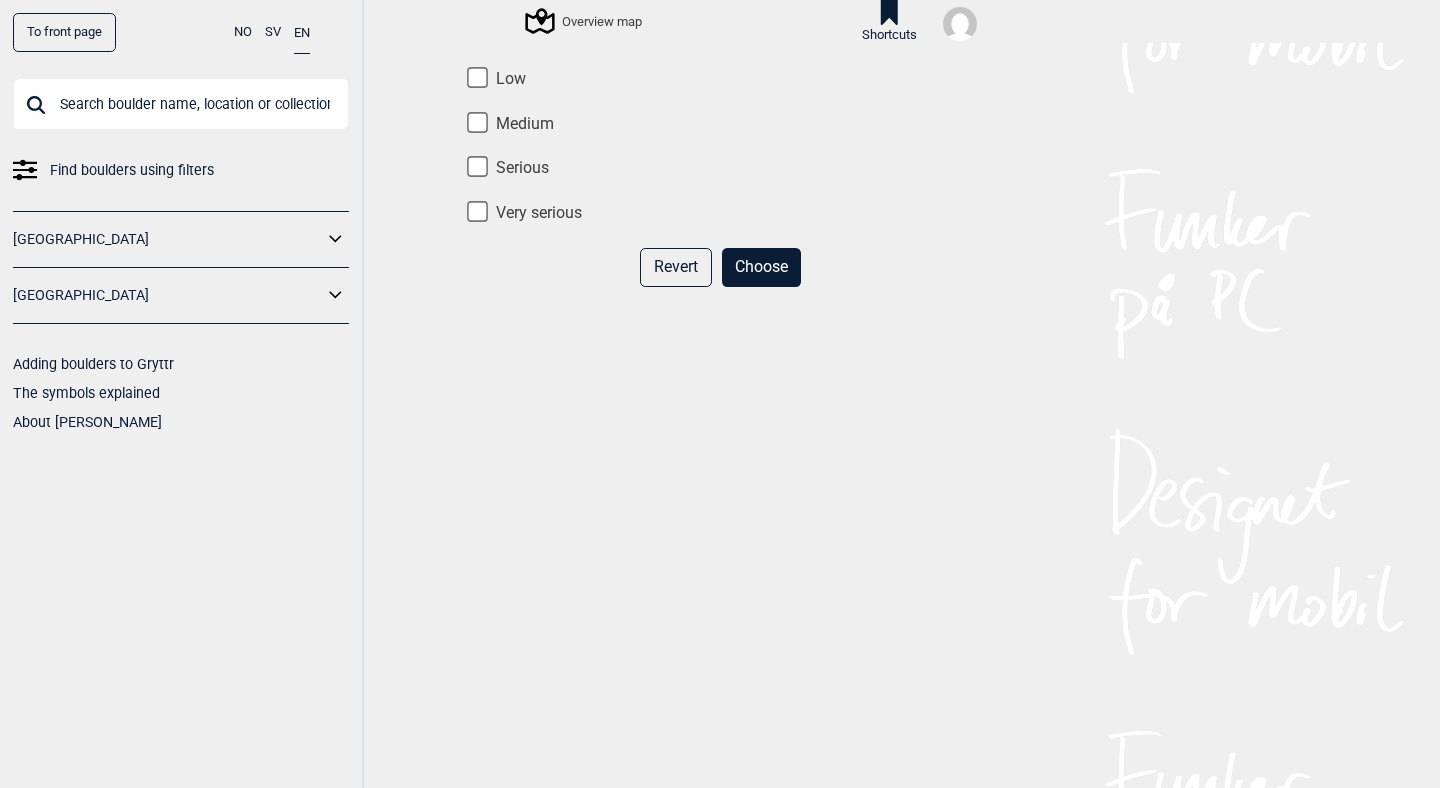 click on "Serious" at bounding box center [477, 167] 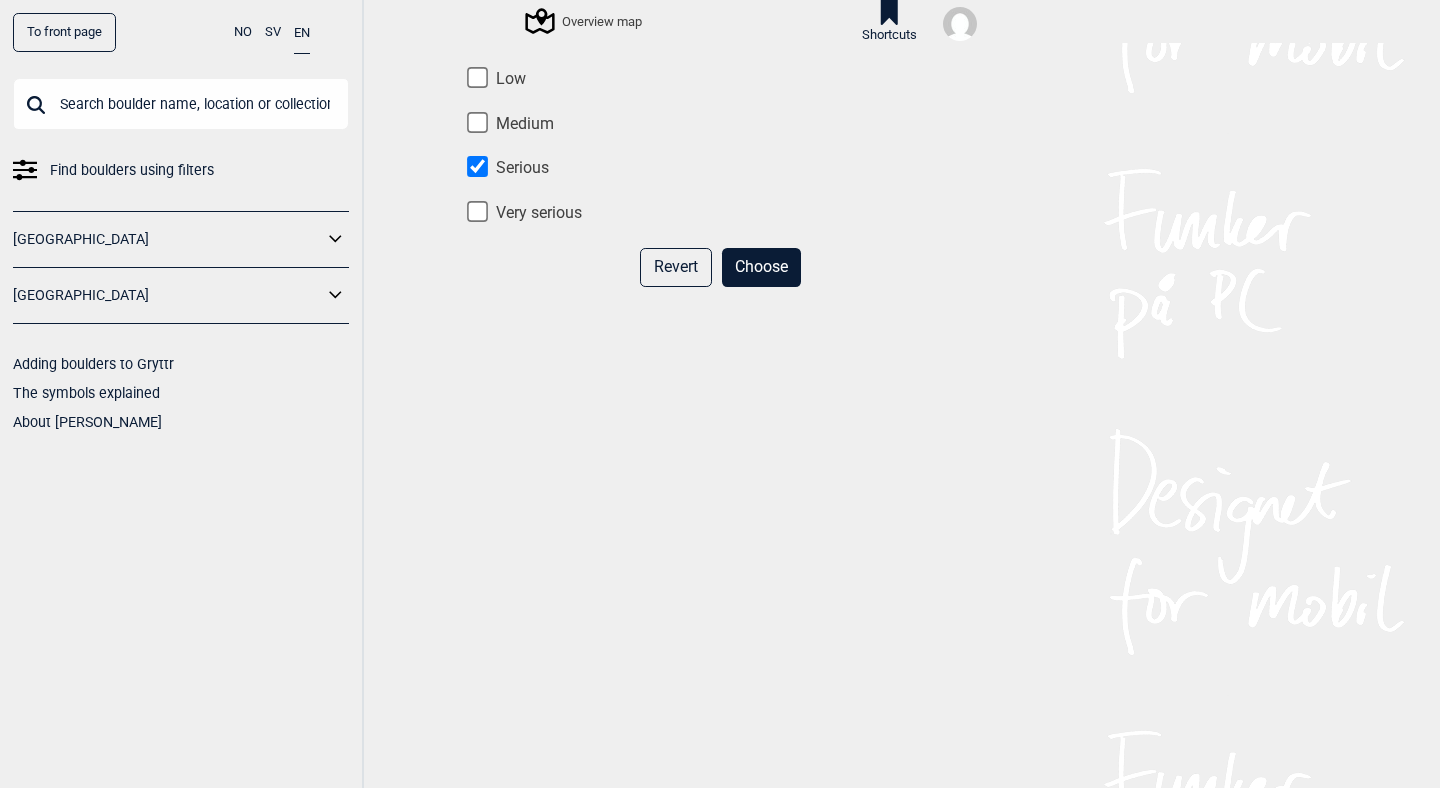 checkbox on "true" 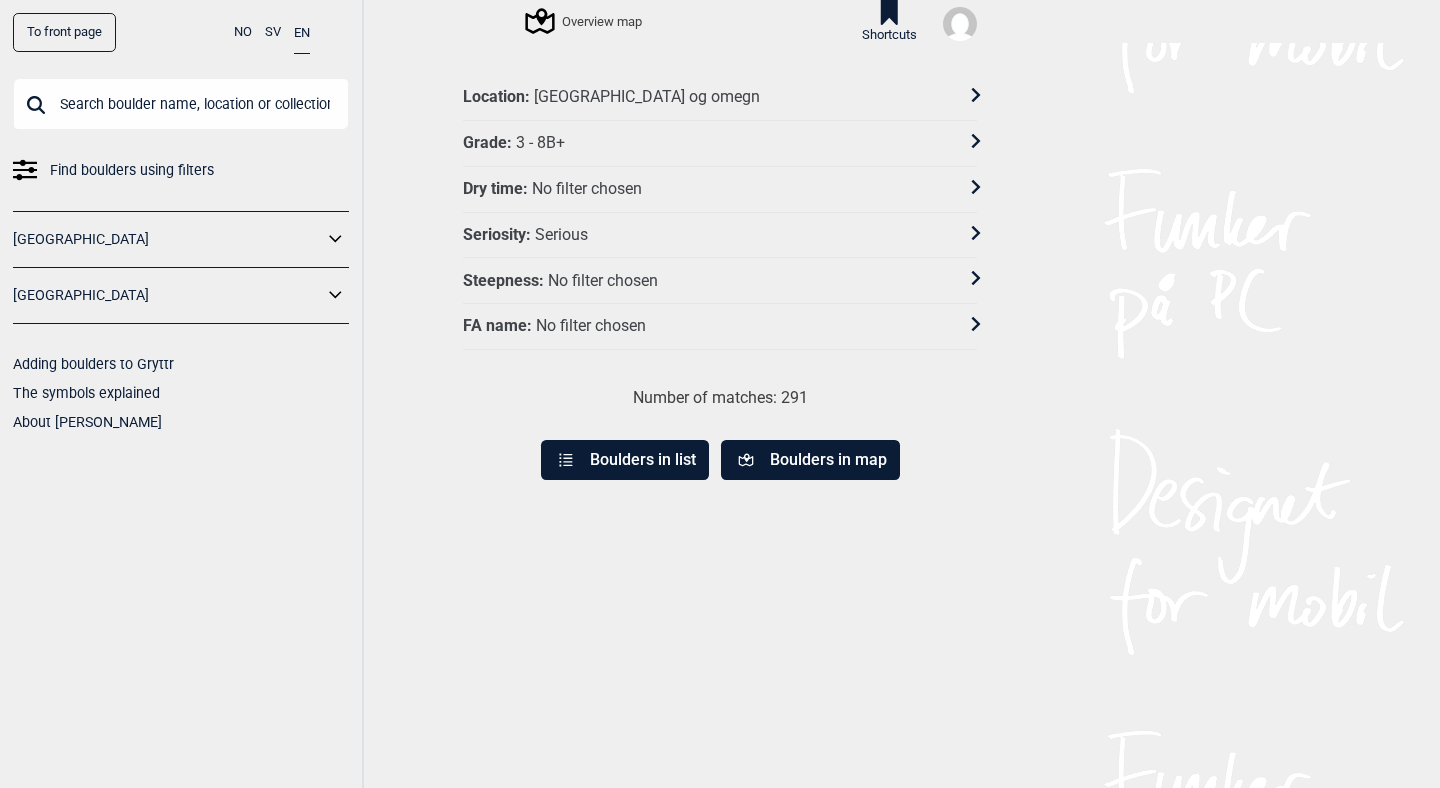 click on "3 - 8B+" at bounding box center [540, 143] 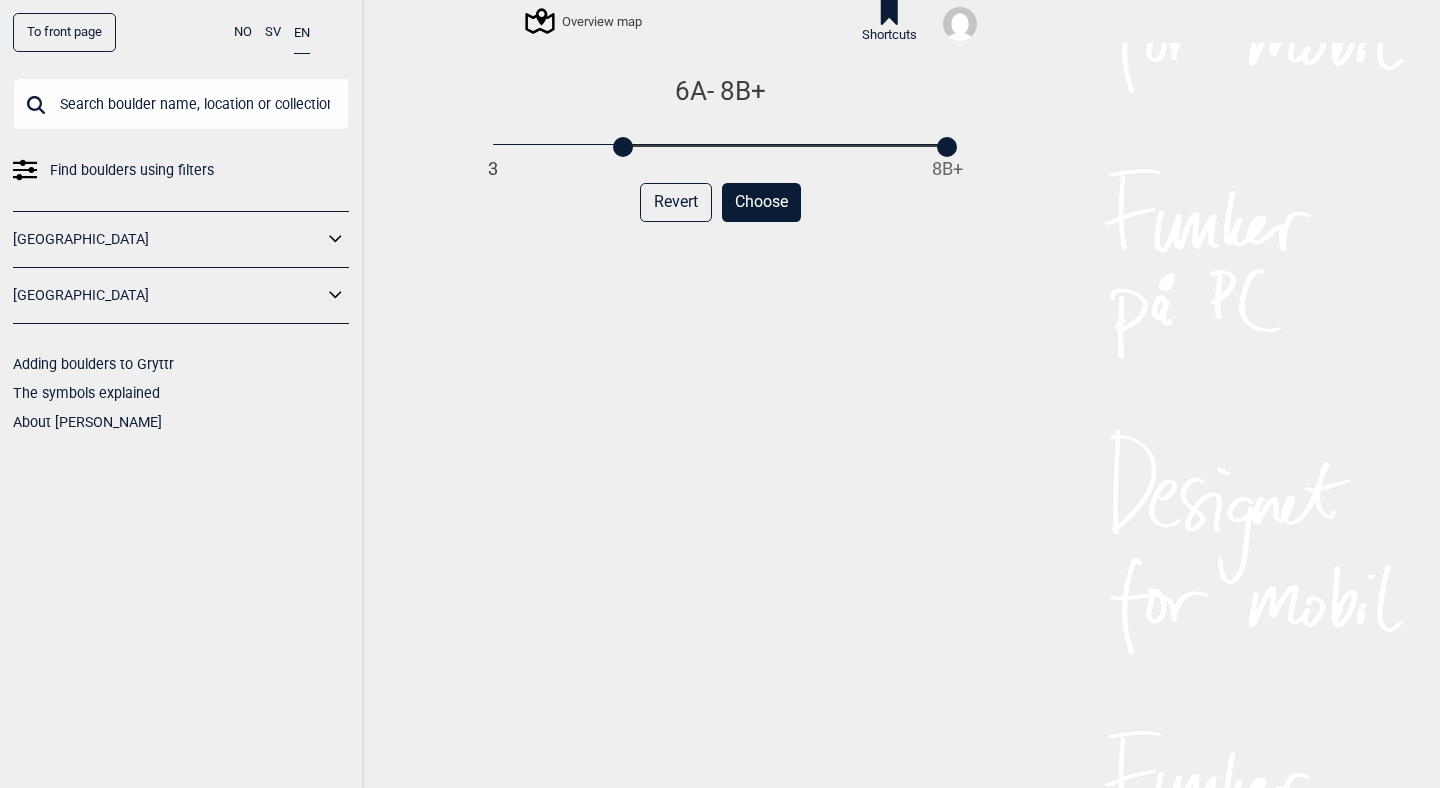 drag, startPoint x: 492, startPoint y: 150, endPoint x: 632, endPoint y: 149, distance: 140.00357 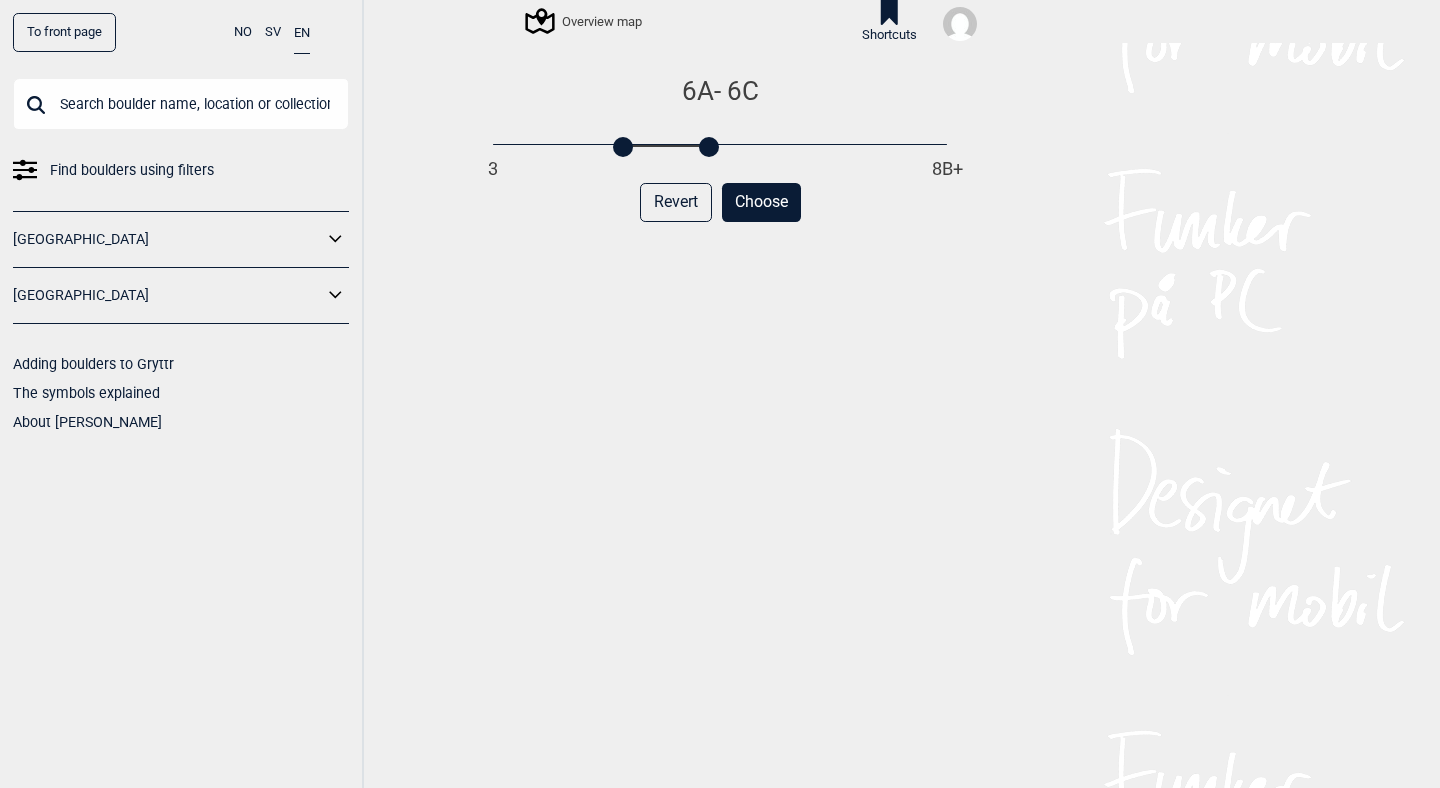 drag, startPoint x: 951, startPoint y: 149, endPoint x: 715, endPoint y: 153, distance: 236.03389 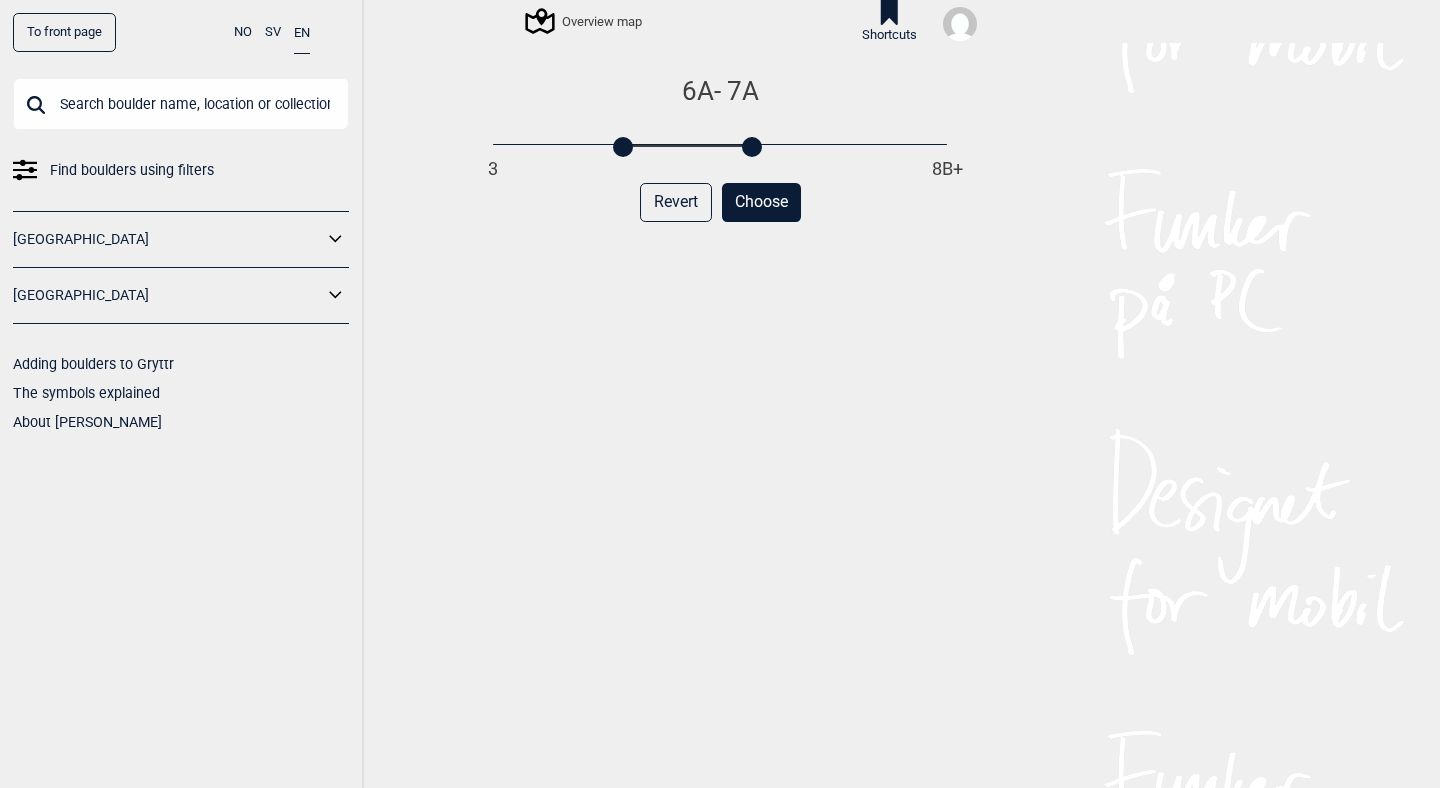 drag, startPoint x: 715, startPoint y: 153, endPoint x: 755, endPoint y: 152, distance: 40.012497 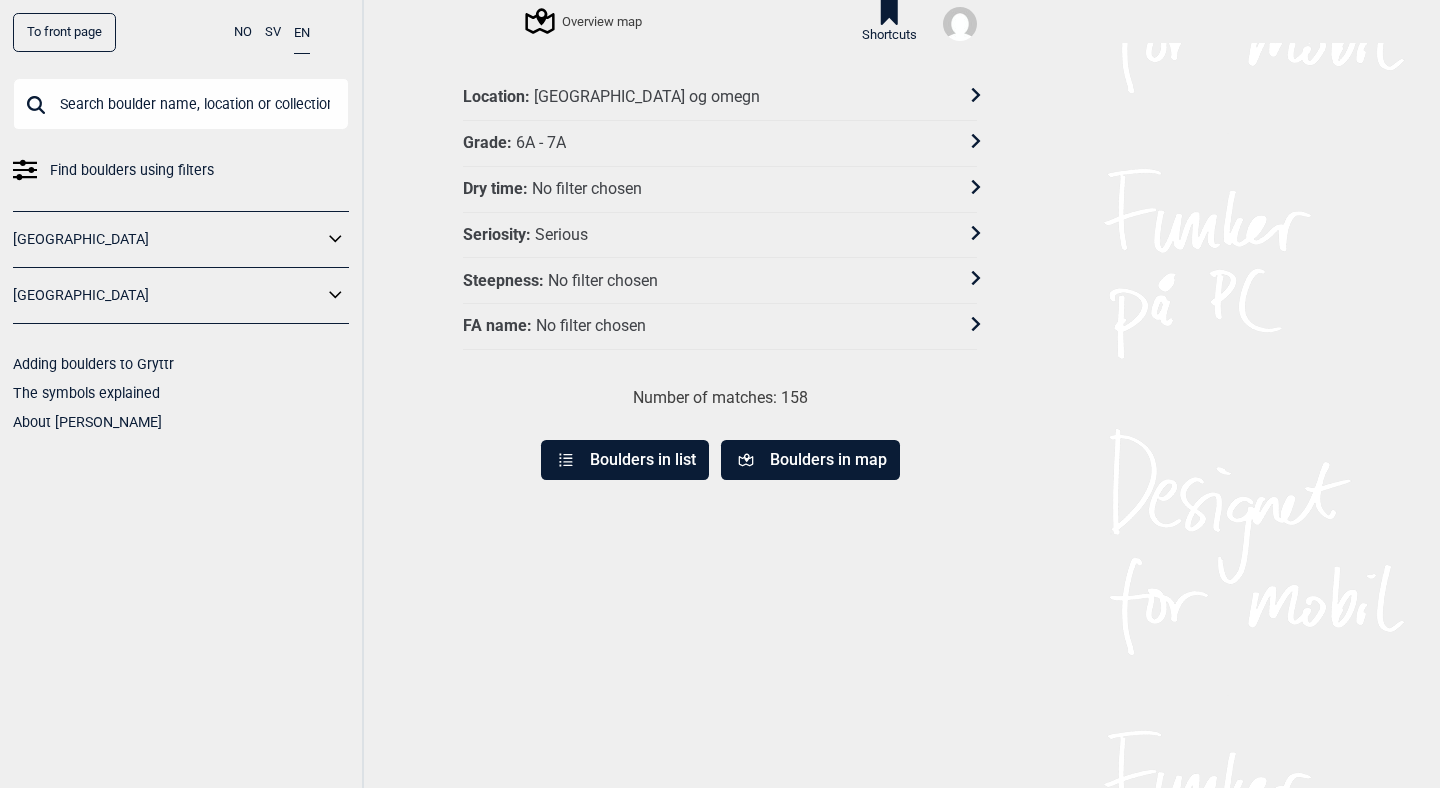 click on "Serious" at bounding box center (561, 235) 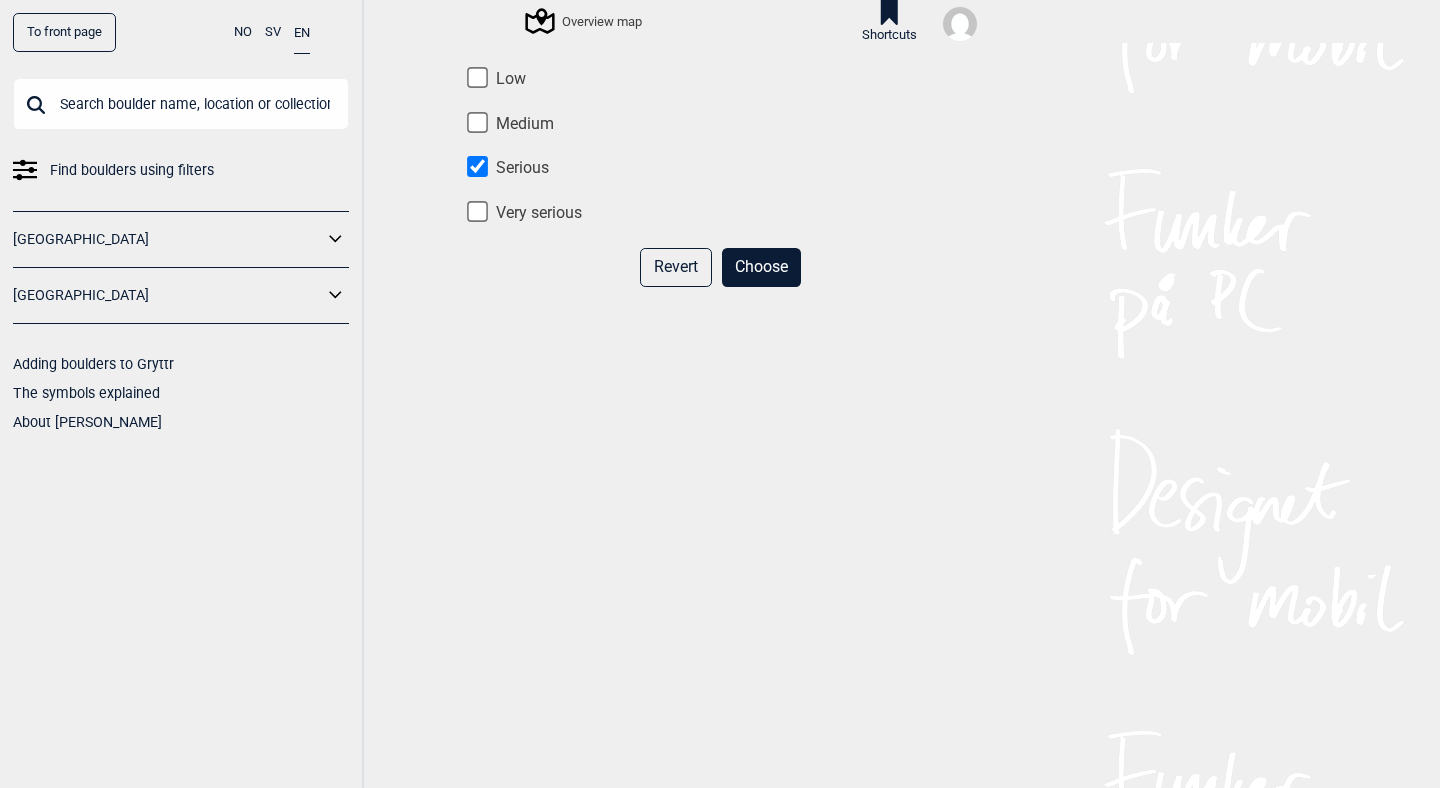 click on "Serious" at bounding box center [477, 167] 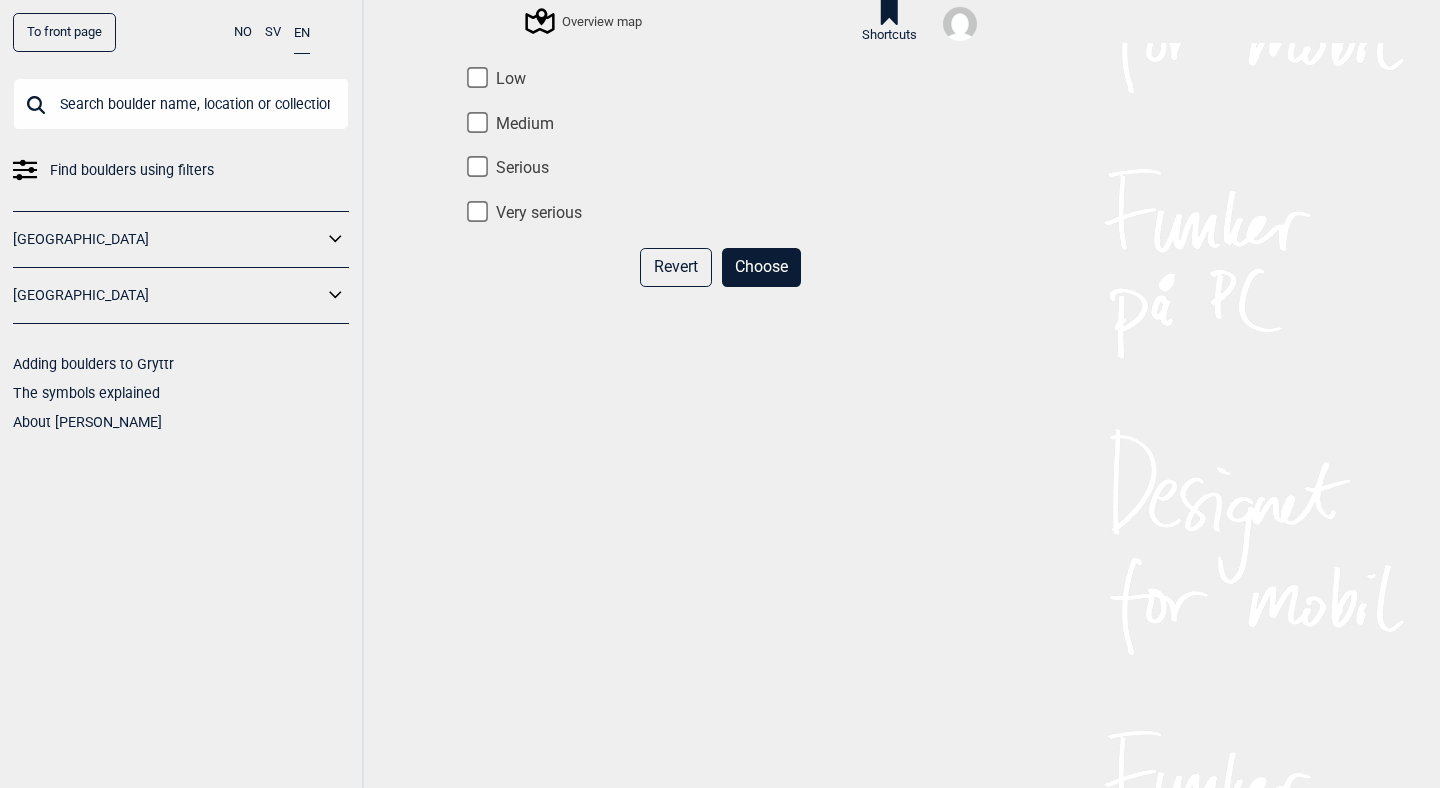 checkbox on "false" 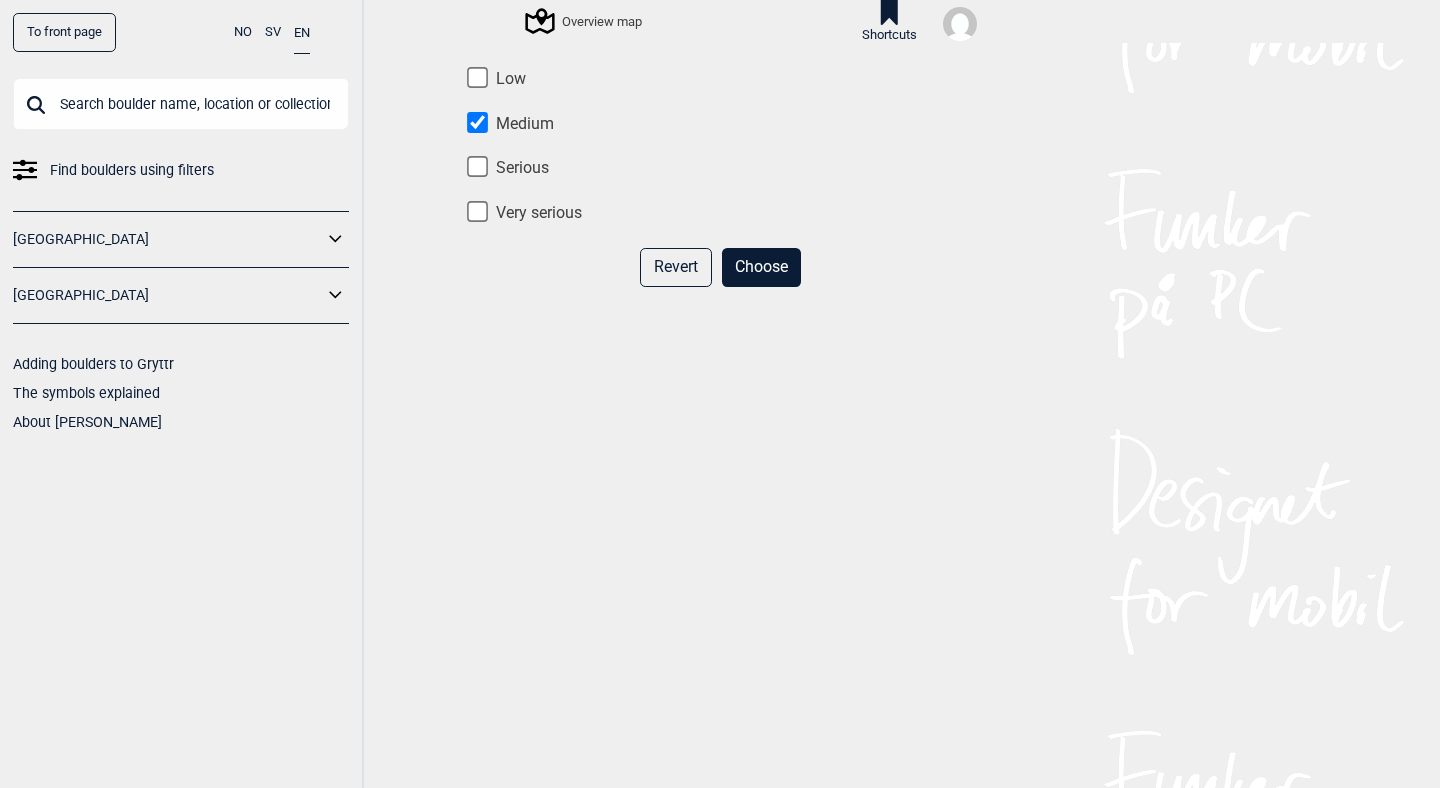 checkbox on "true" 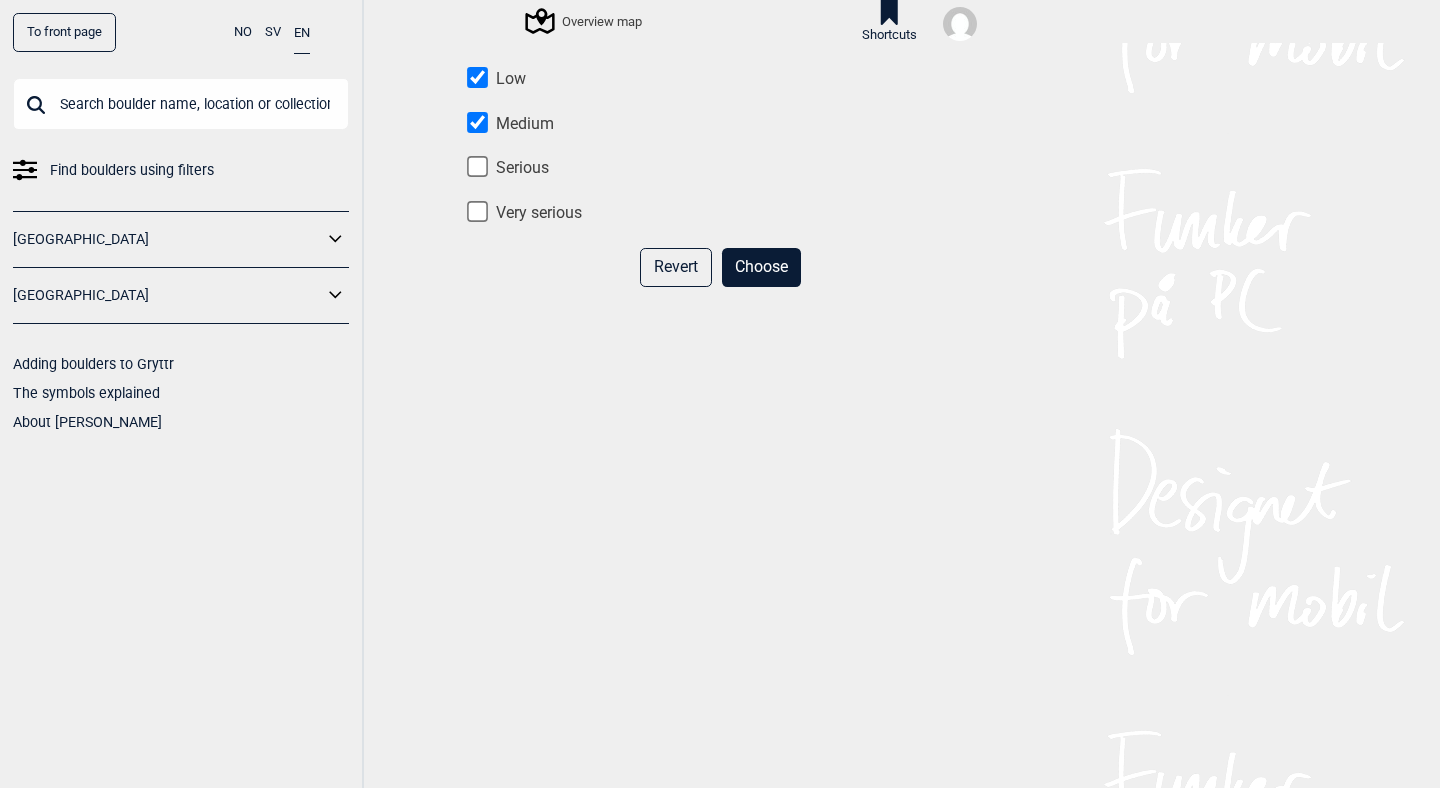 checkbox on "true" 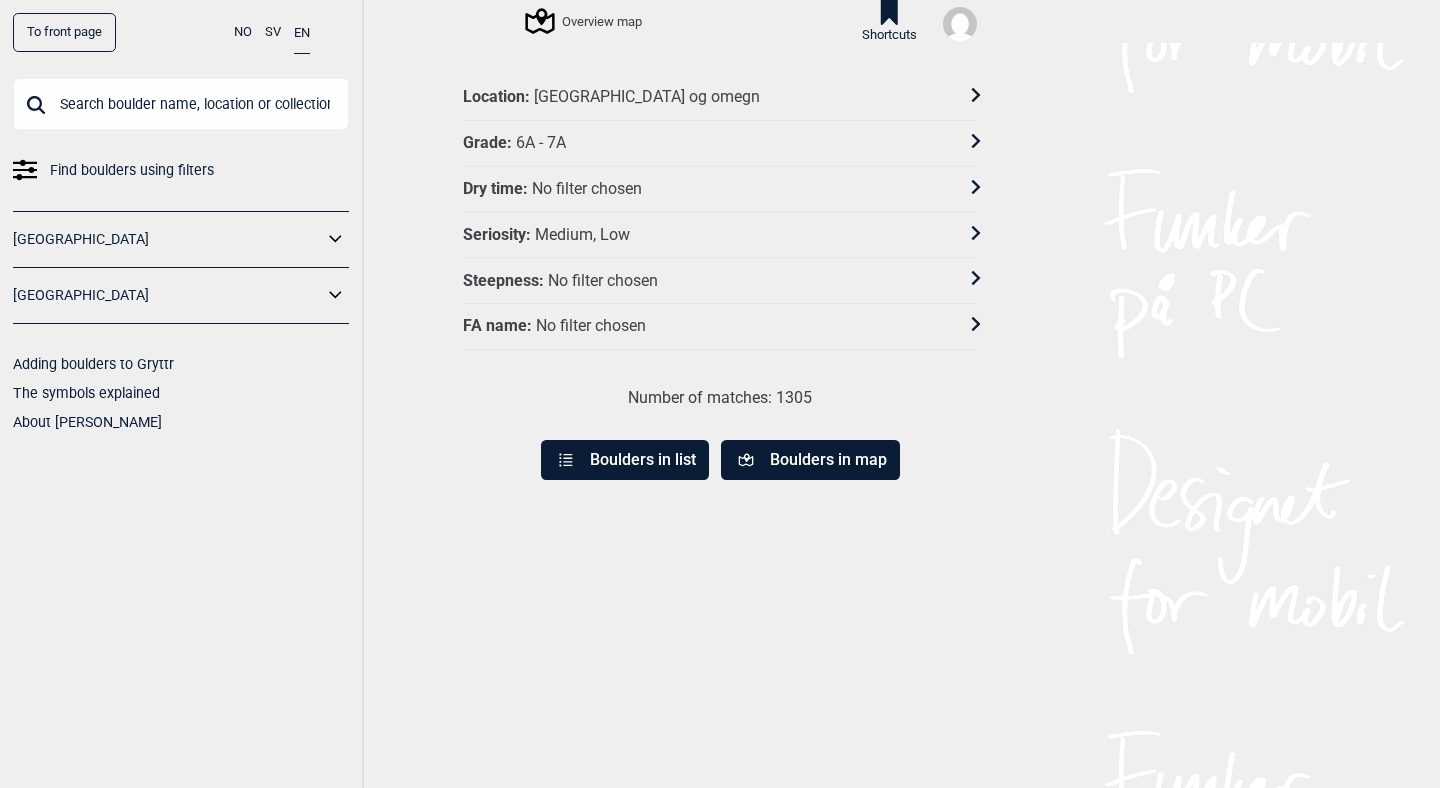 click on "No filter chosen" at bounding box center (591, 326) 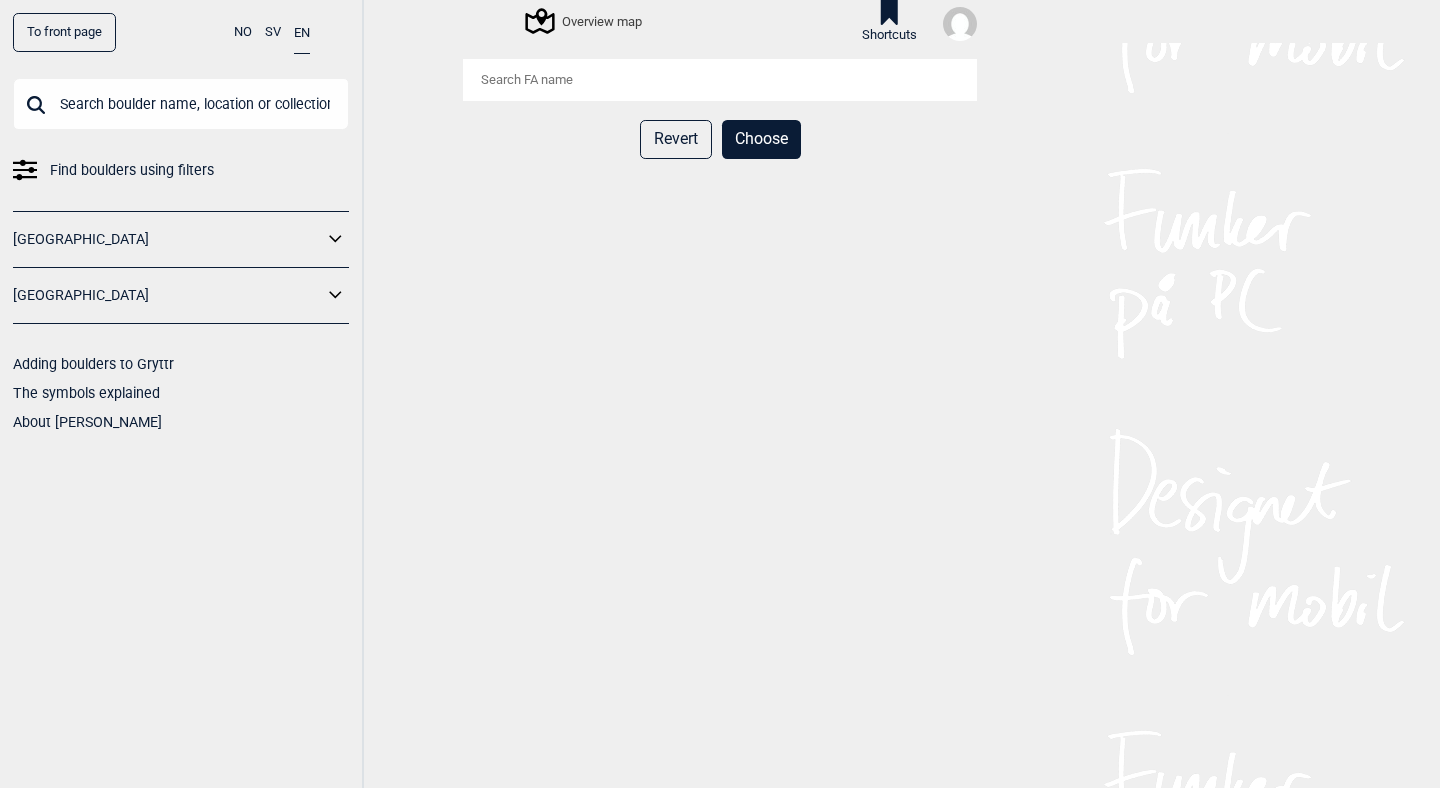 click on "Choose" at bounding box center [761, 139] 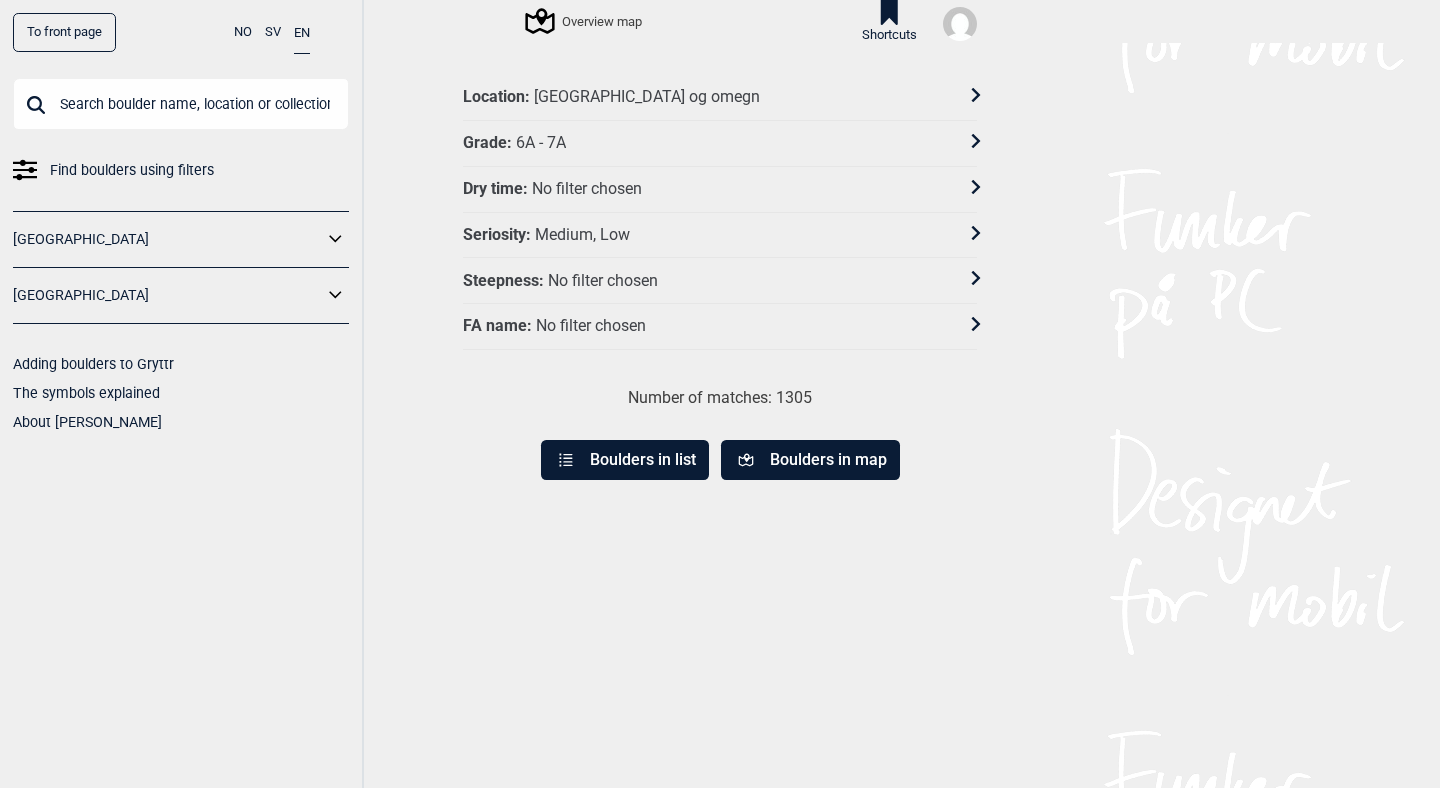 click on "Boulders in list" at bounding box center [625, 460] 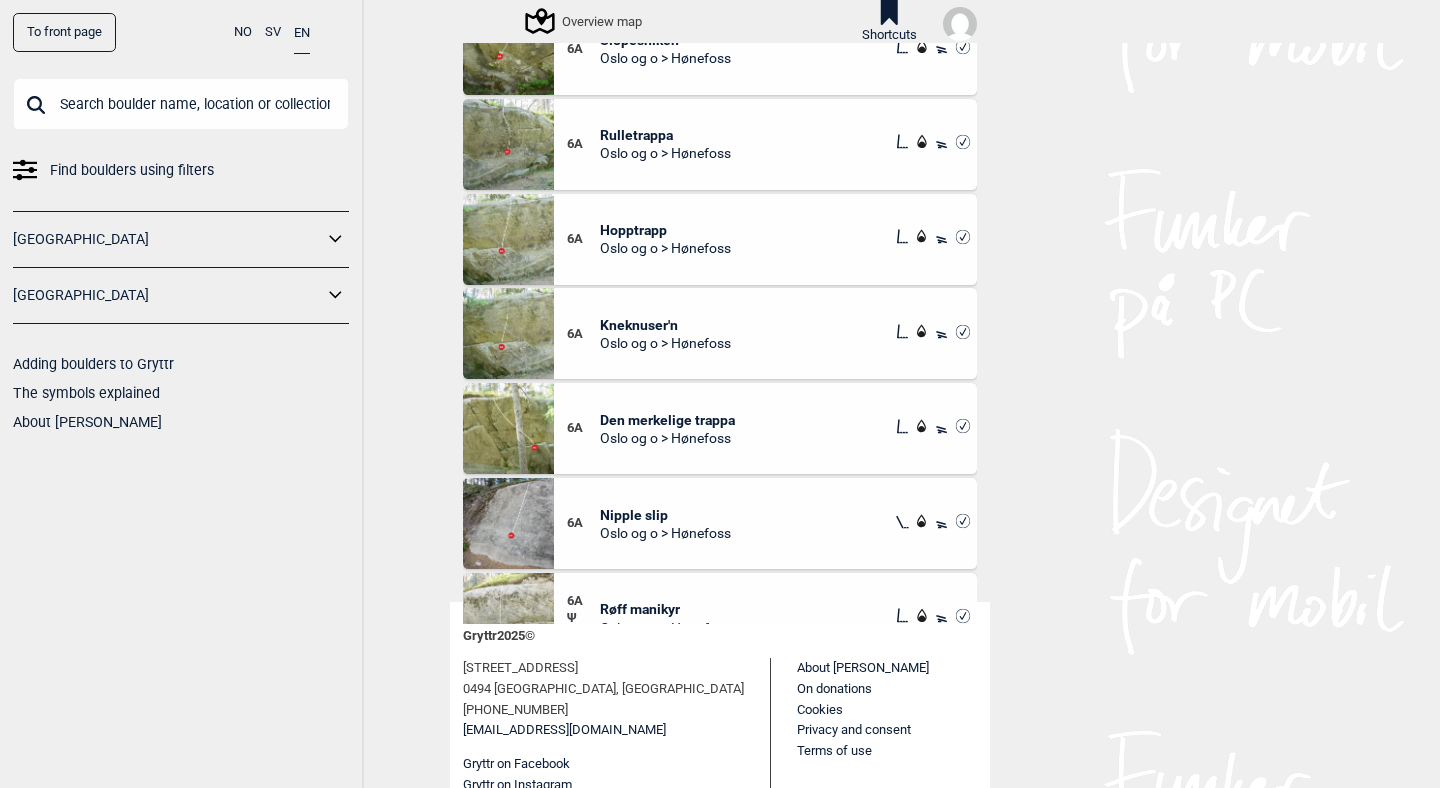 scroll, scrollTop: 227, scrollLeft: 0, axis: vertical 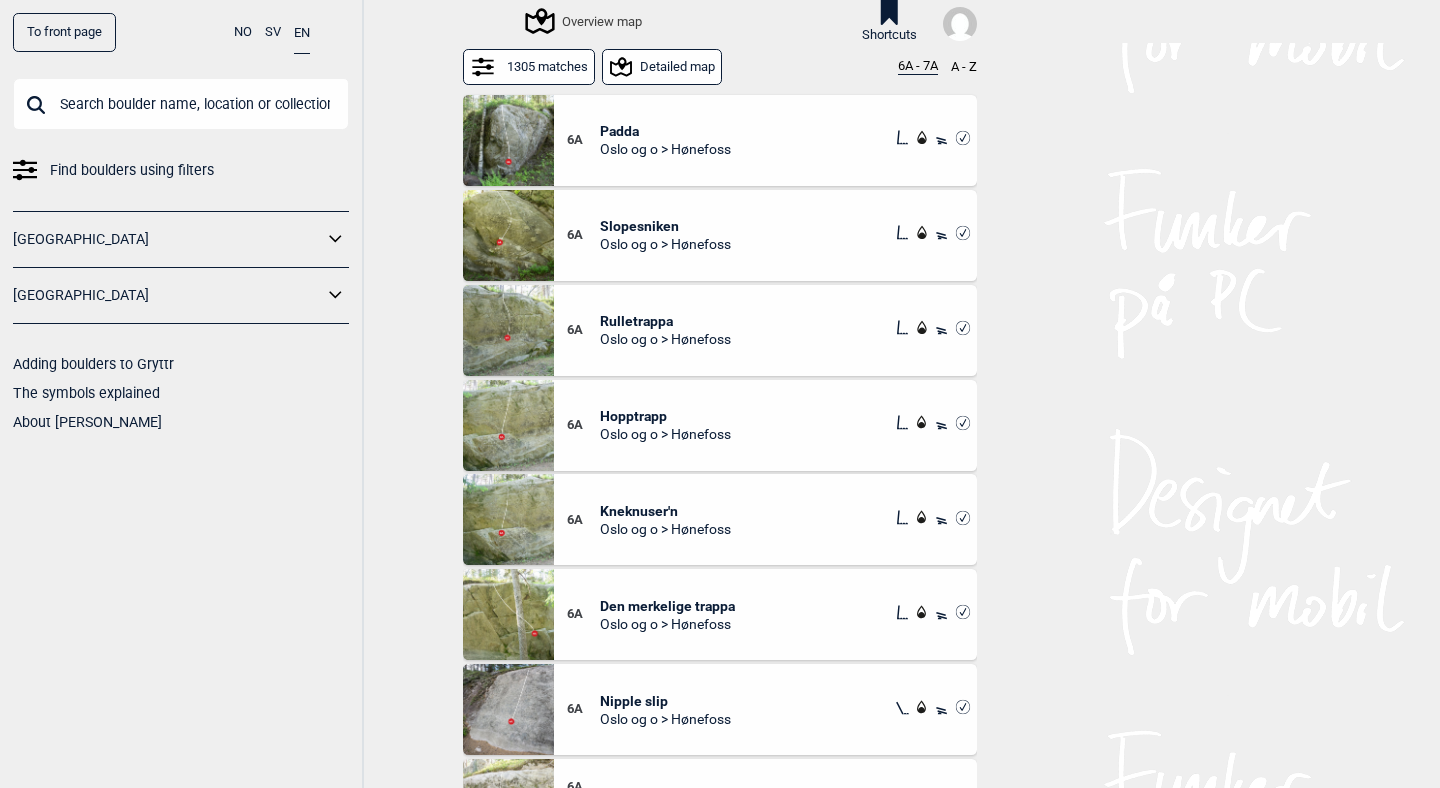 click on "Detailed map" at bounding box center (662, 66) 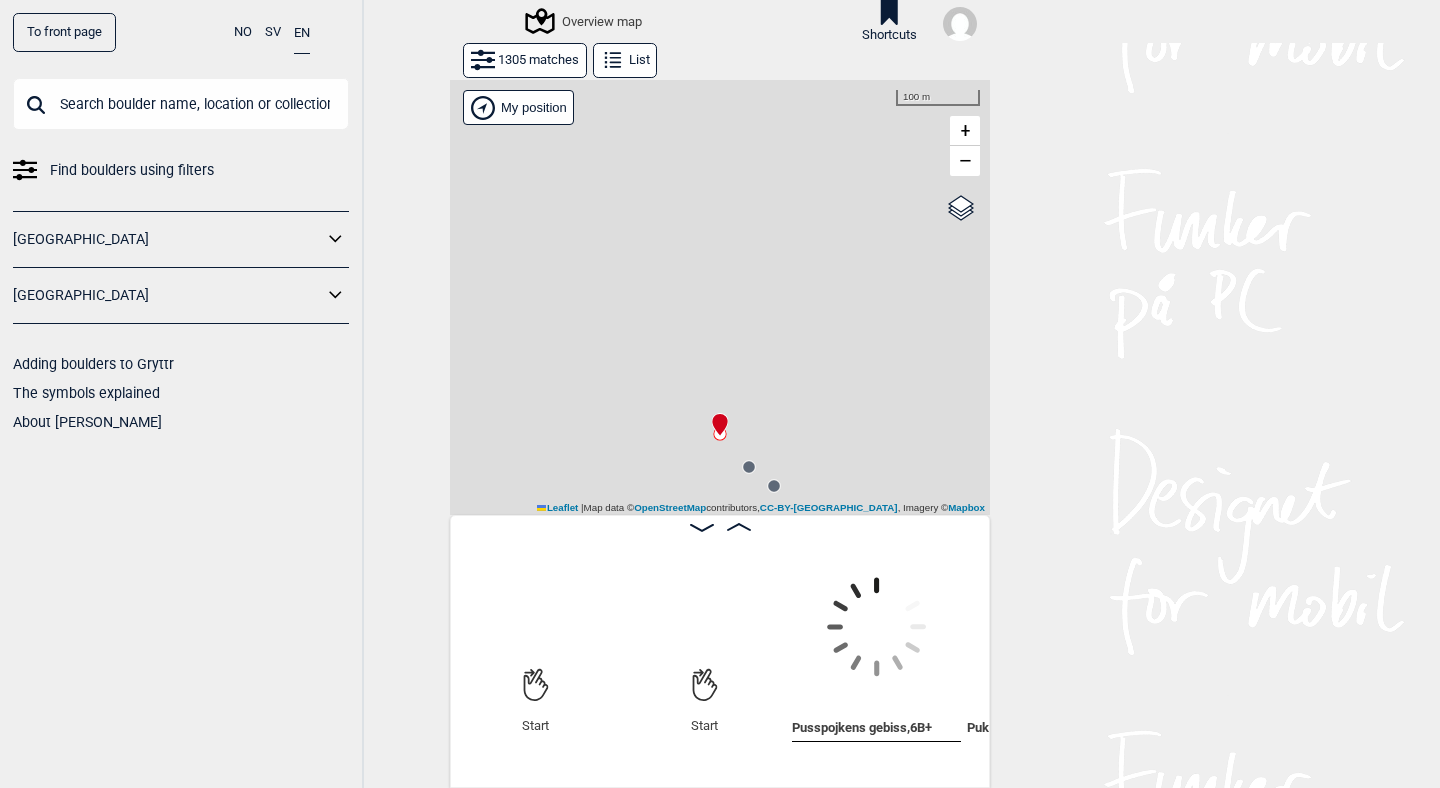 scroll, scrollTop: 0, scrollLeft: 157, axis: horizontal 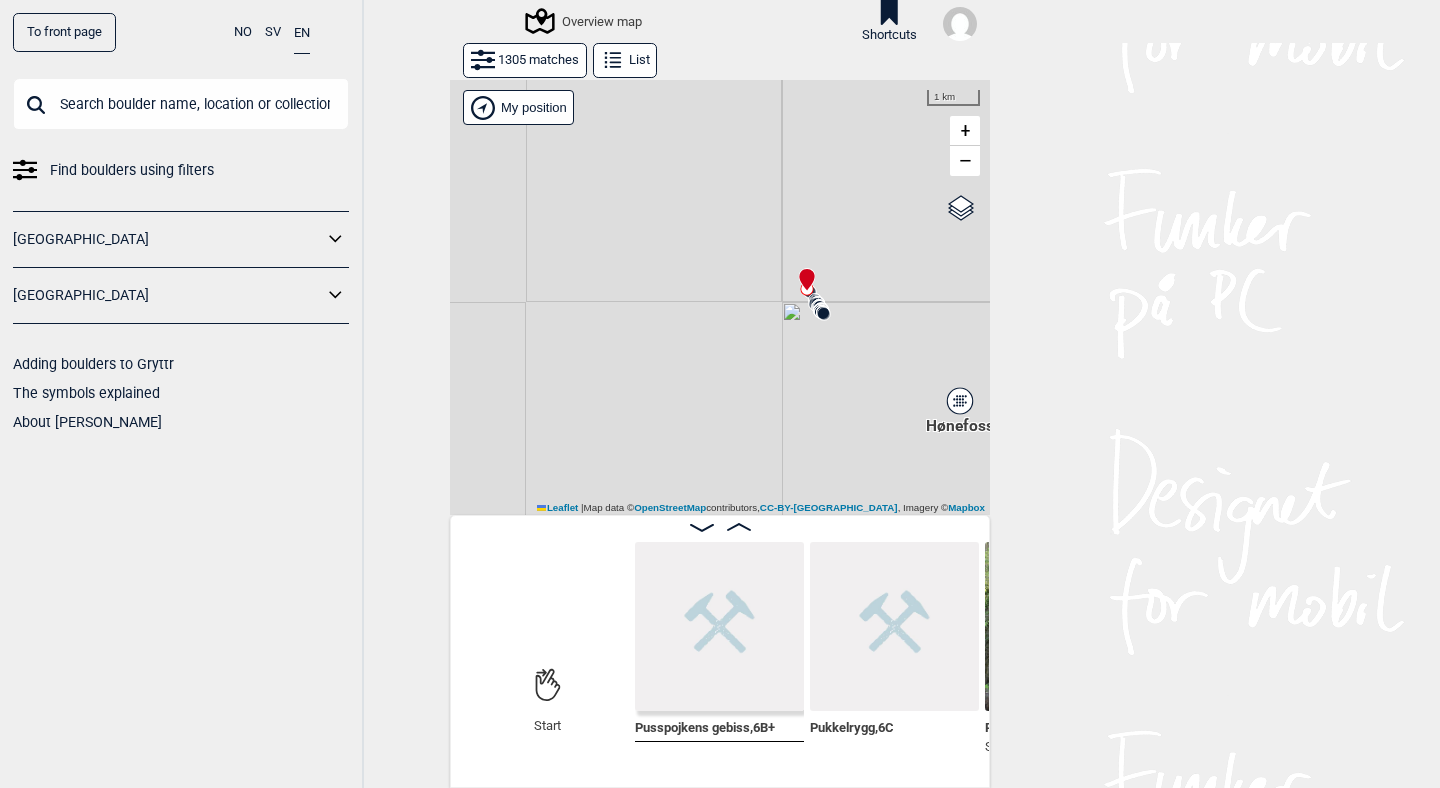 drag, startPoint x: 825, startPoint y: 349, endPoint x: 824, endPoint y: 224, distance: 125.004 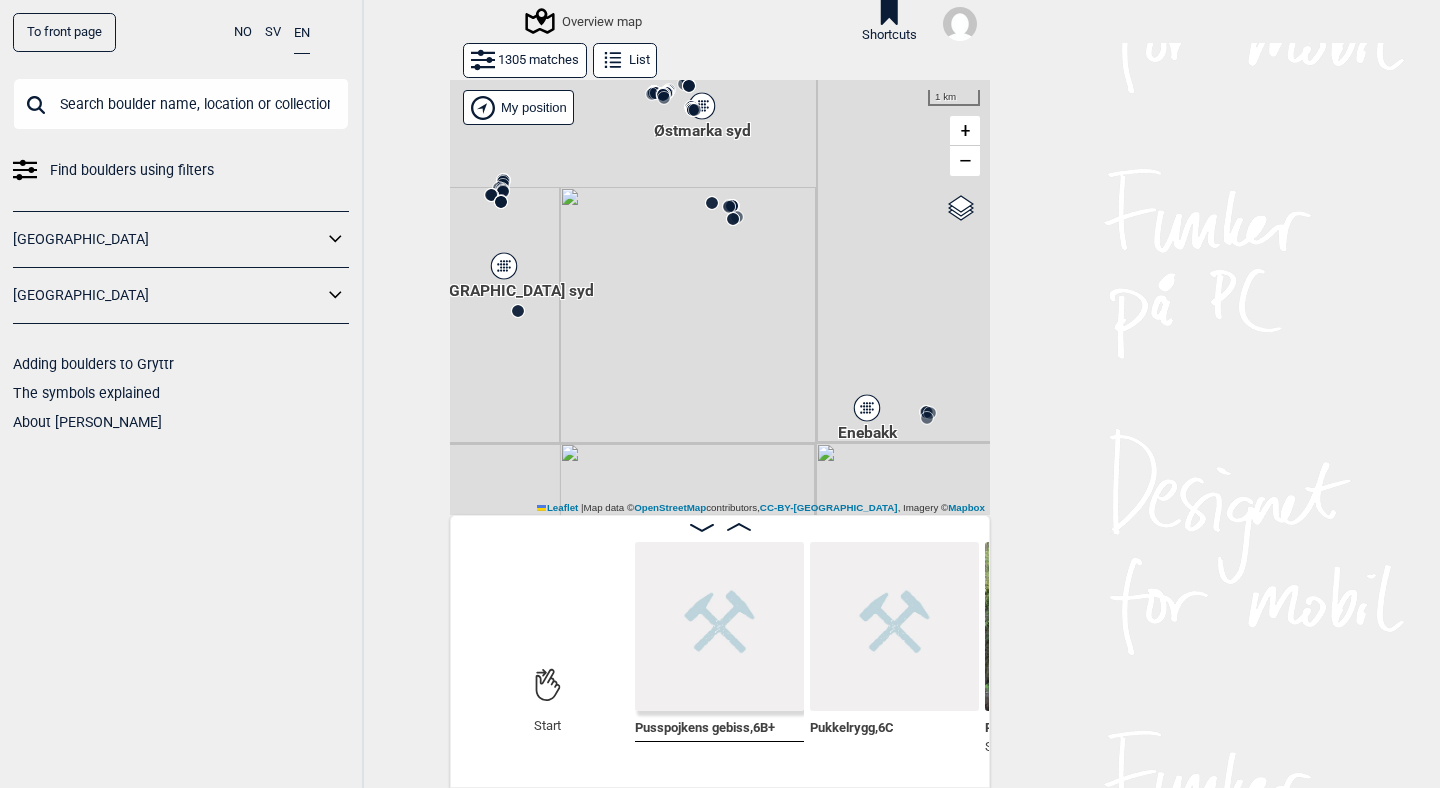 drag, startPoint x: 749, startPoint y: 235, endPoint x: 754, endPoint y: 488, distance: 253.04941 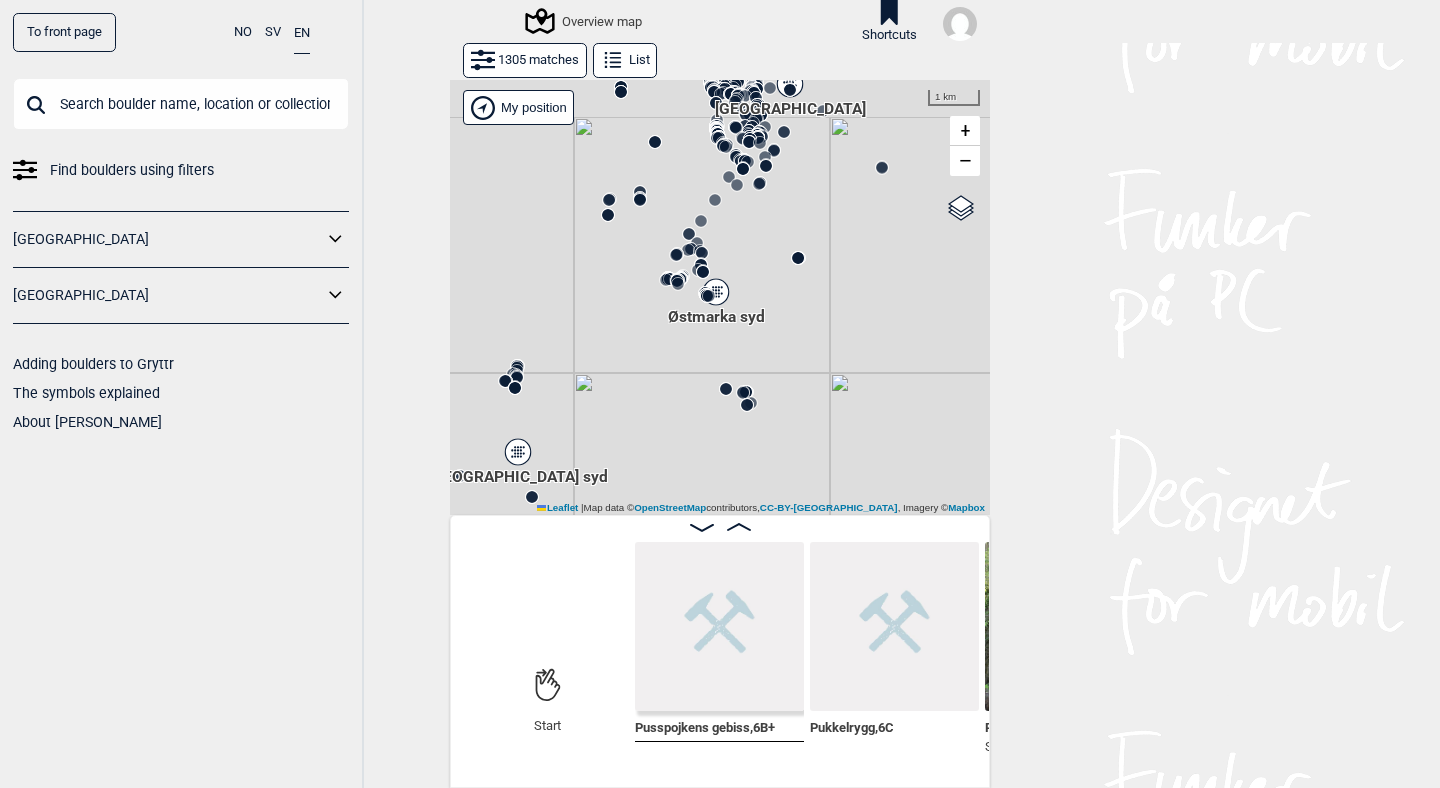 drag, startPoint x: 811, startPoint y: 222, endPoint x: 839, endPoint y: 424, distance: 203.93137 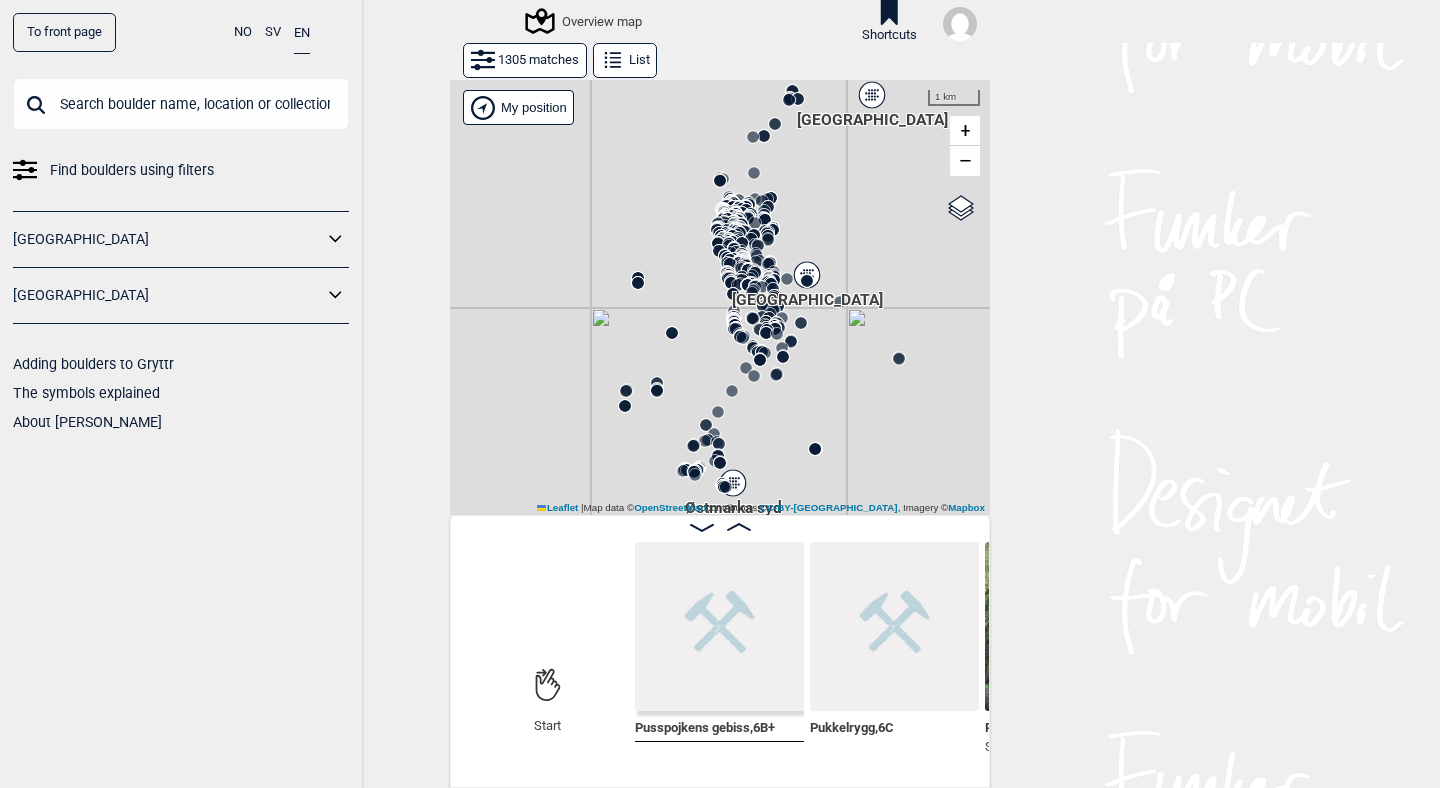 drag, startPoint x: 858, startPoint y: 222, endPoint x: 863, endPoint y: 374, distance: 152.08221 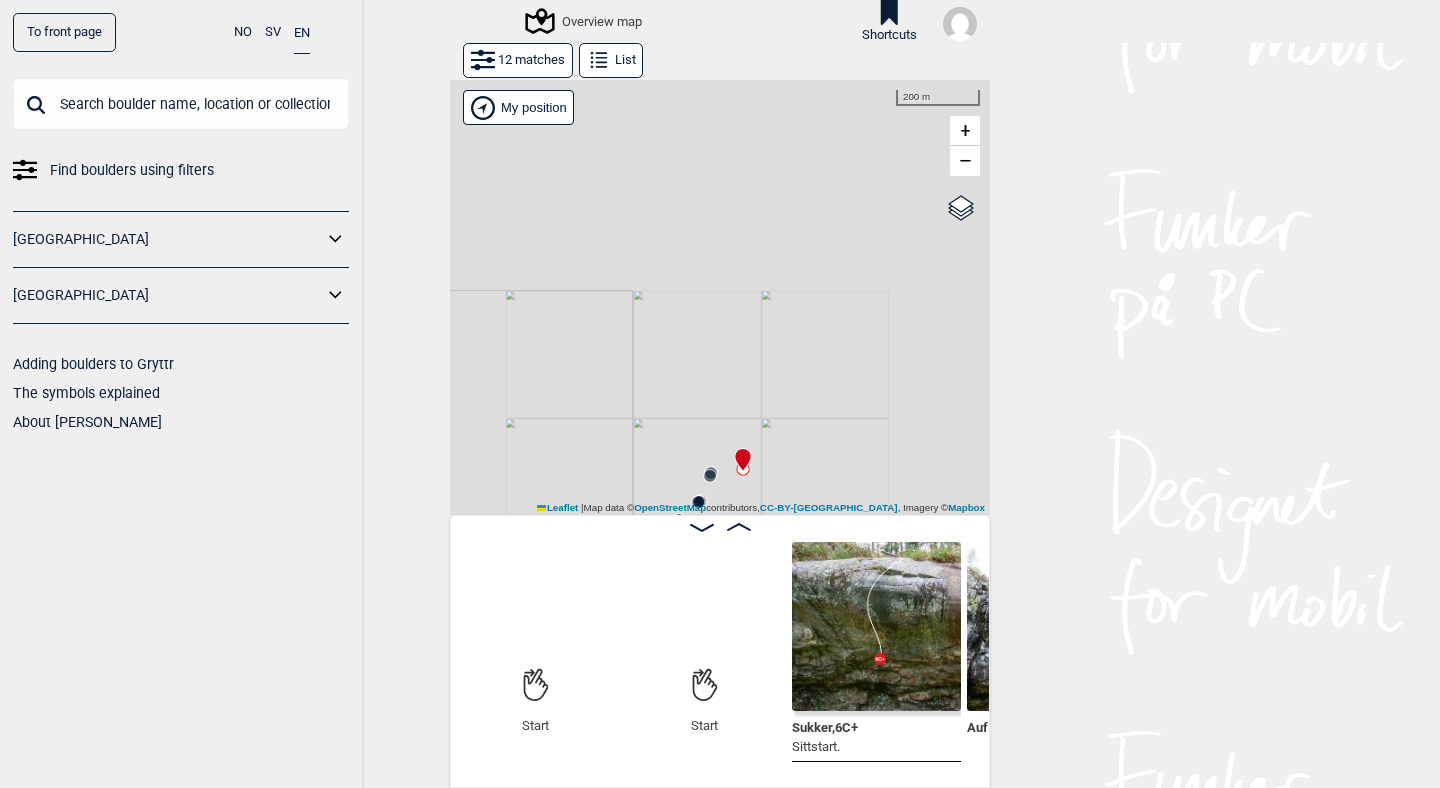 scroll, scrollTop: 0, scrollLeft: 0, axis: both 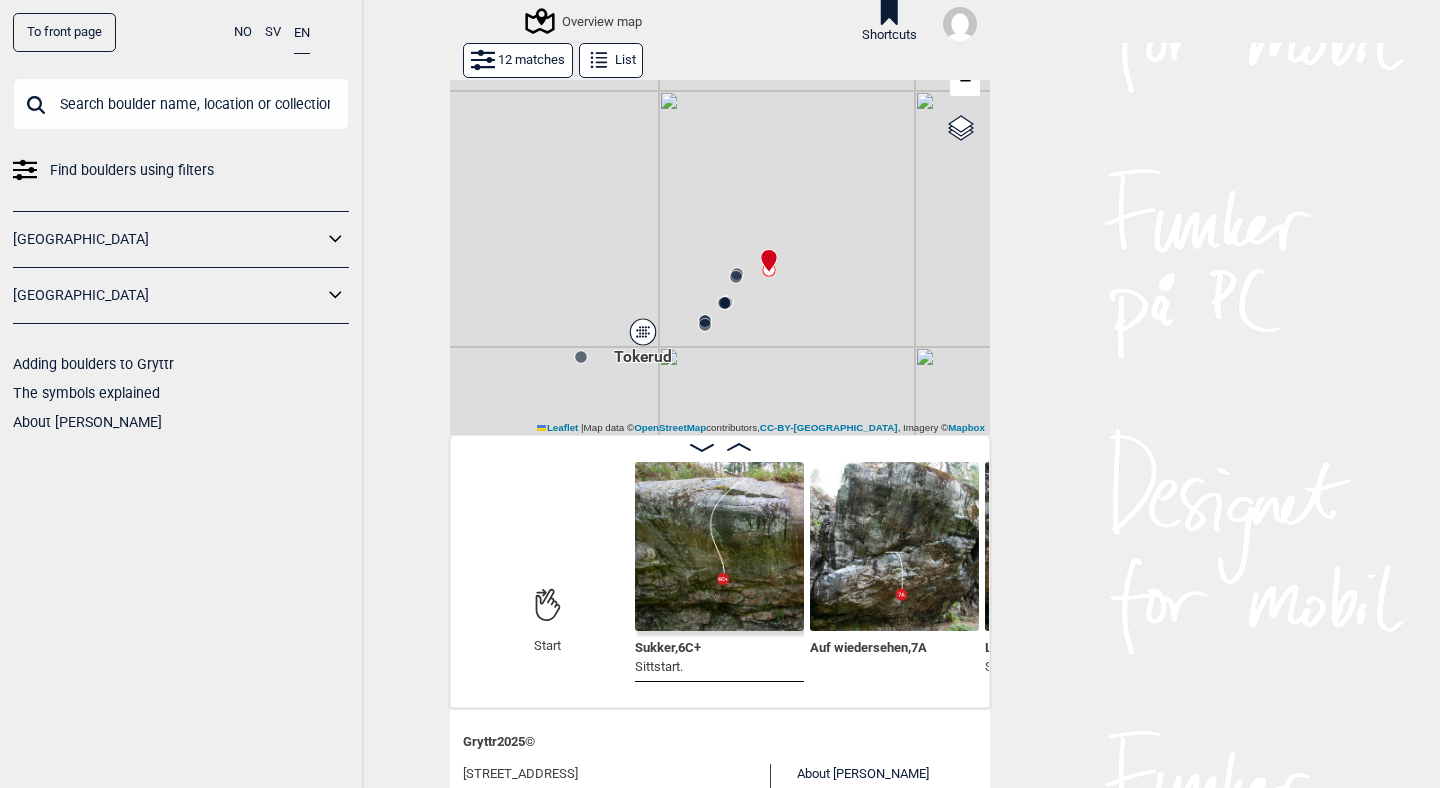 drag, startPoint x: 802, startPoint y: 251, endPoint x: 829, endPoint y: 125, distance: 128.86038 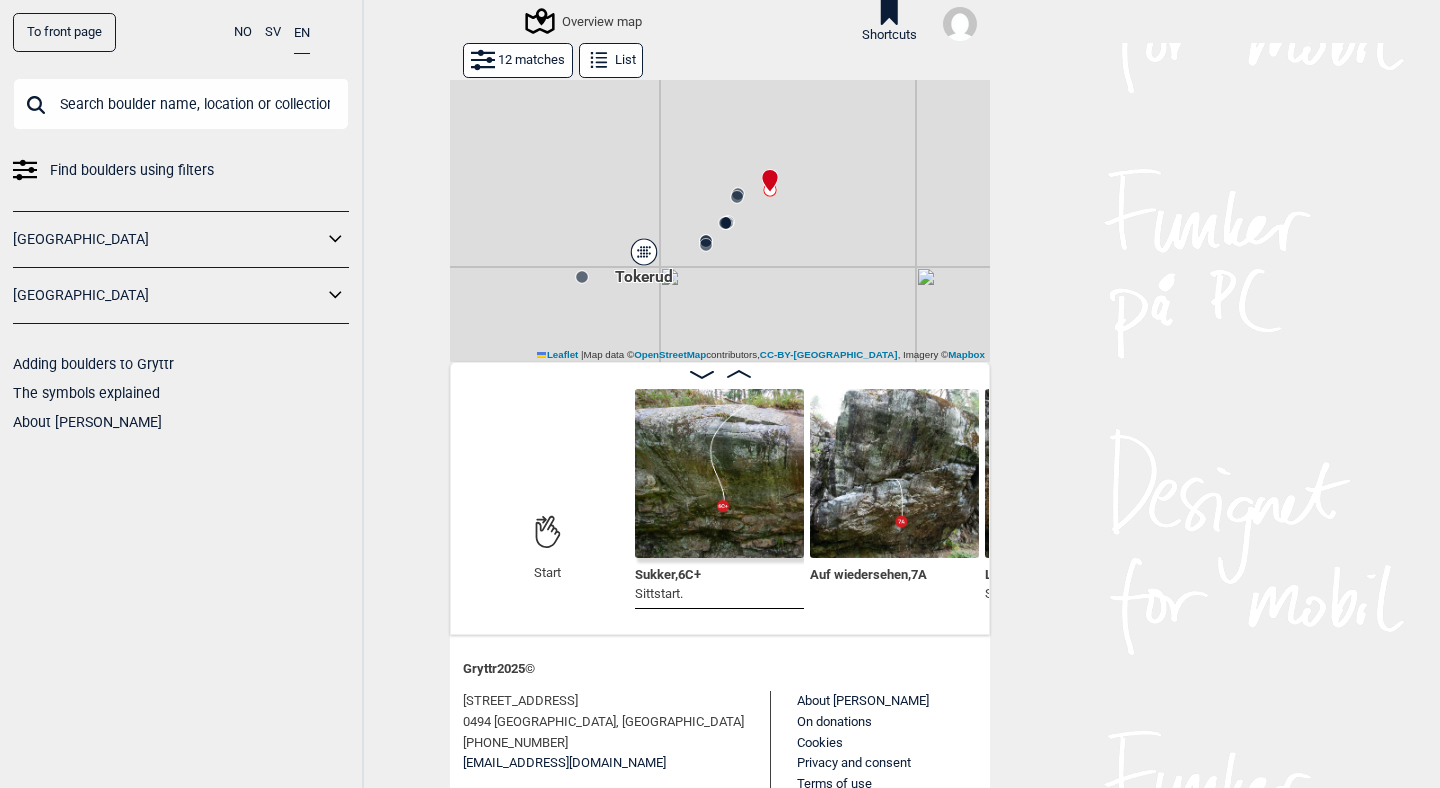 scroll, scrollTop: 227, scrollLeft: 0, axis: vertical 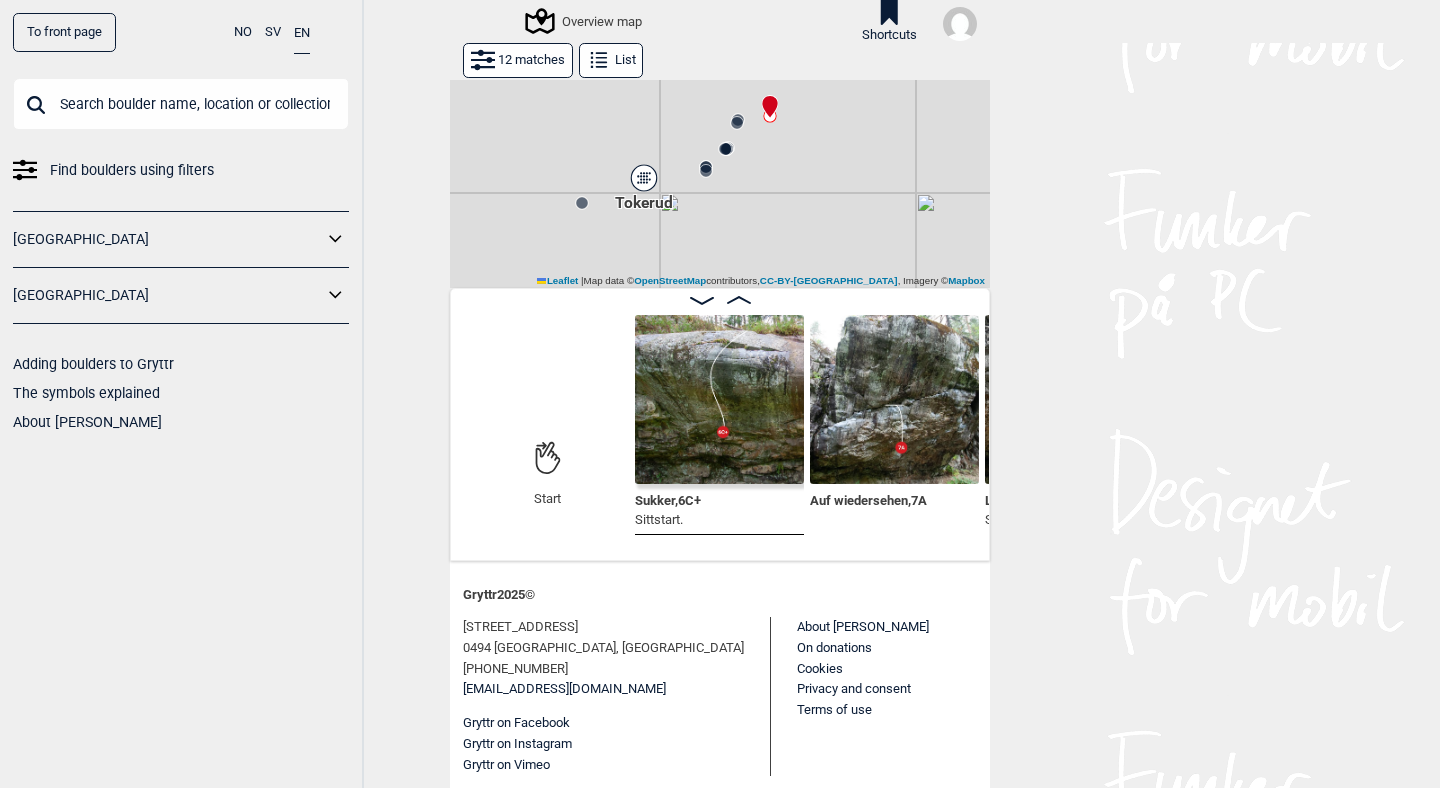 click 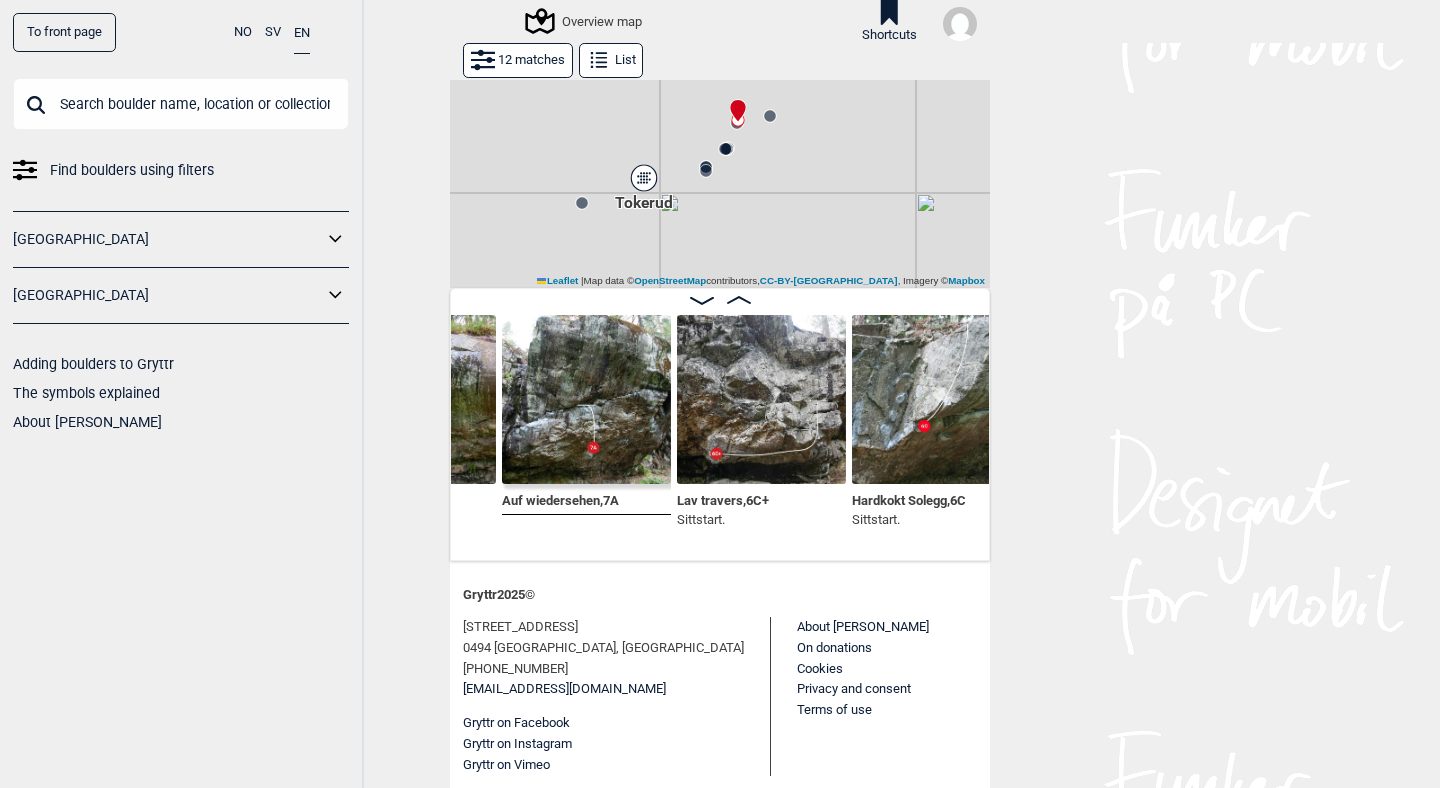 scroll, scrollTop: 0, scrollLeft: 466, axis: horizontal 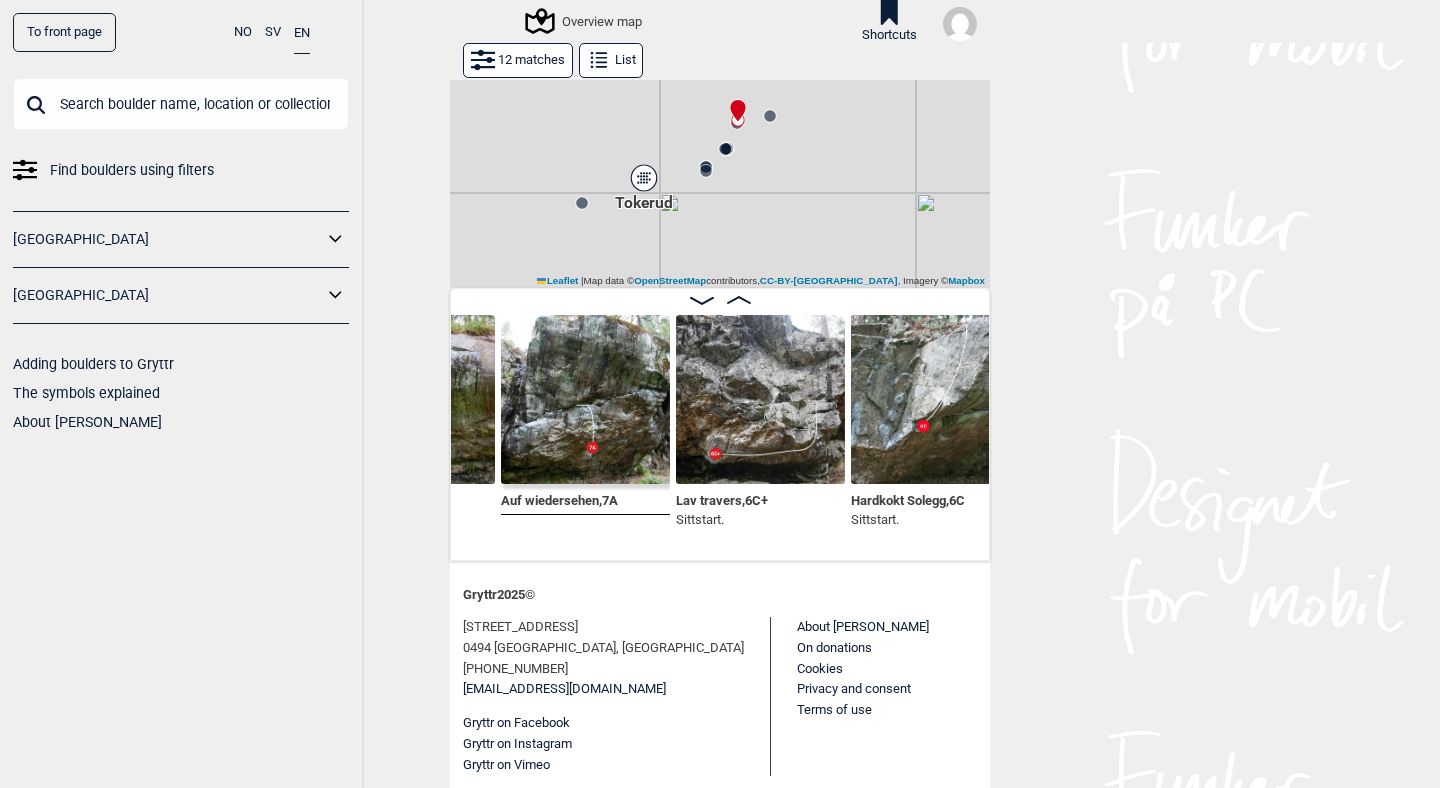 click at bounding box center (760, 399) 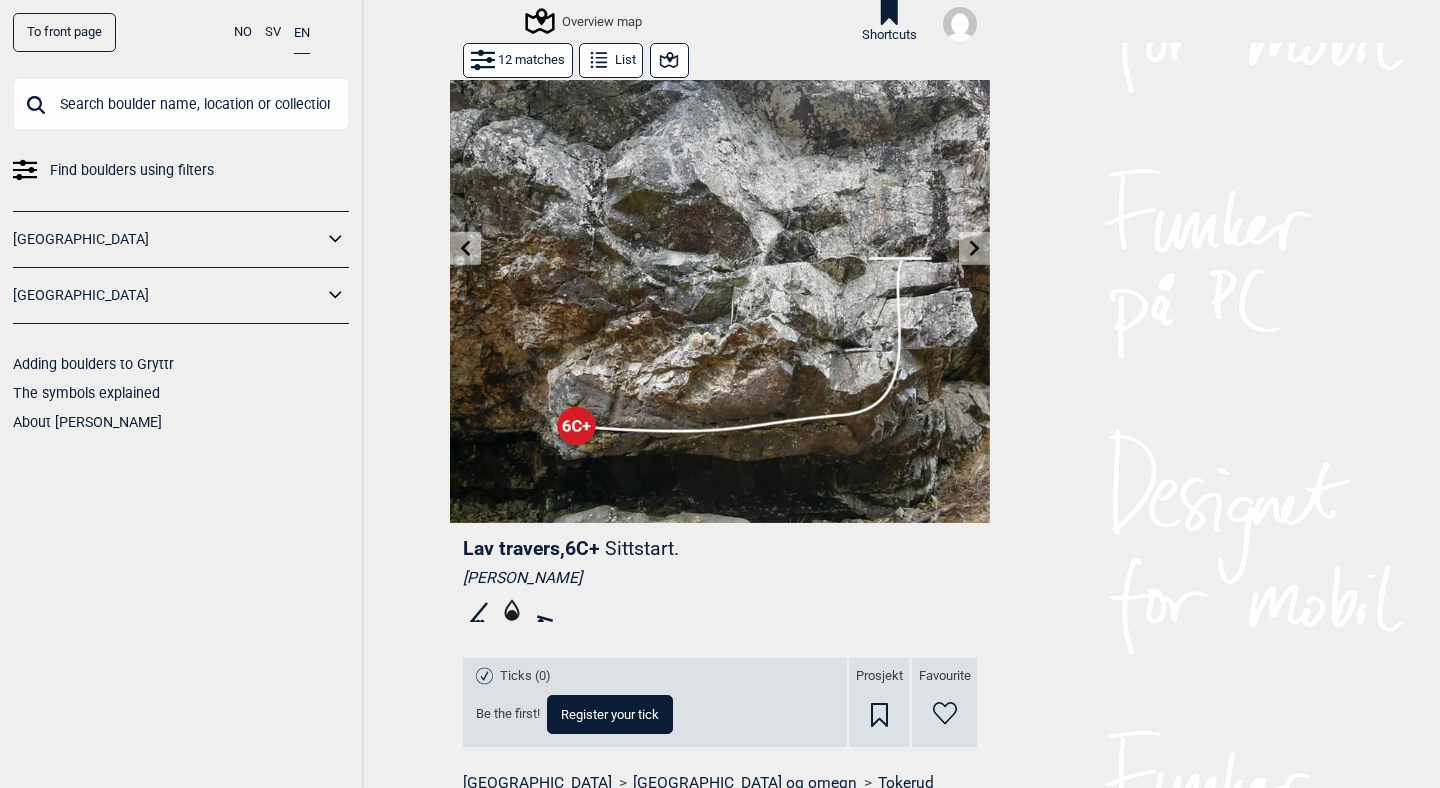 scroll, scrollTop: 93, scrollLeft: 0, axis: vertical 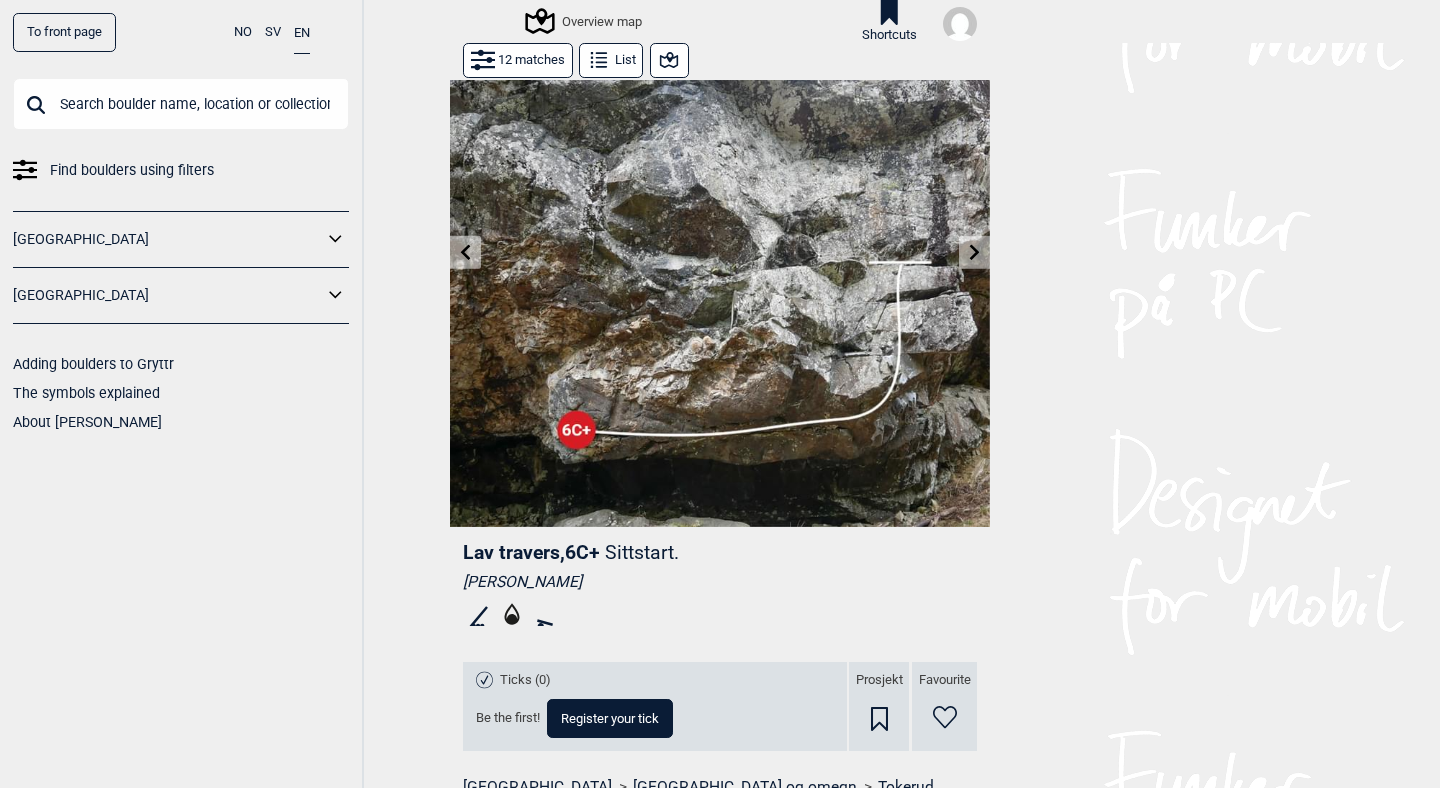 click 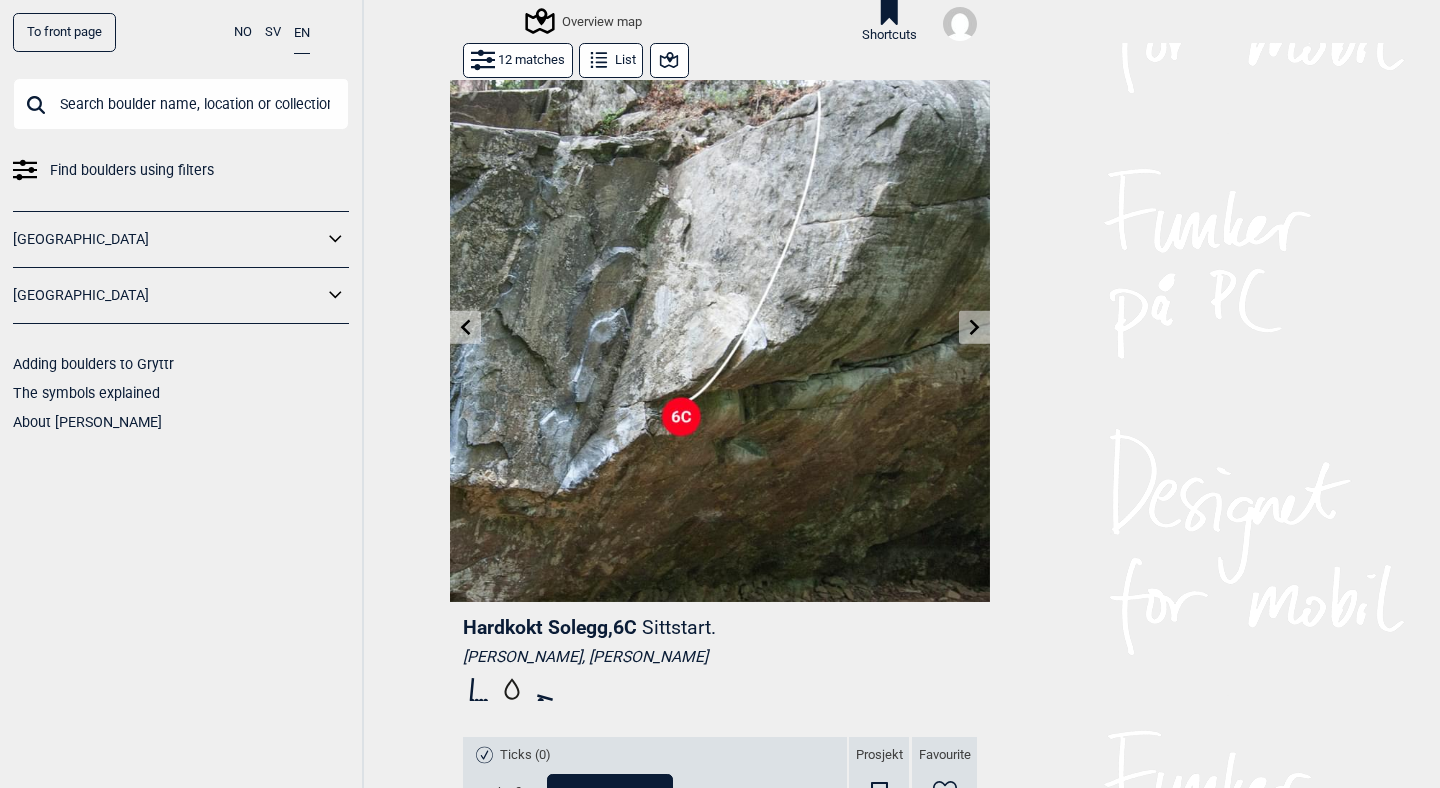 scroll, scrollTop: 0, scrollLeft: 0, axis: both 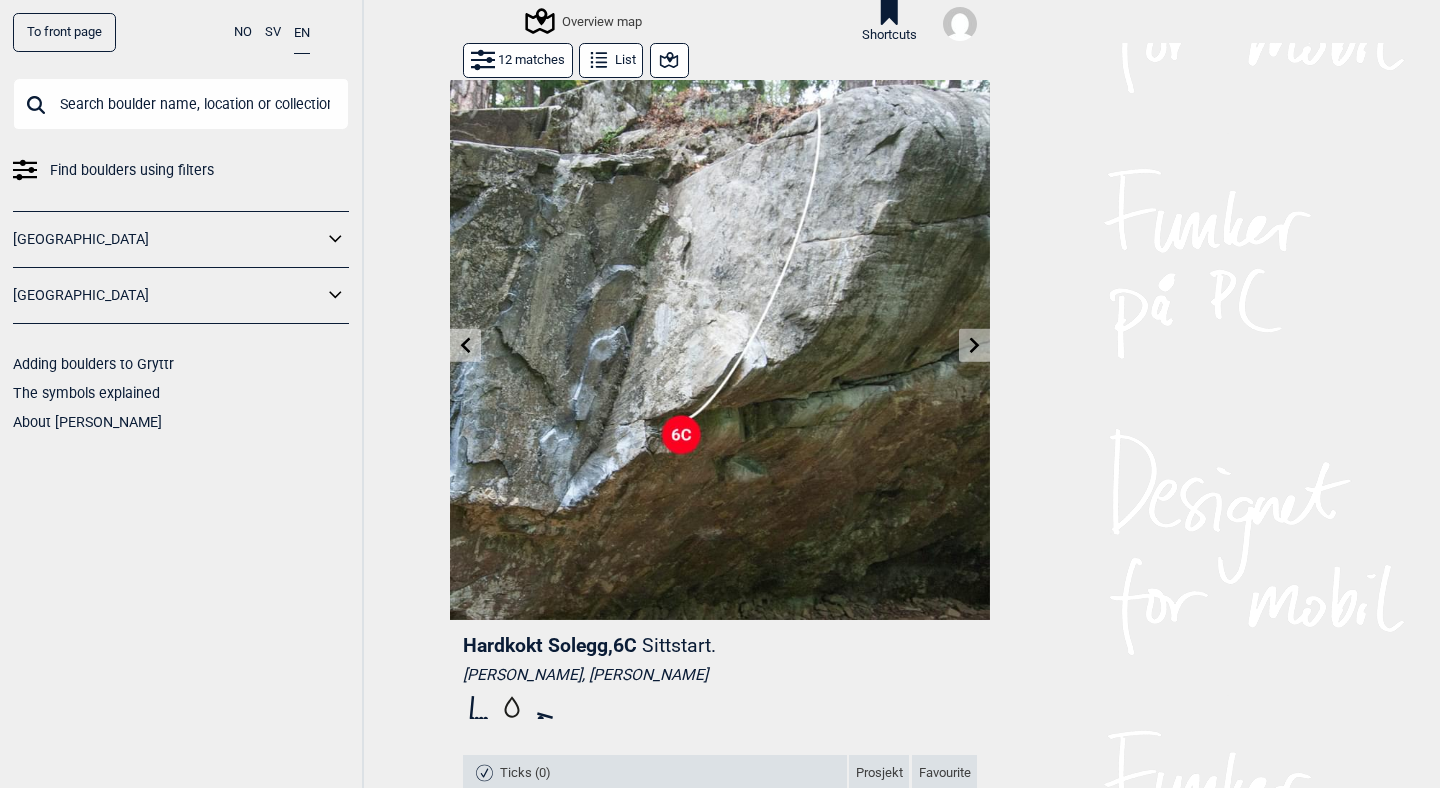 click 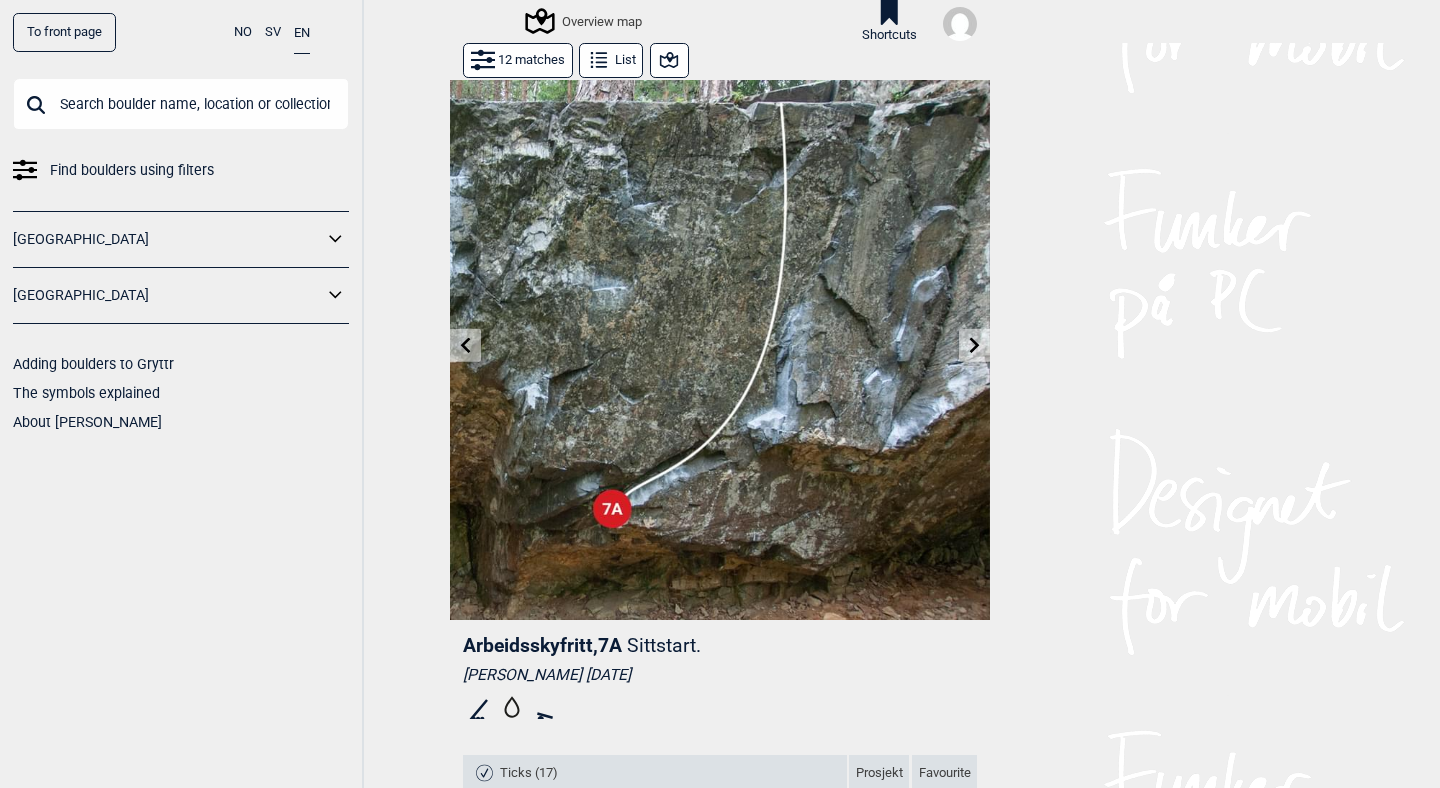 click 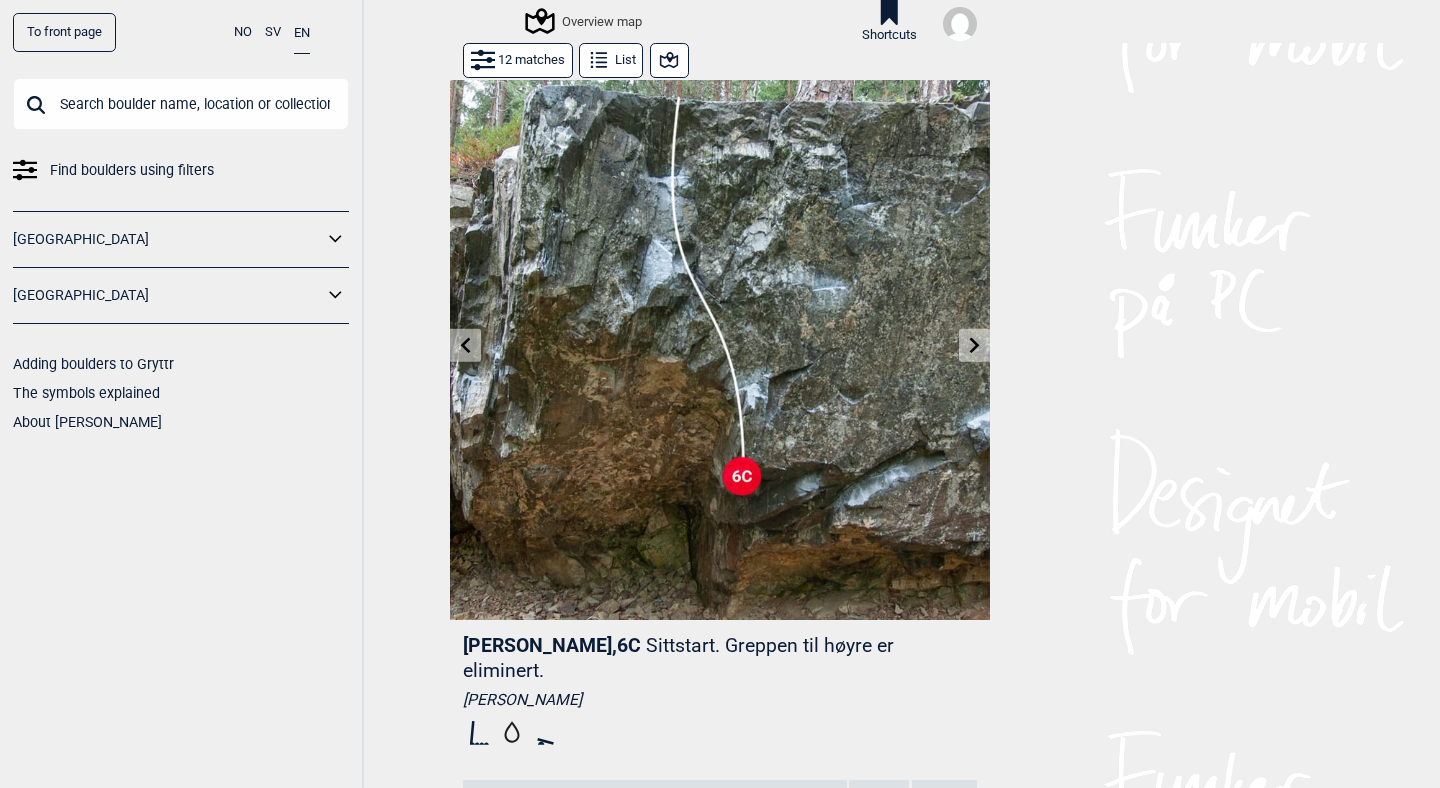 click 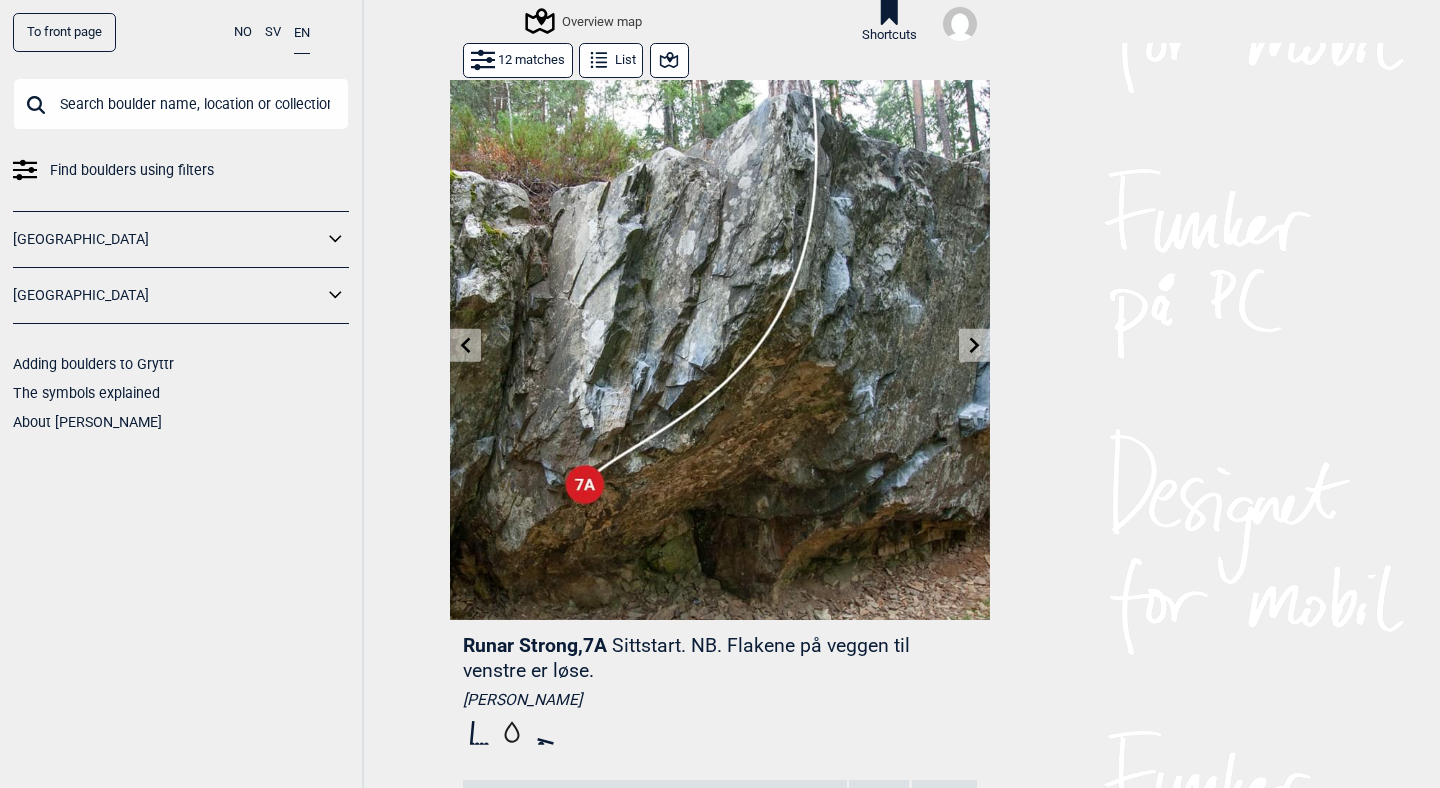 click 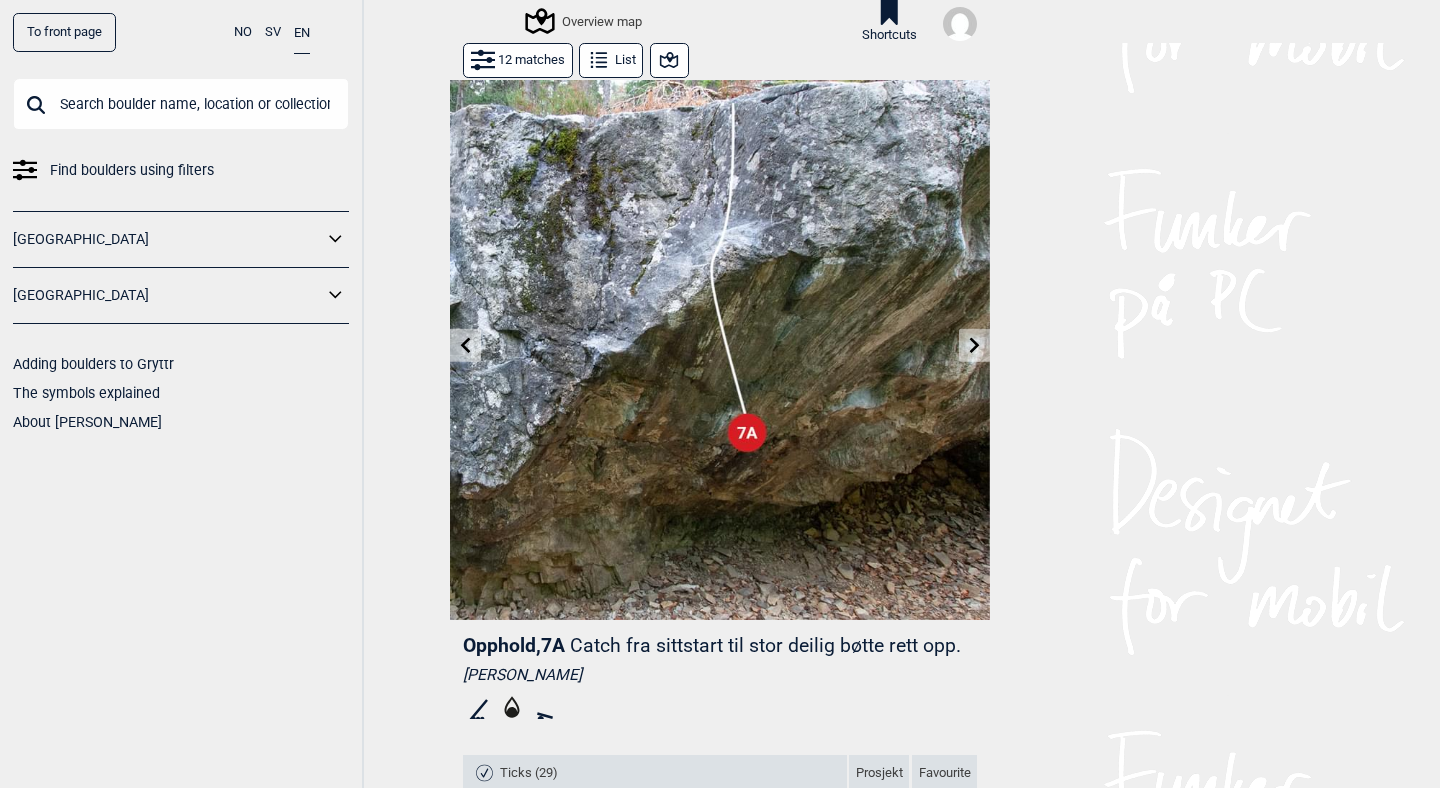 click 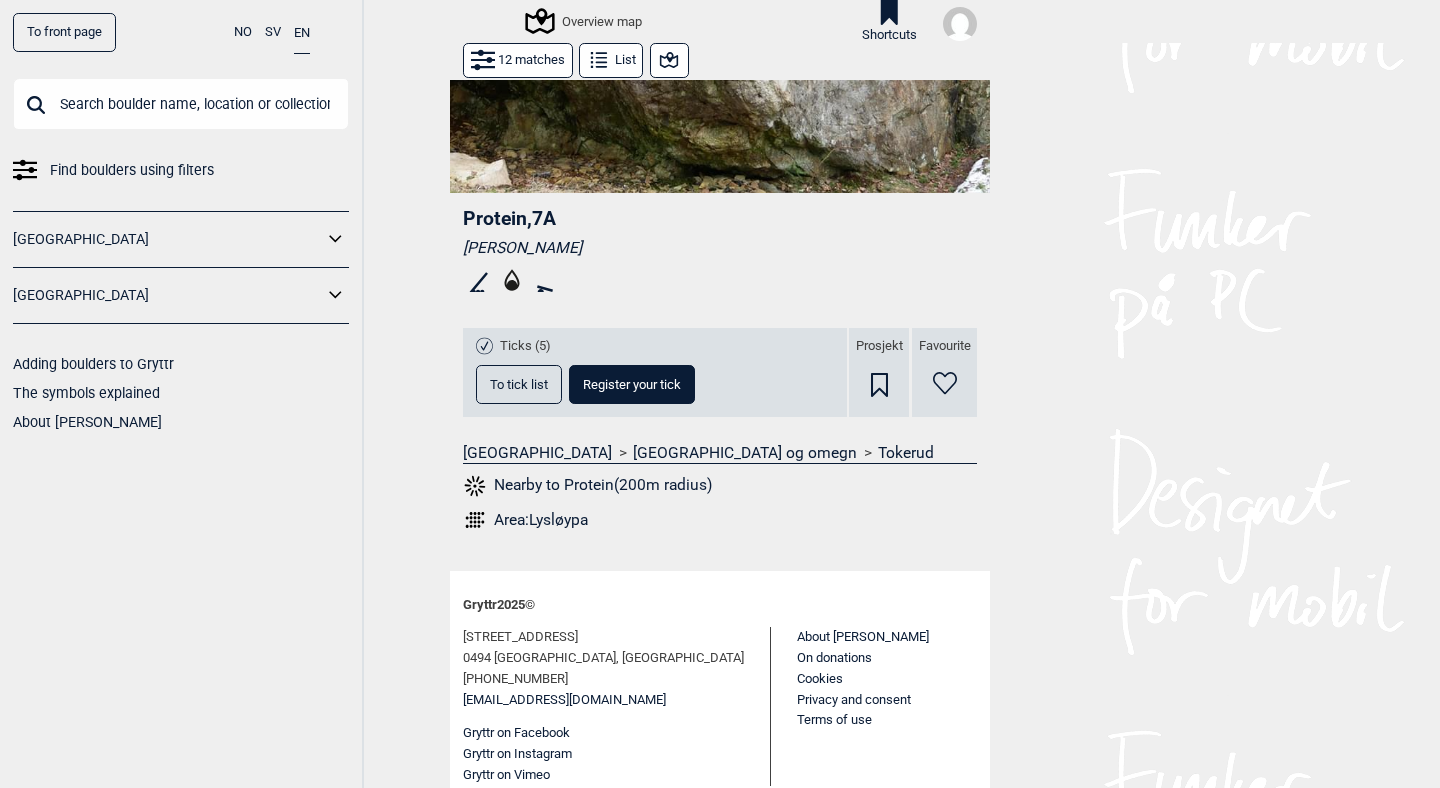 scroll, scrollTop: 437, scrollLeft: 0, axis: vertical 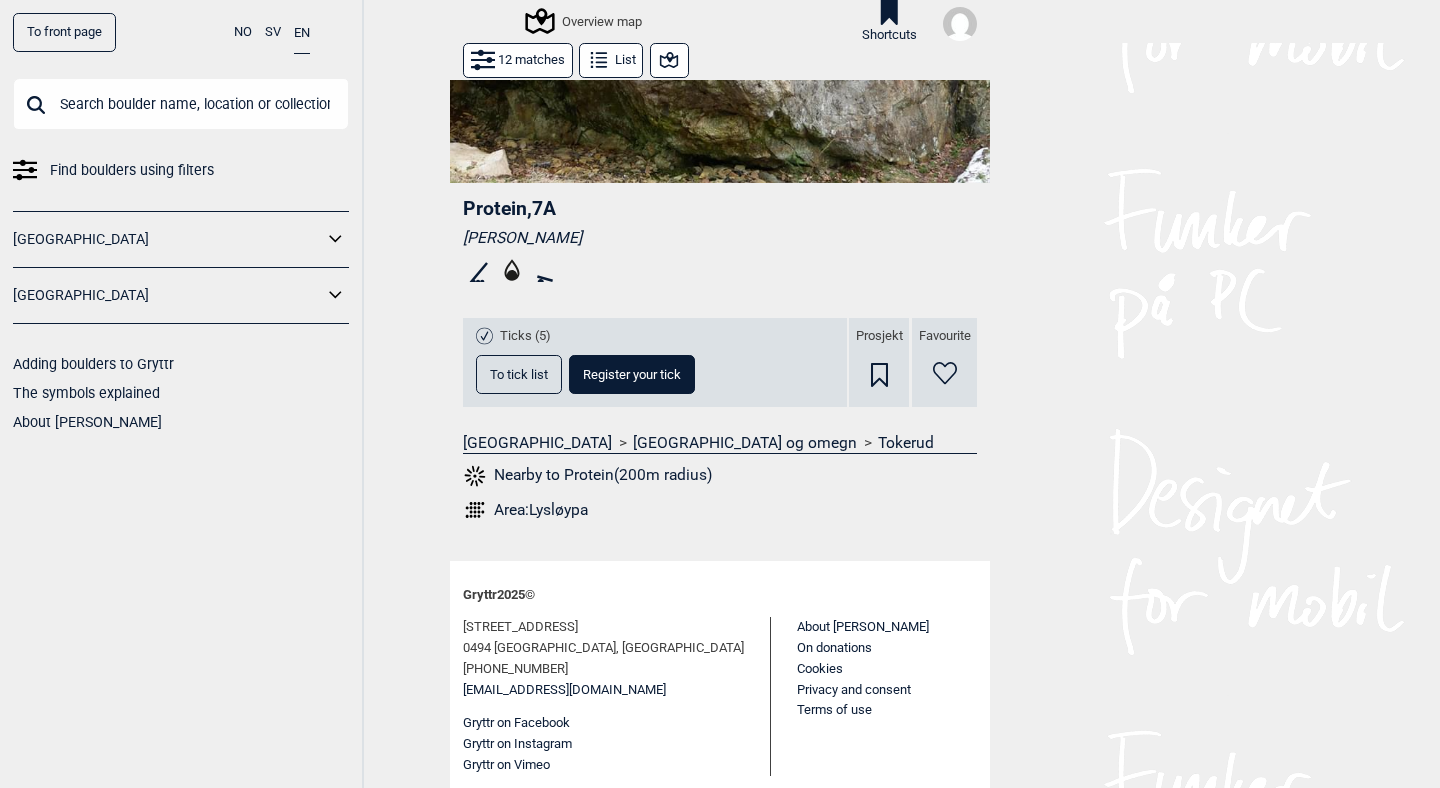 click on "To tick list" at bounding box center [519, 374] 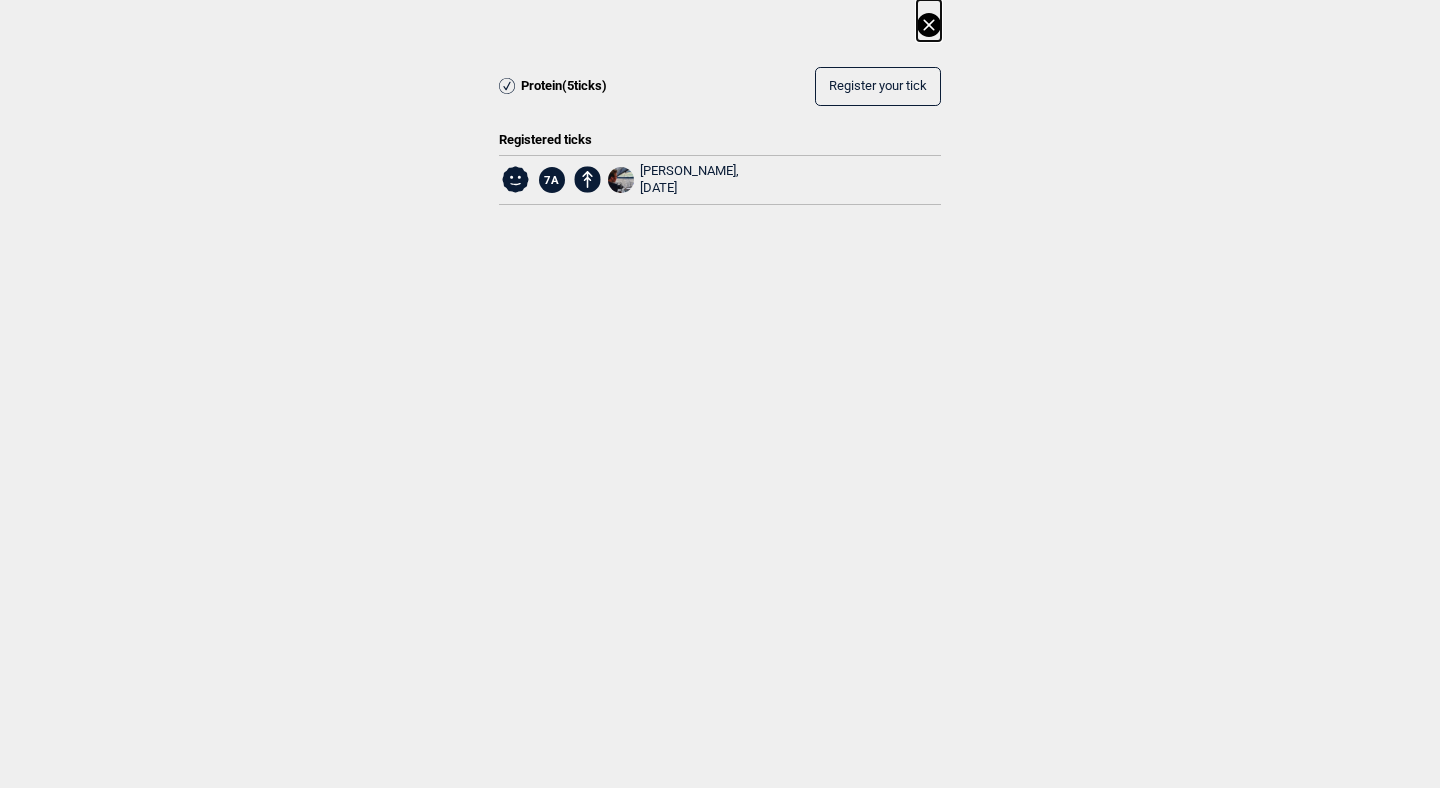 click 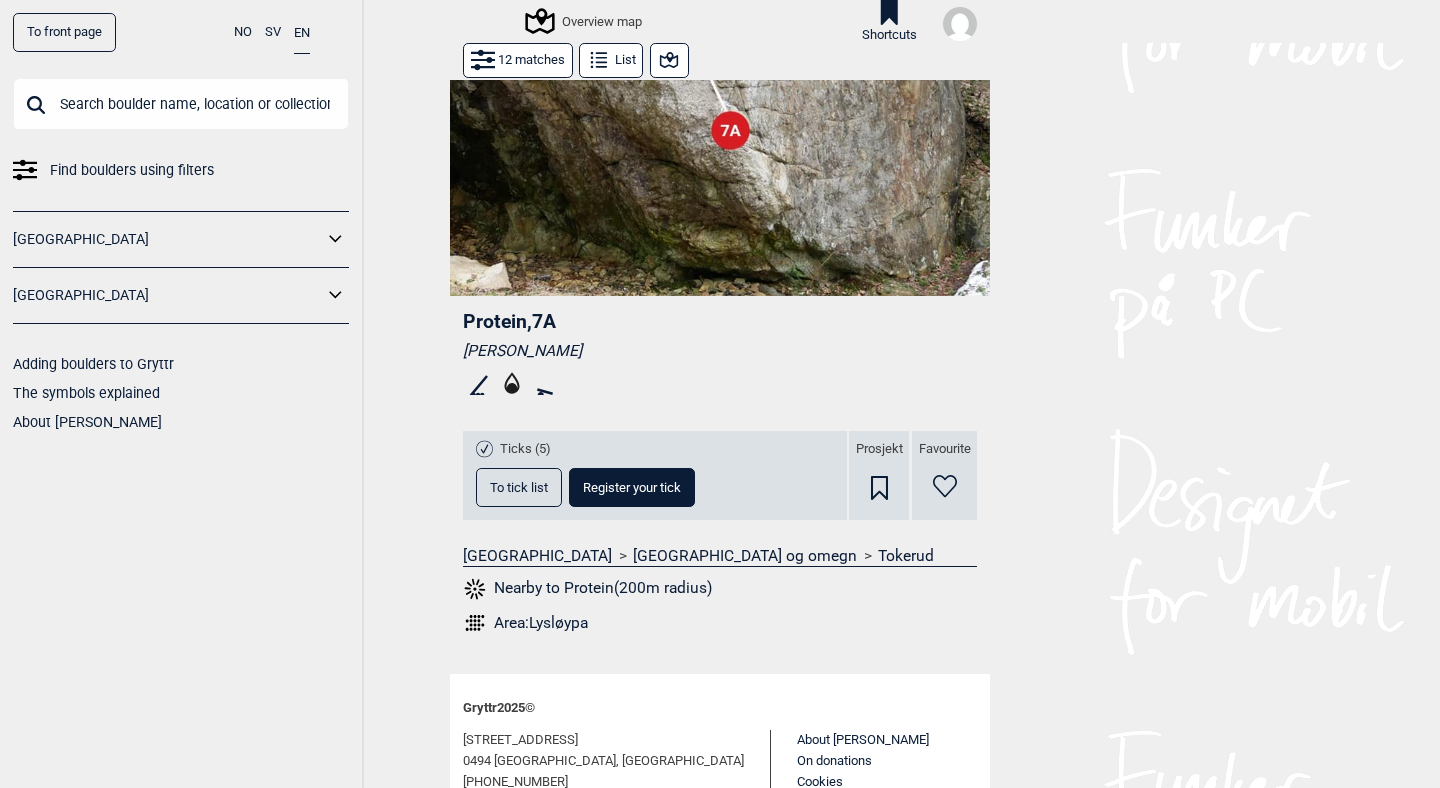 scroll, scrollTop: 328, scrollLeft: 0, axis: vertical 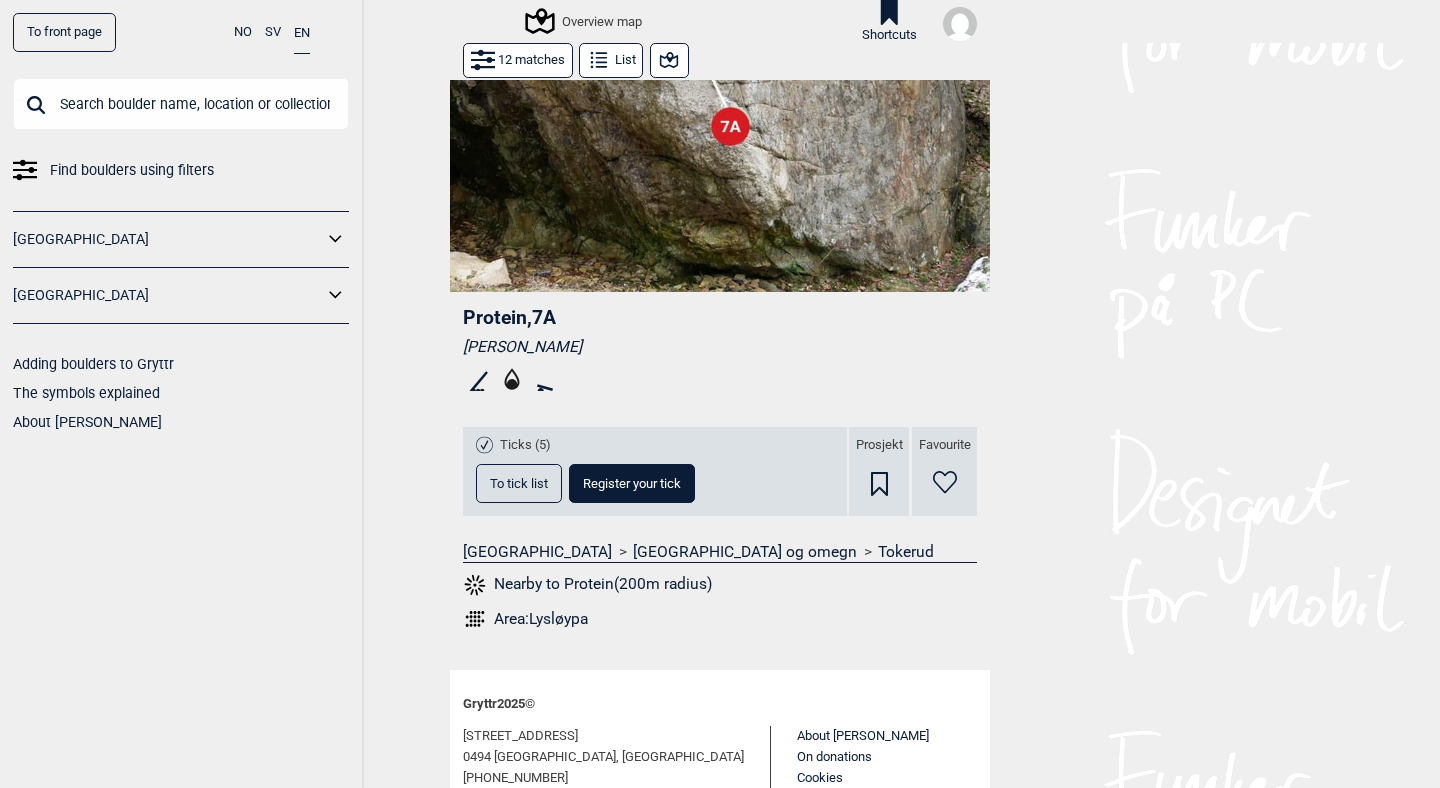 click on "Register your tick" at bounding box center (632, 483) 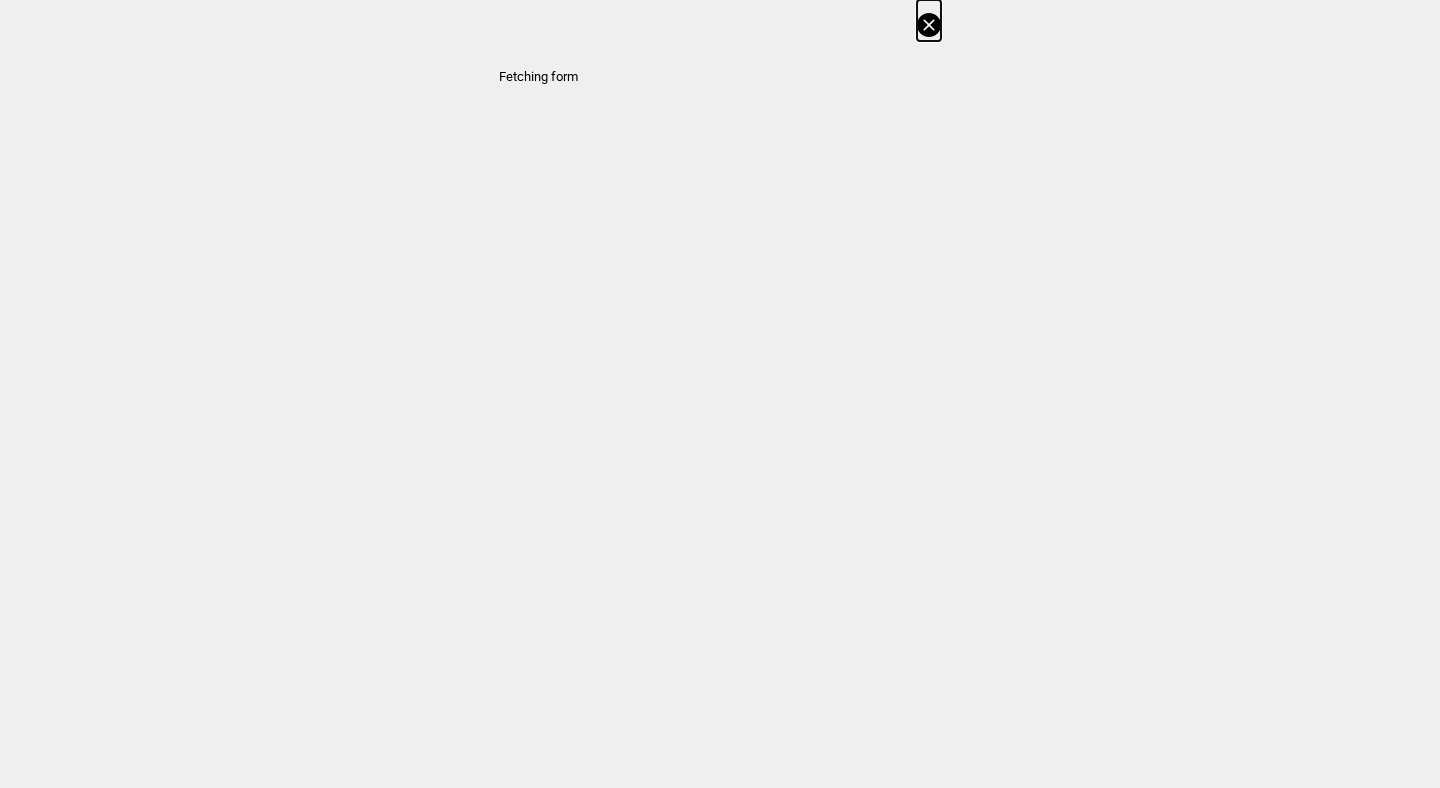 select on "384" 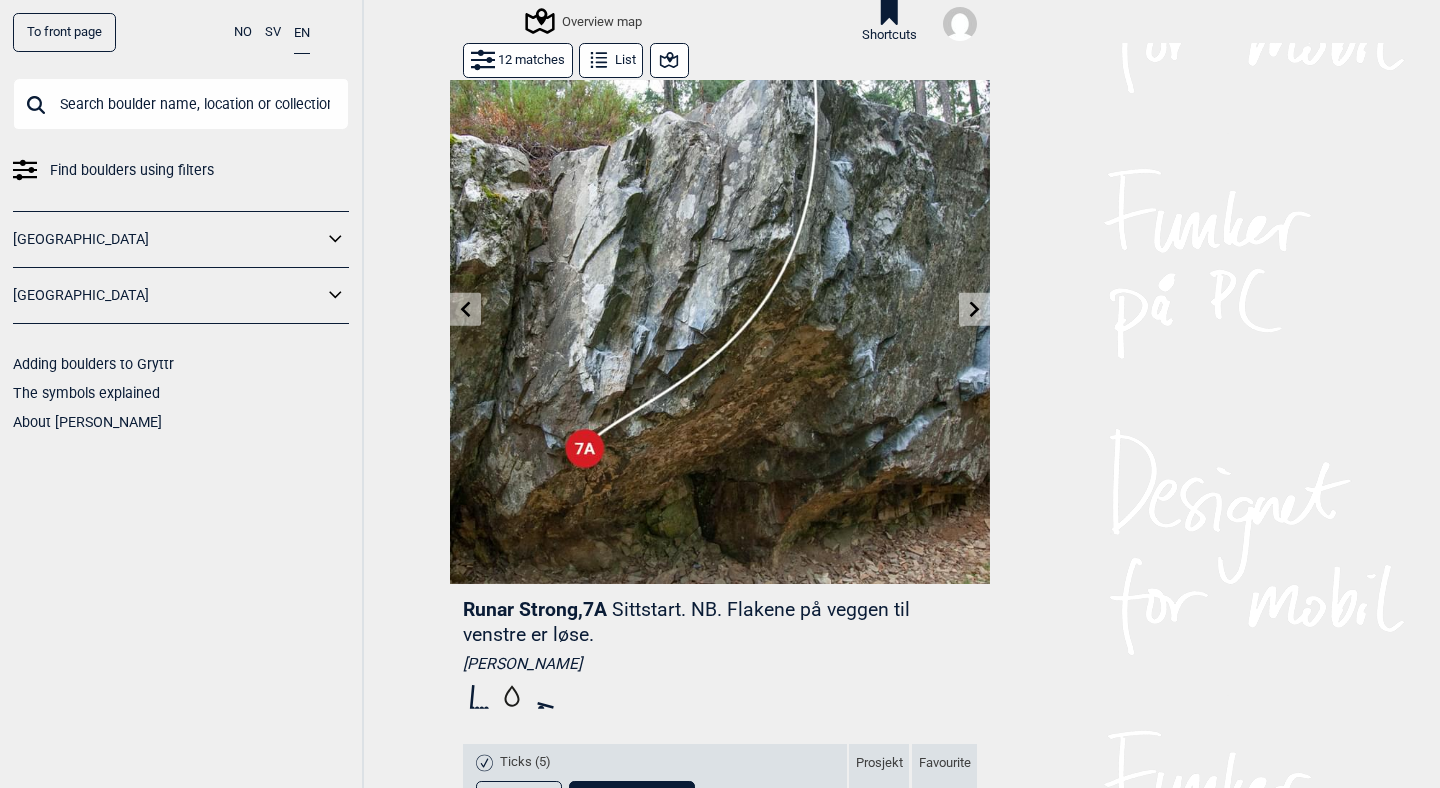 scroll, scrollTop: 0, scrollLeft: 0, axis: both 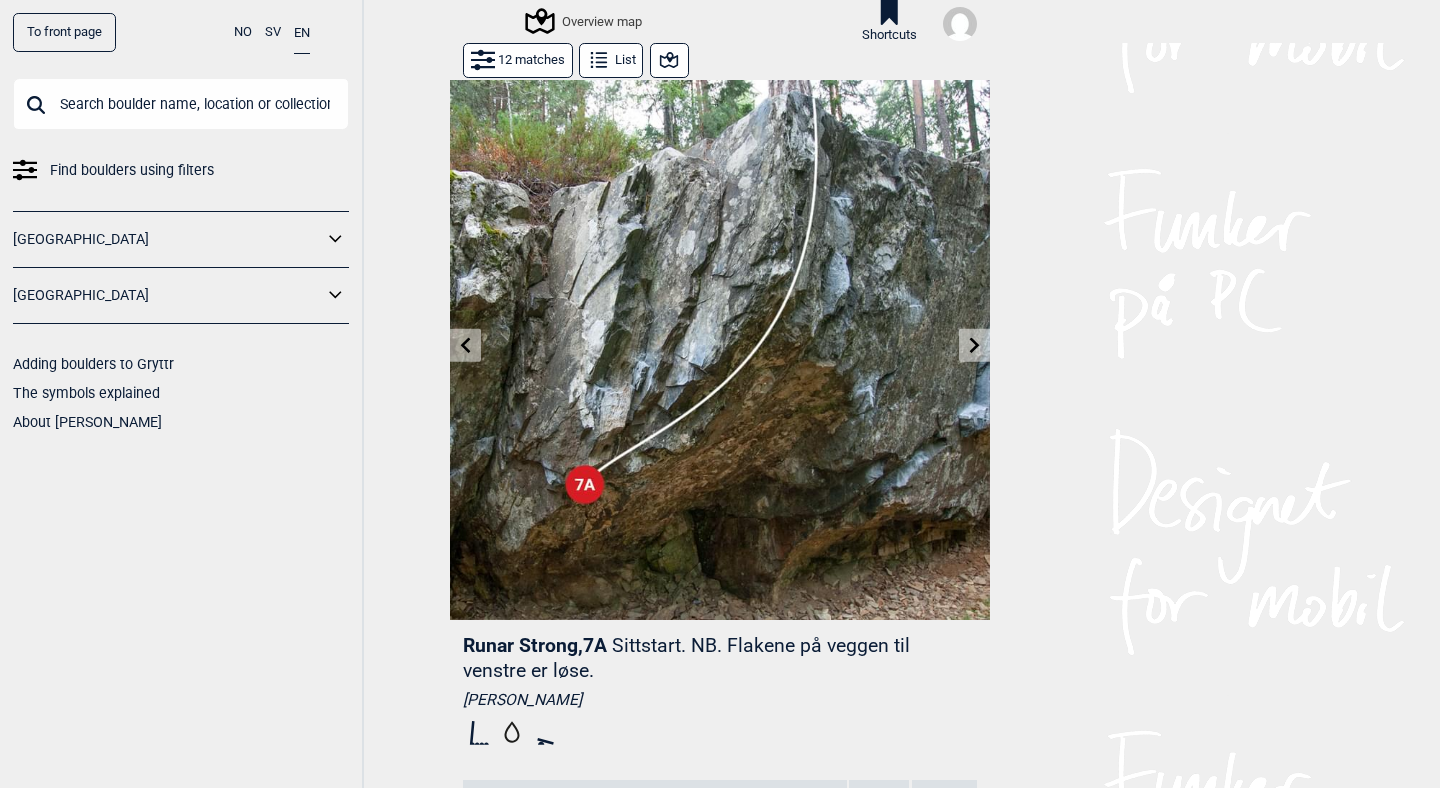 click 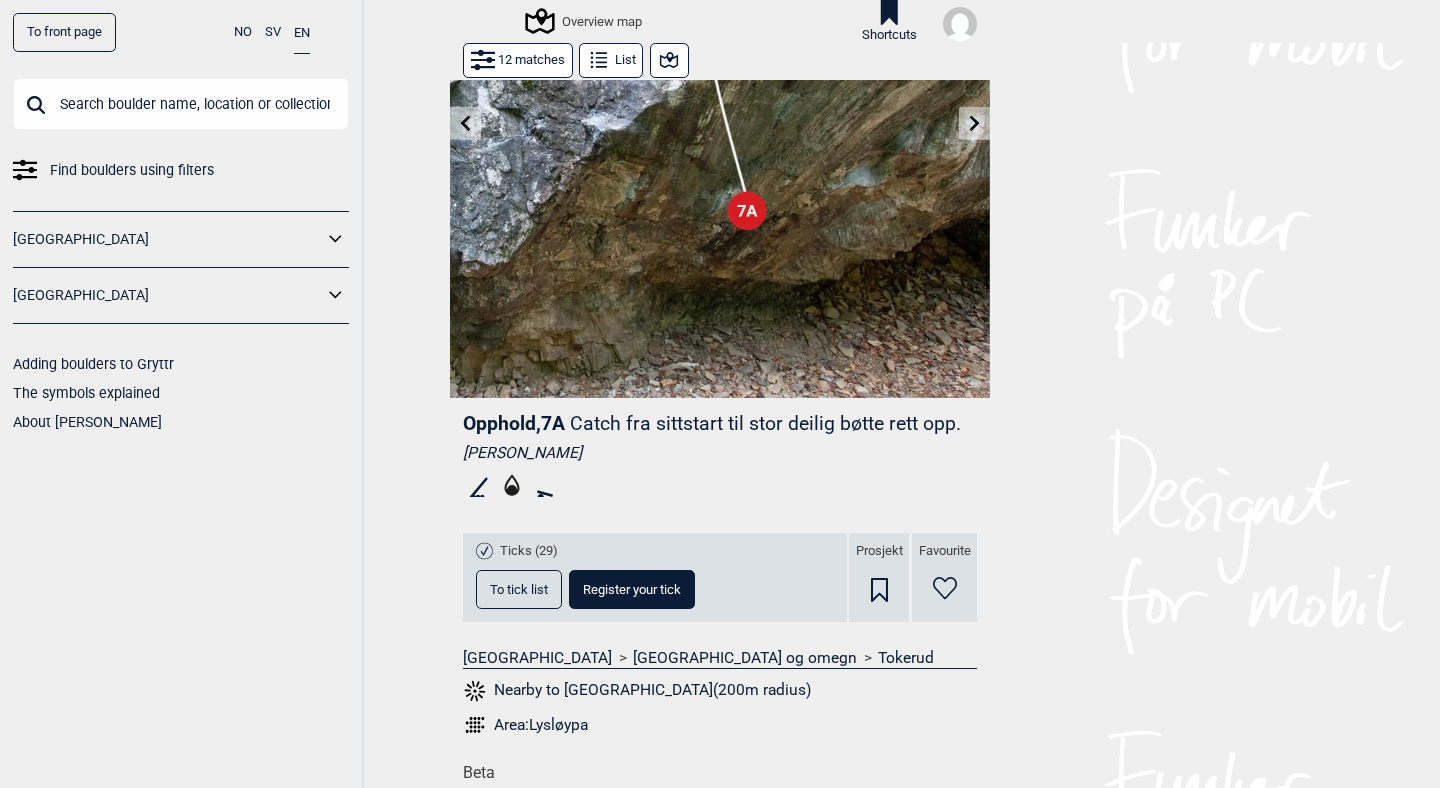 scroll, scrollTop: 206, scrollLeft: 0, axis: vertical 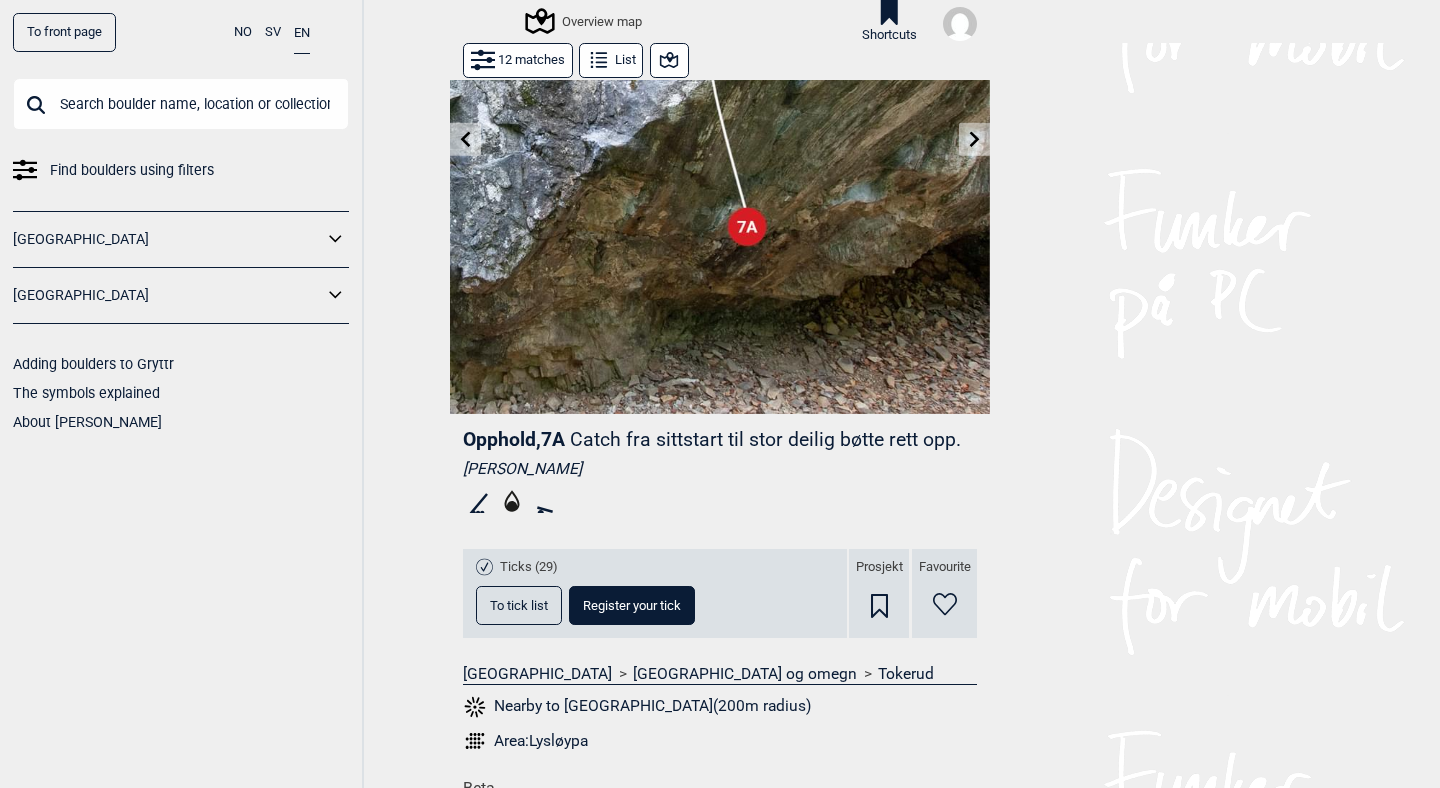 click on "To tick list" at bounding box center [519, 605] 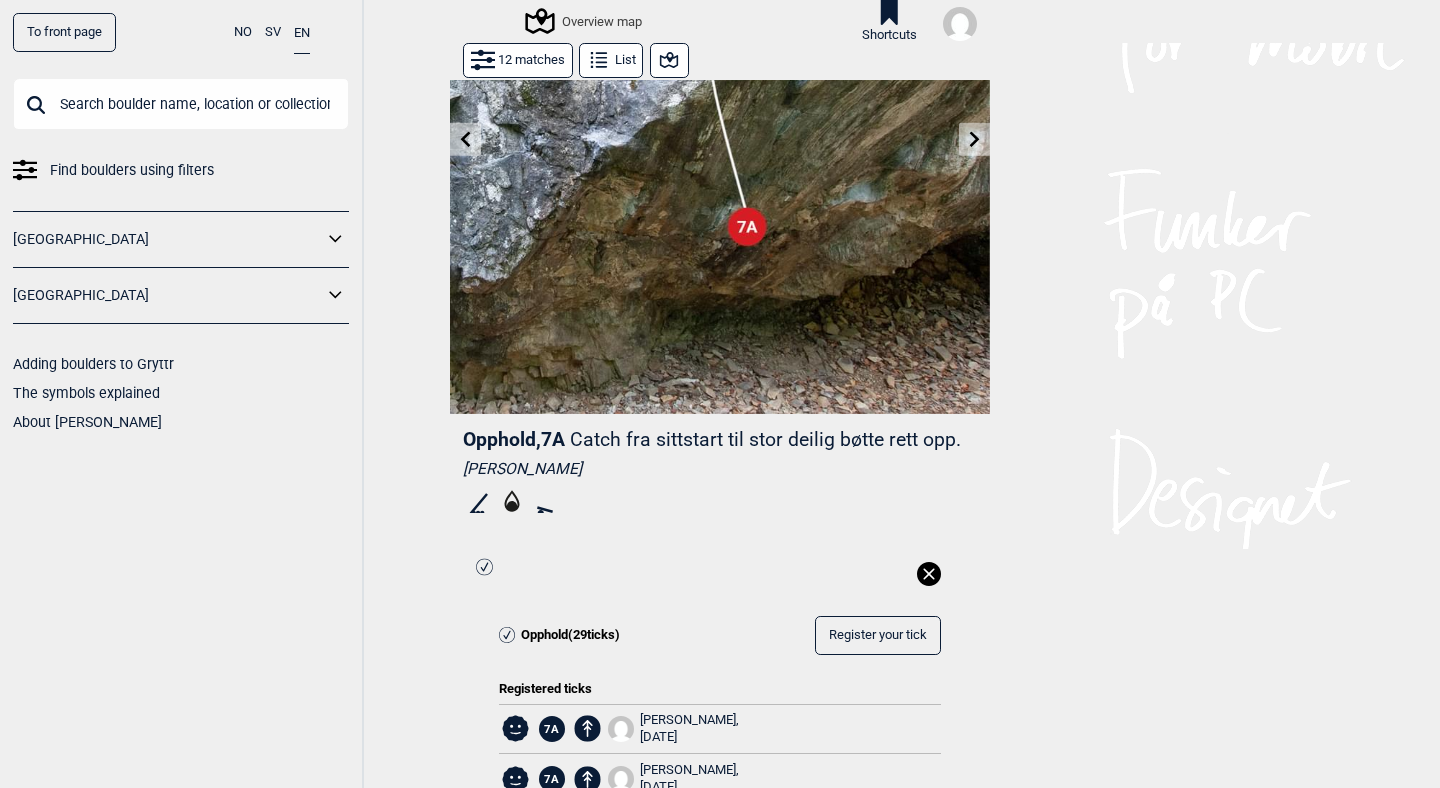 click 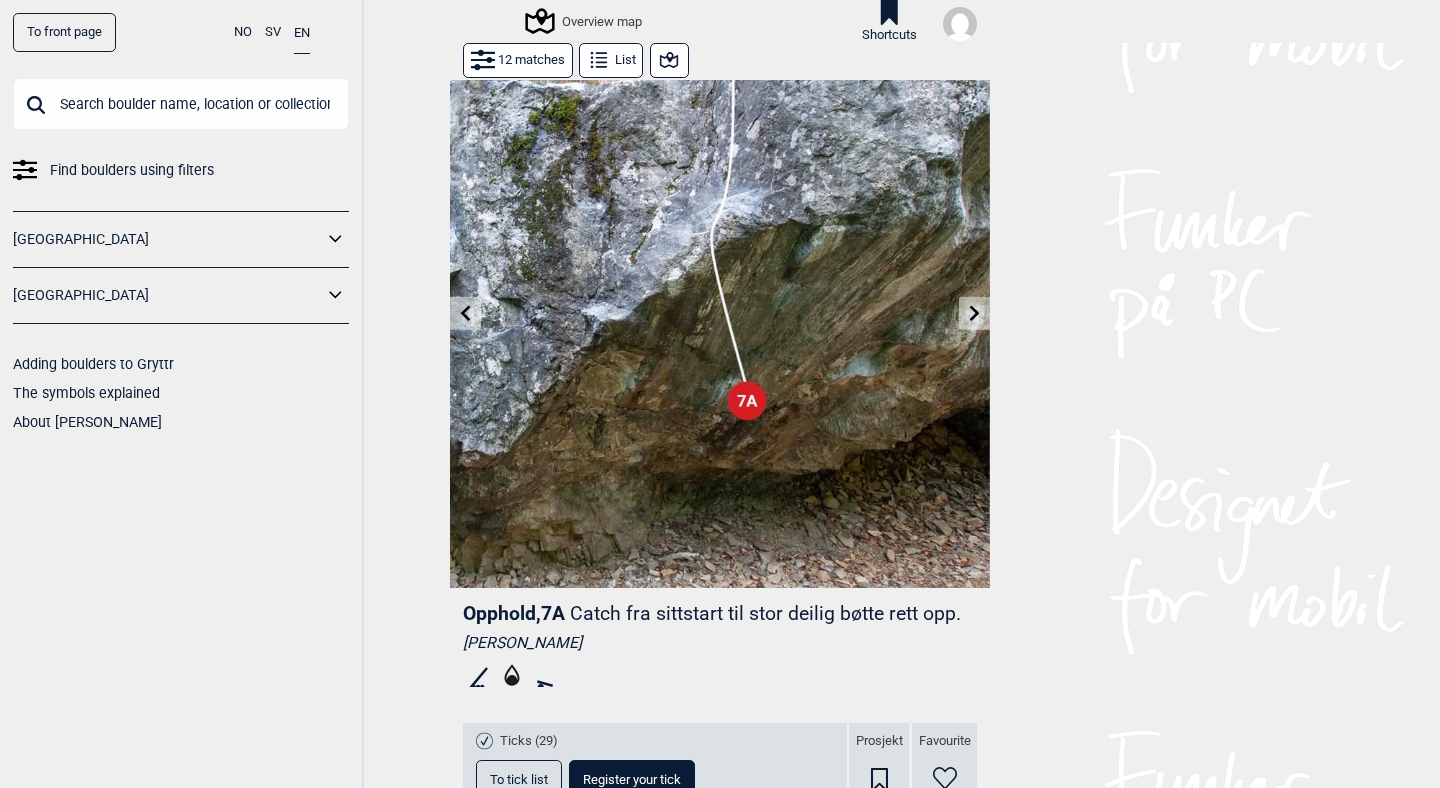 scroll, scrollTop: 0, scrollLeft: 0, axis: both 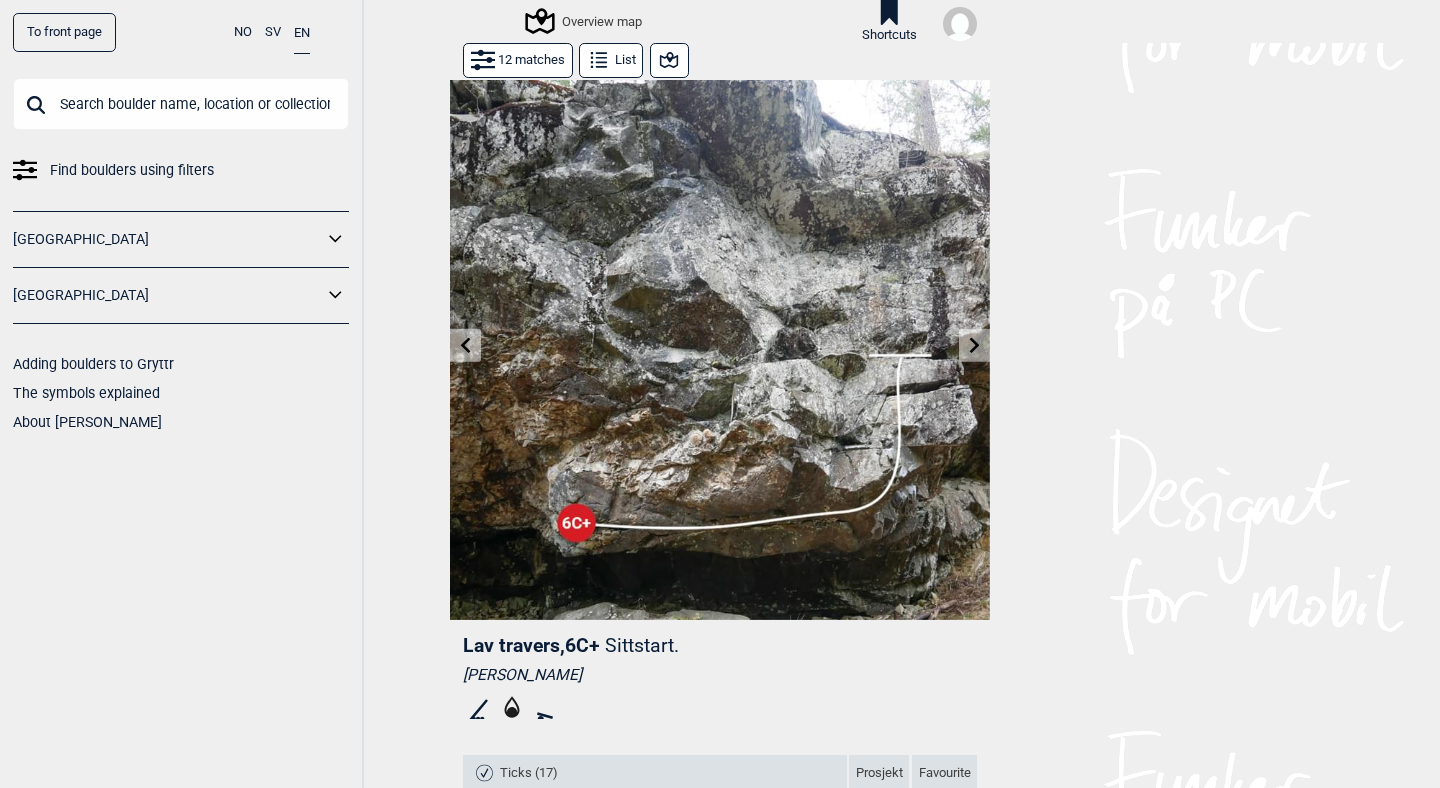click 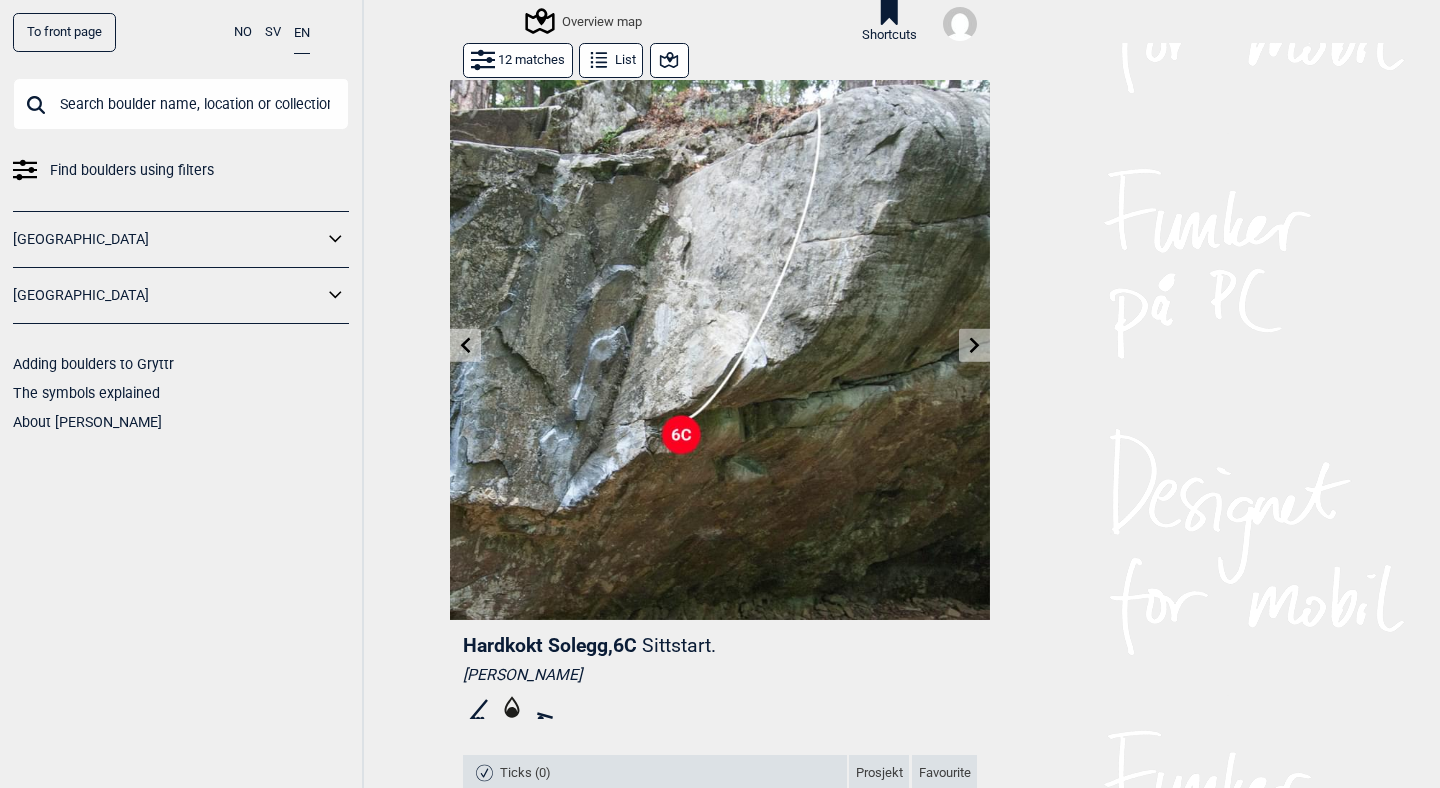 click 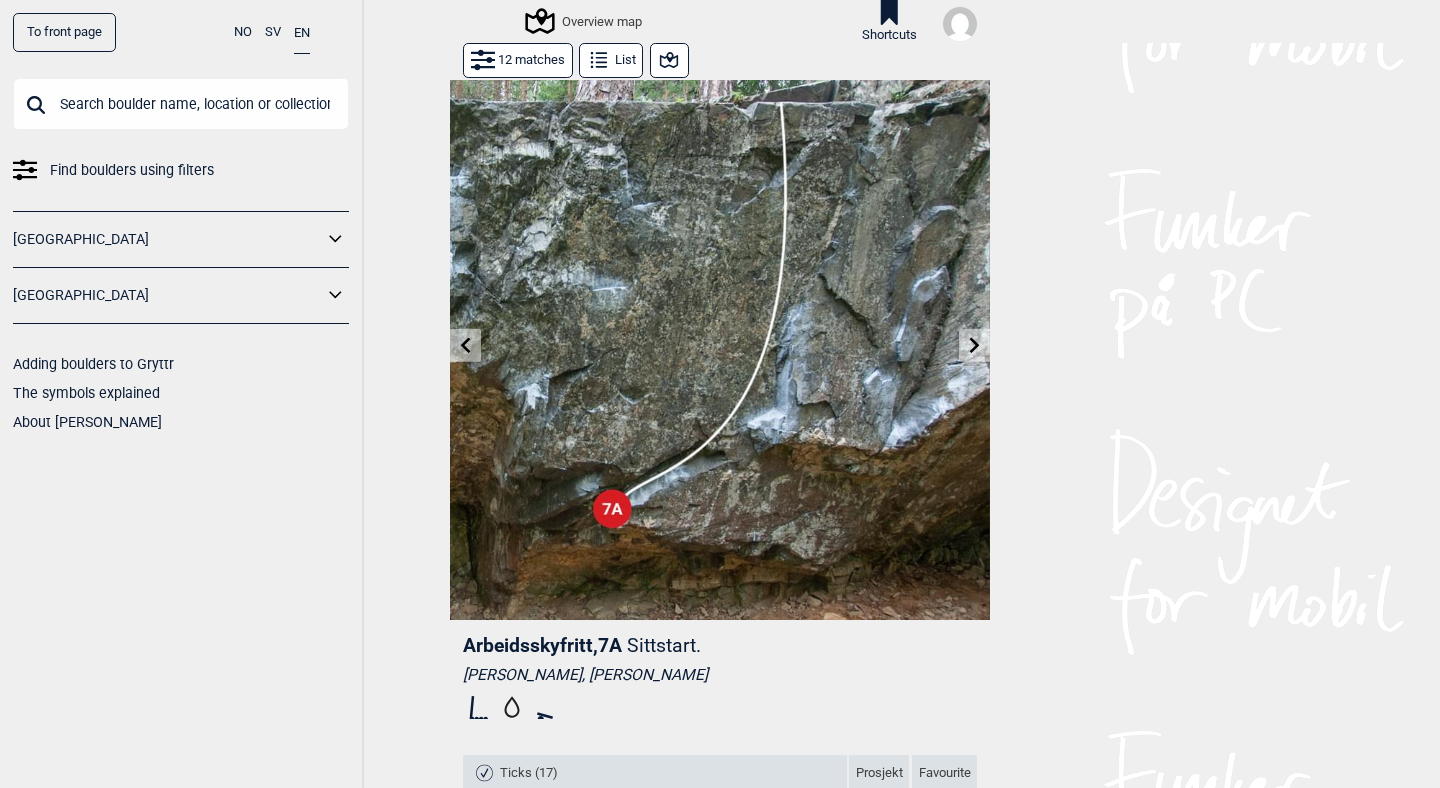 click 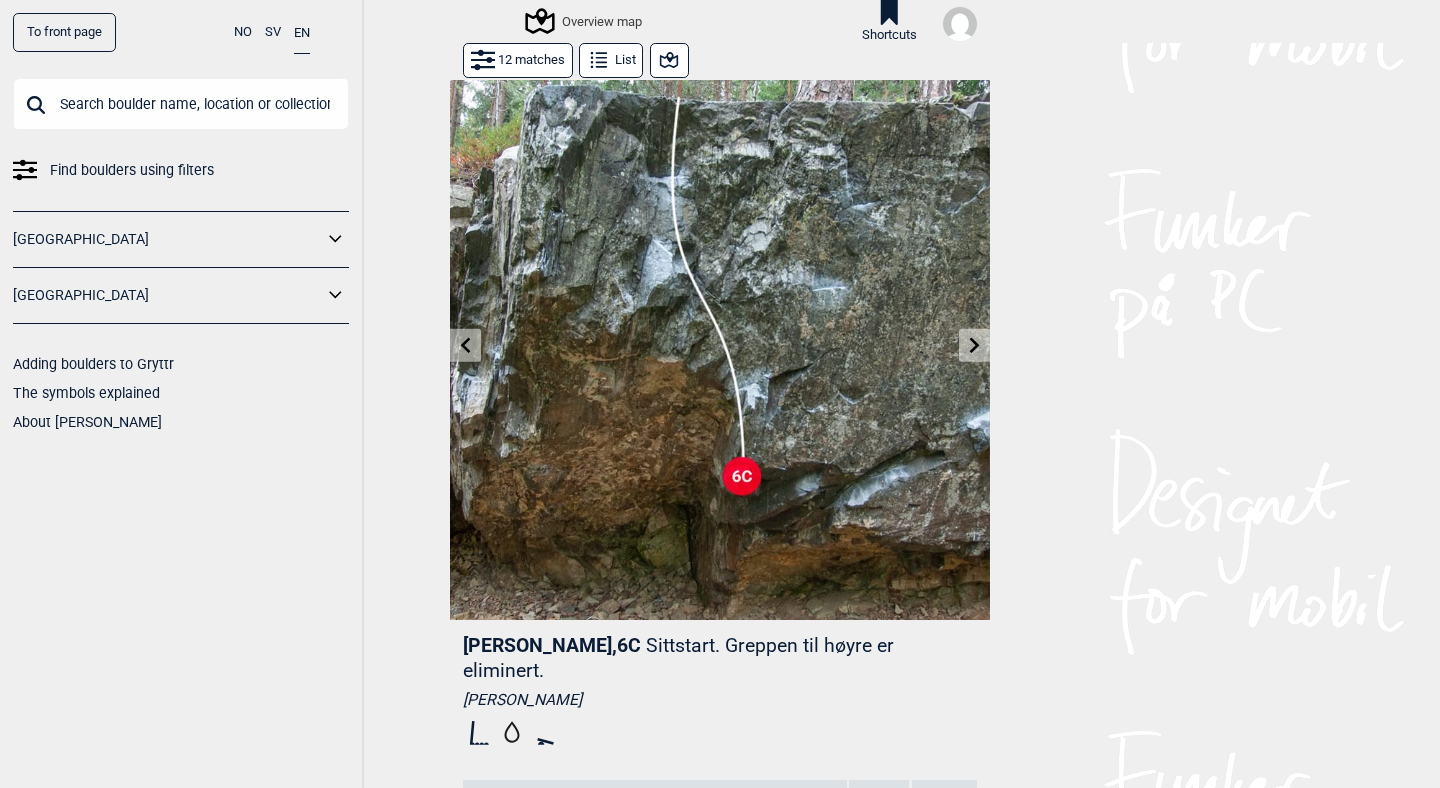 click 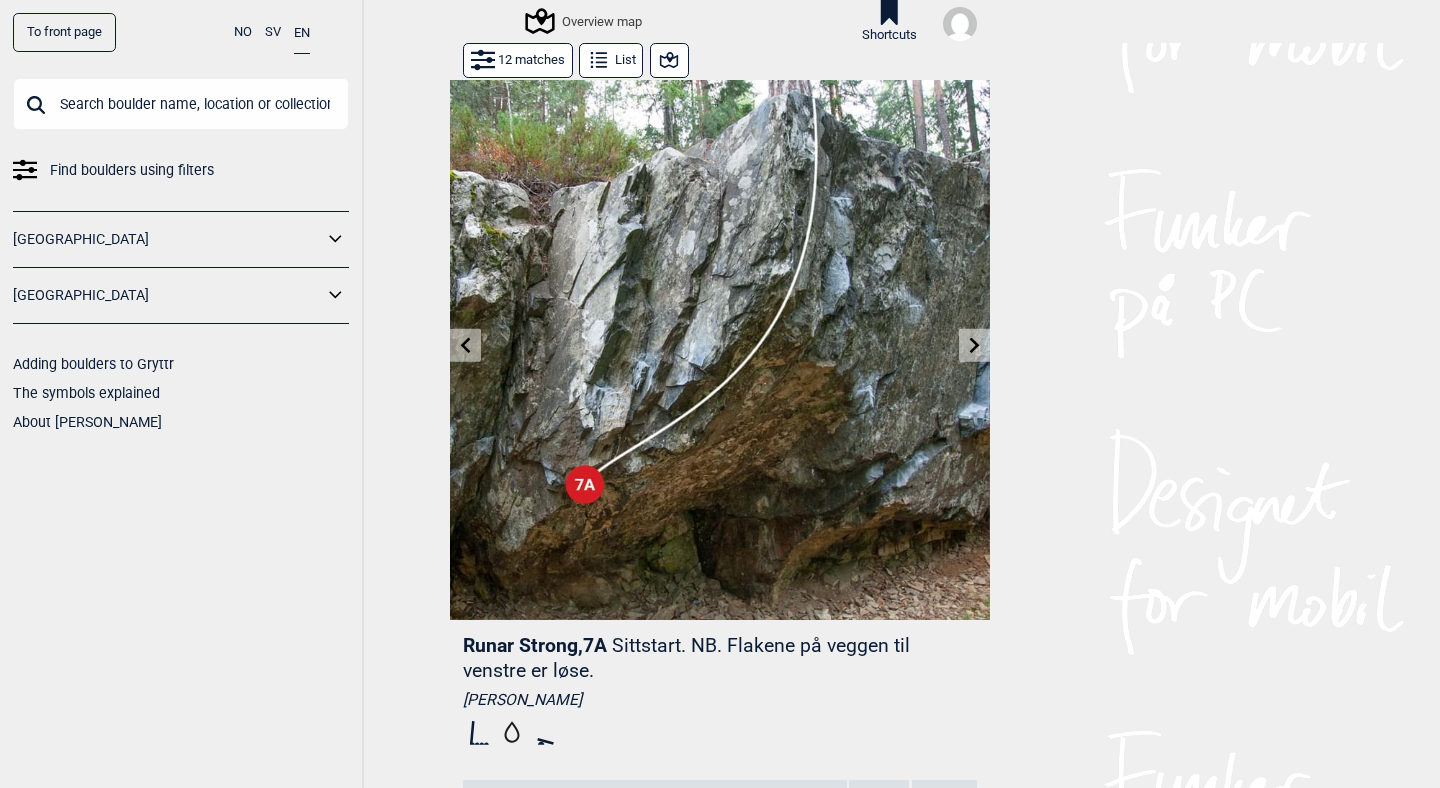 click 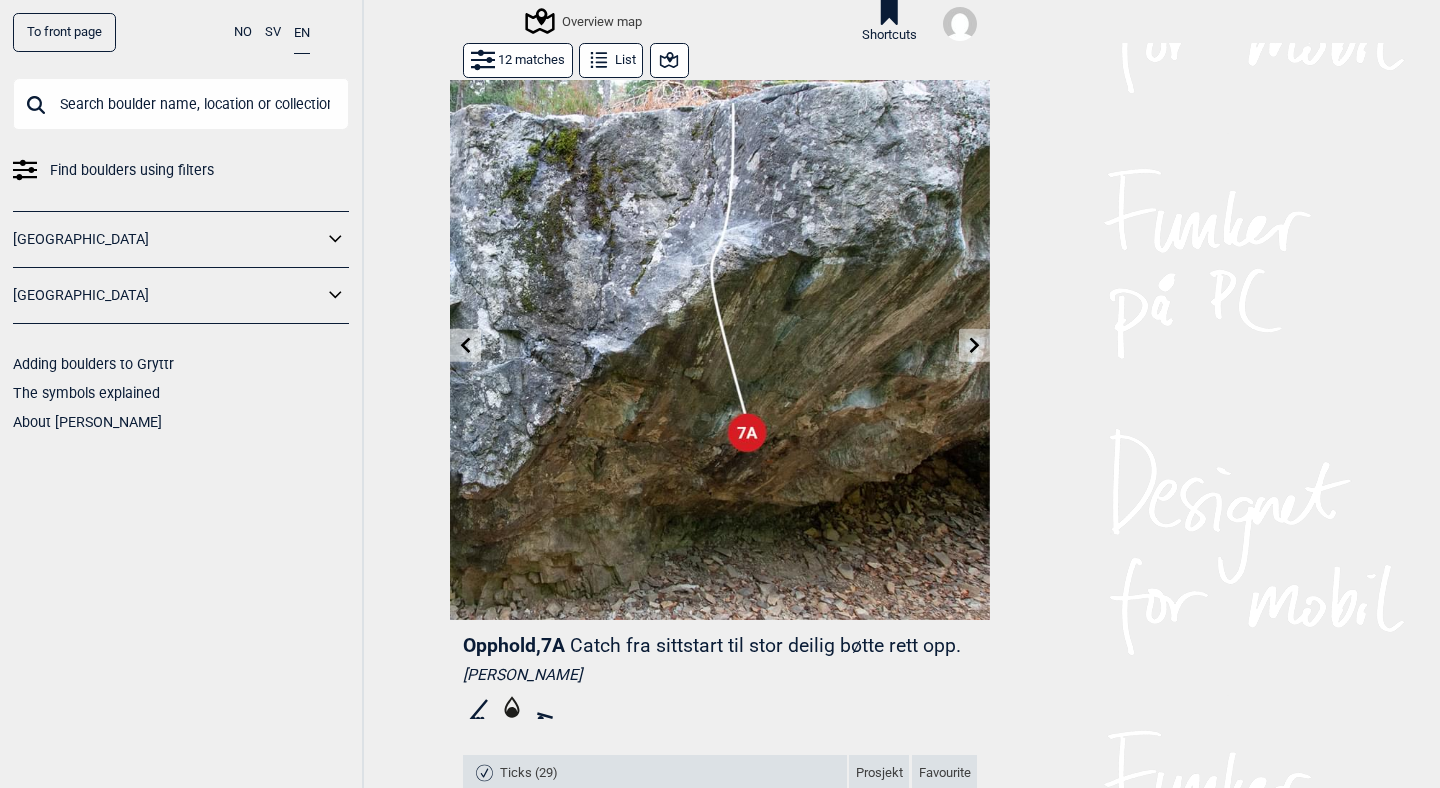 click 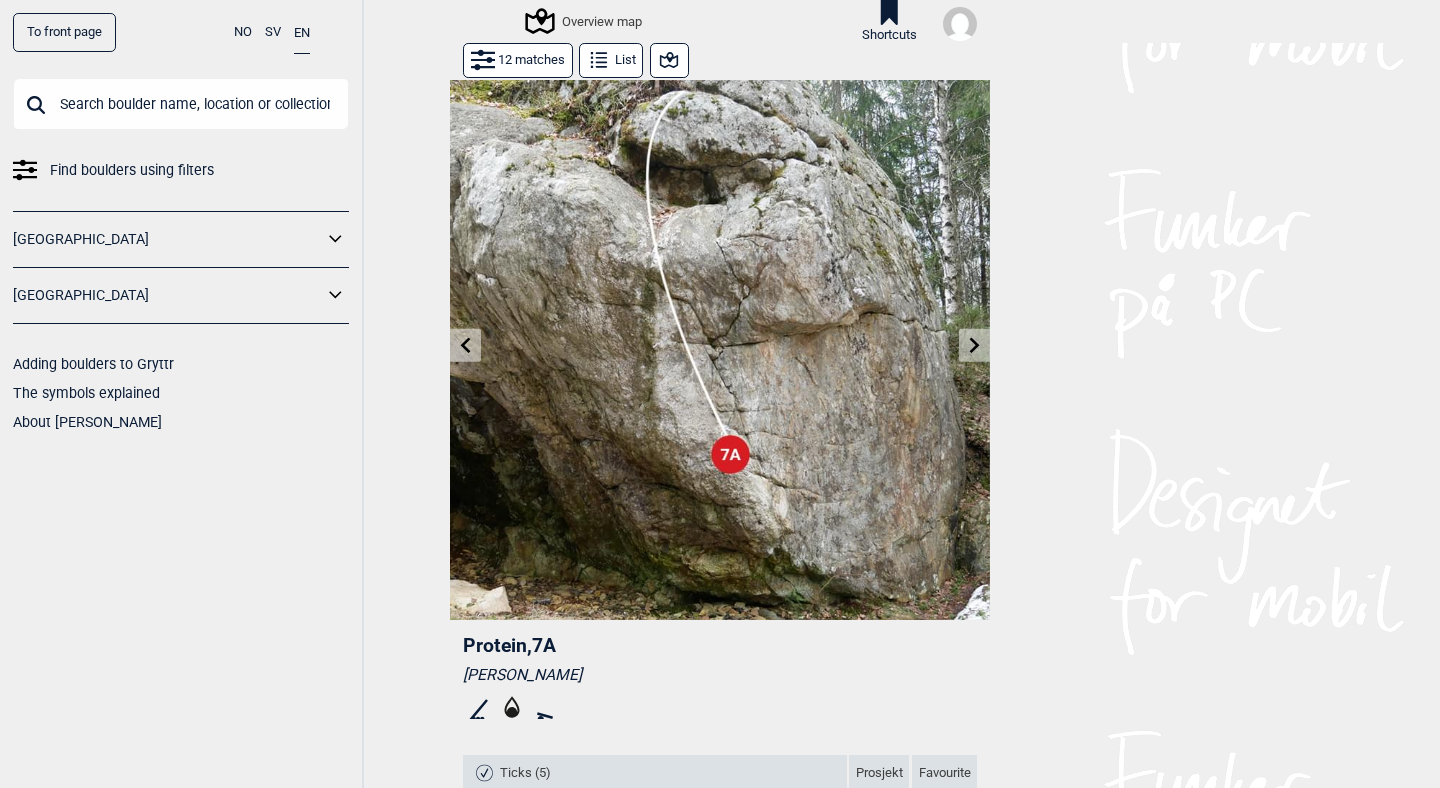 click 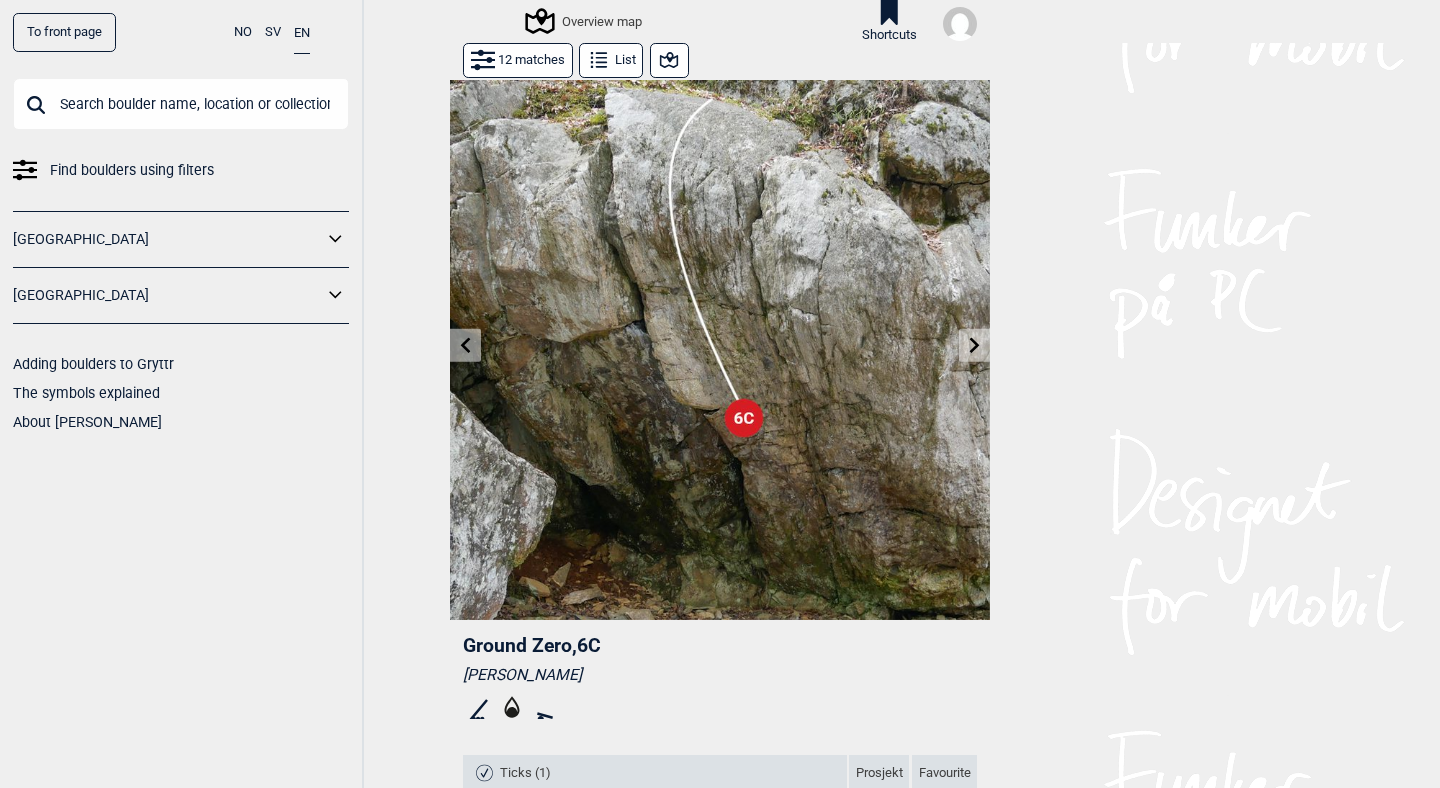 click 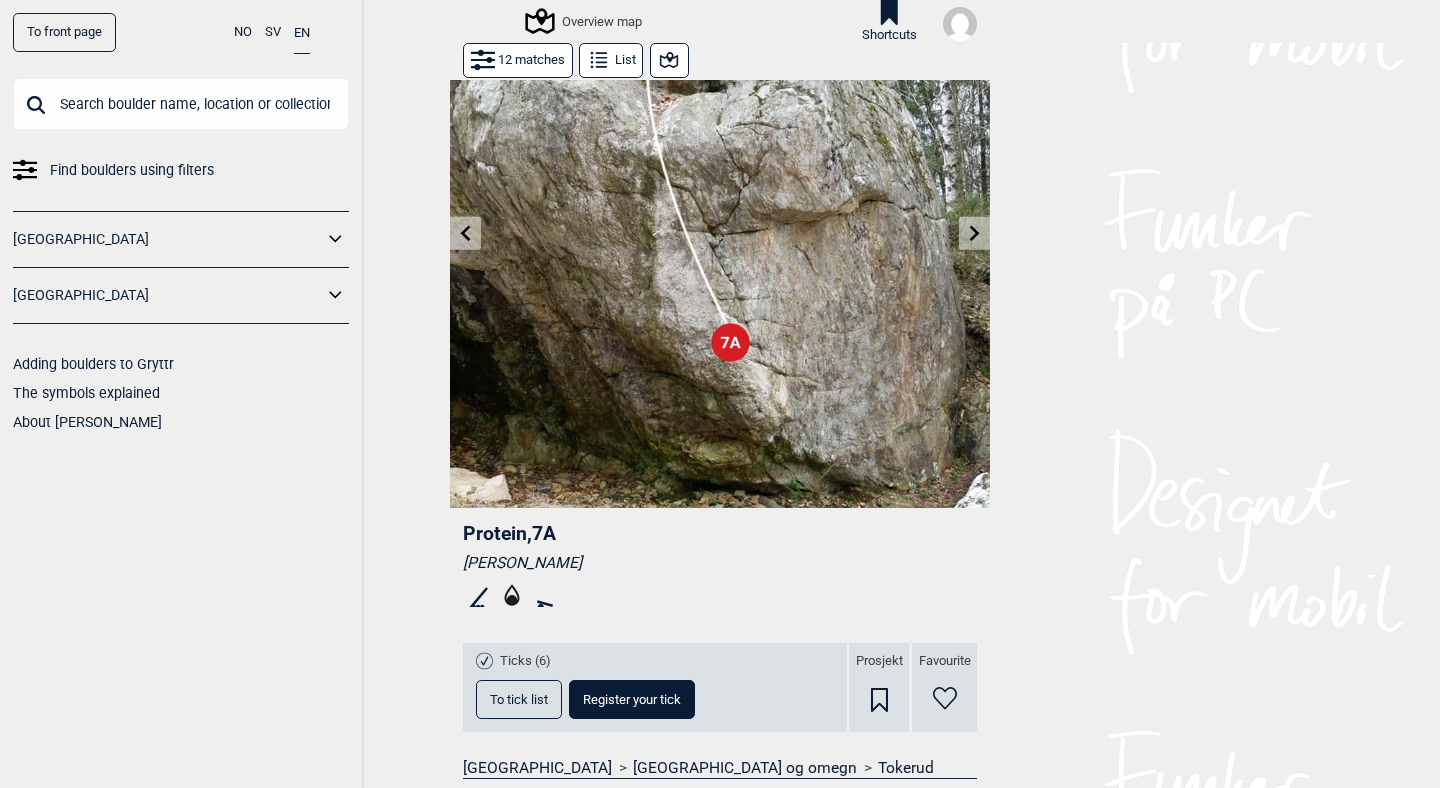 scroll, scrollTop: 0, scrollLeft: 0, axis: both 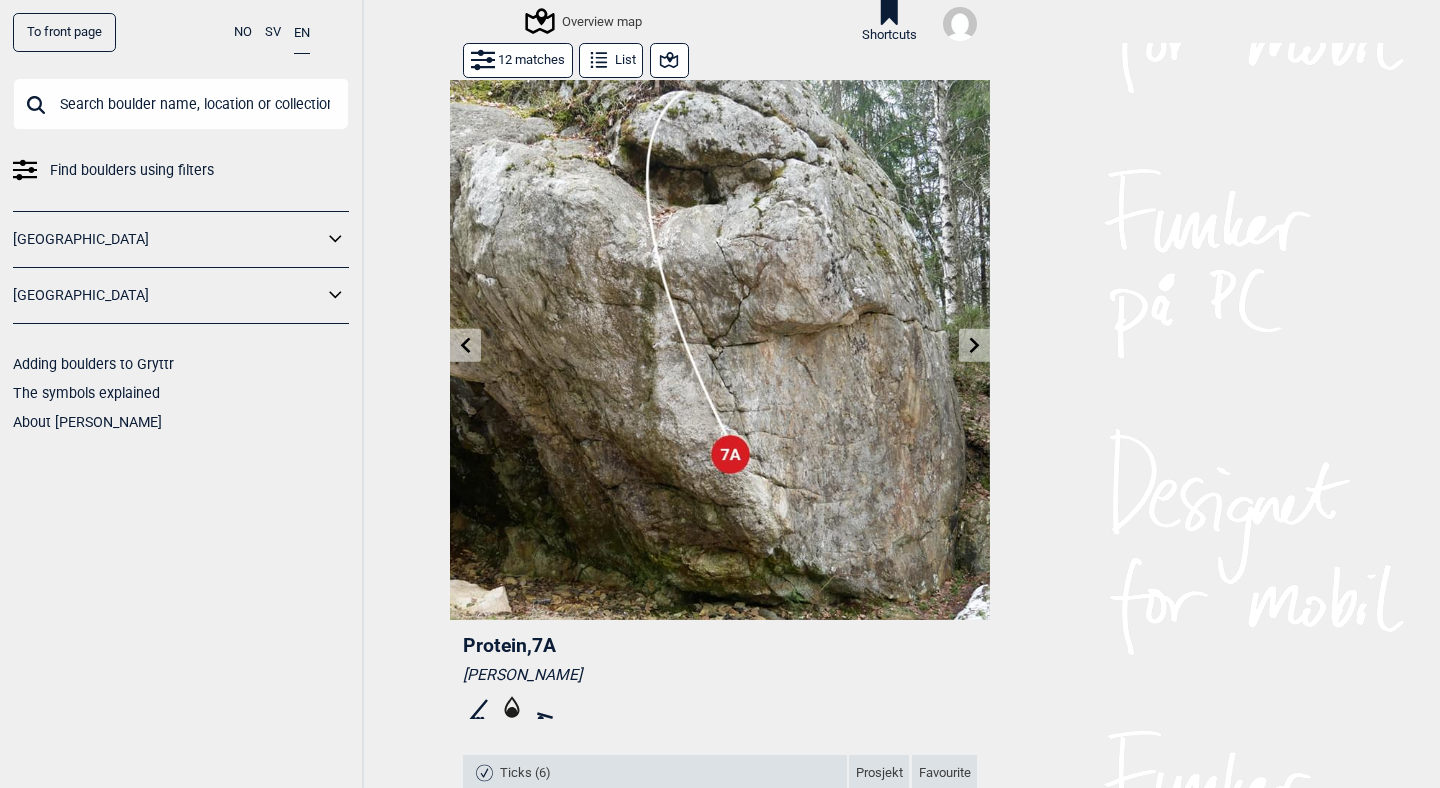 click 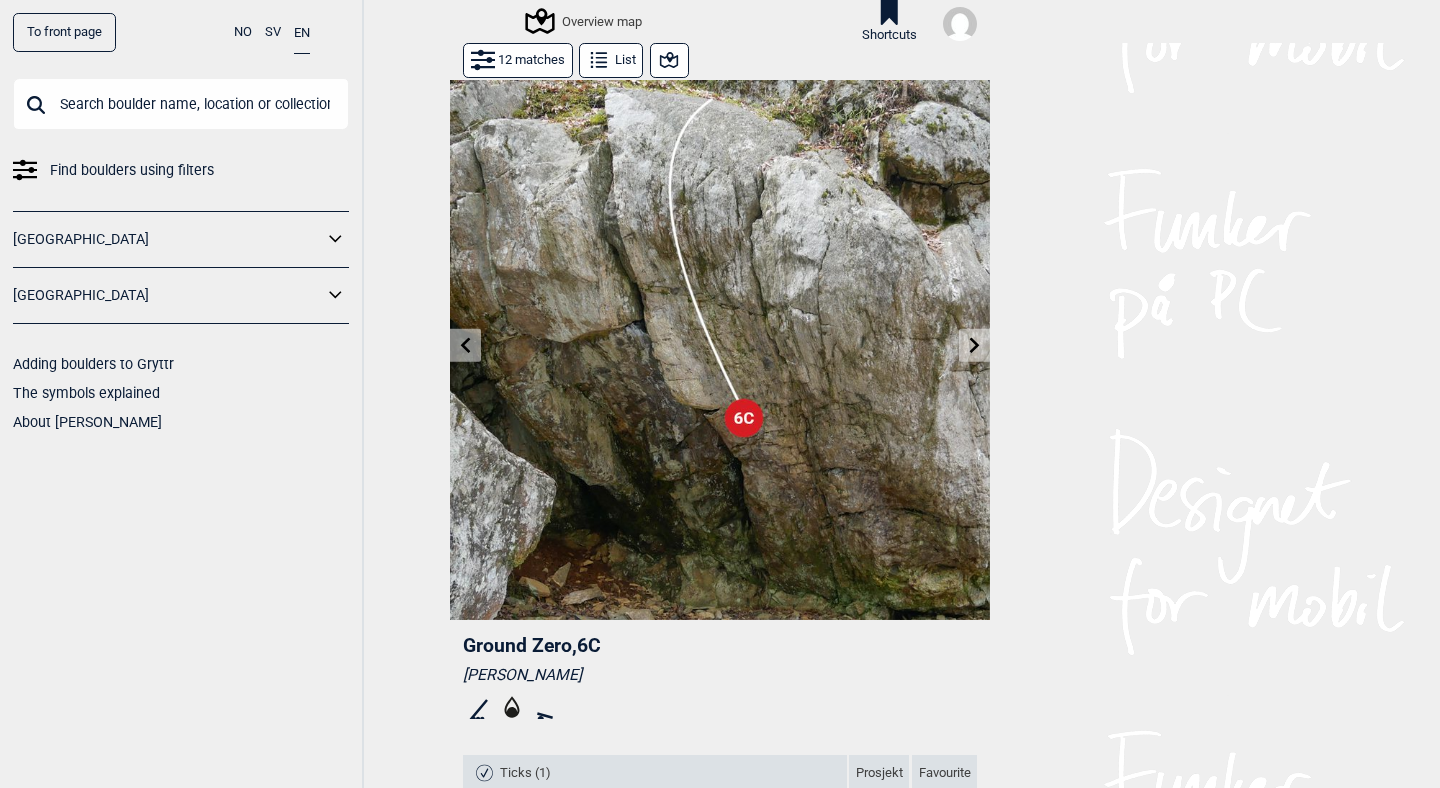 click 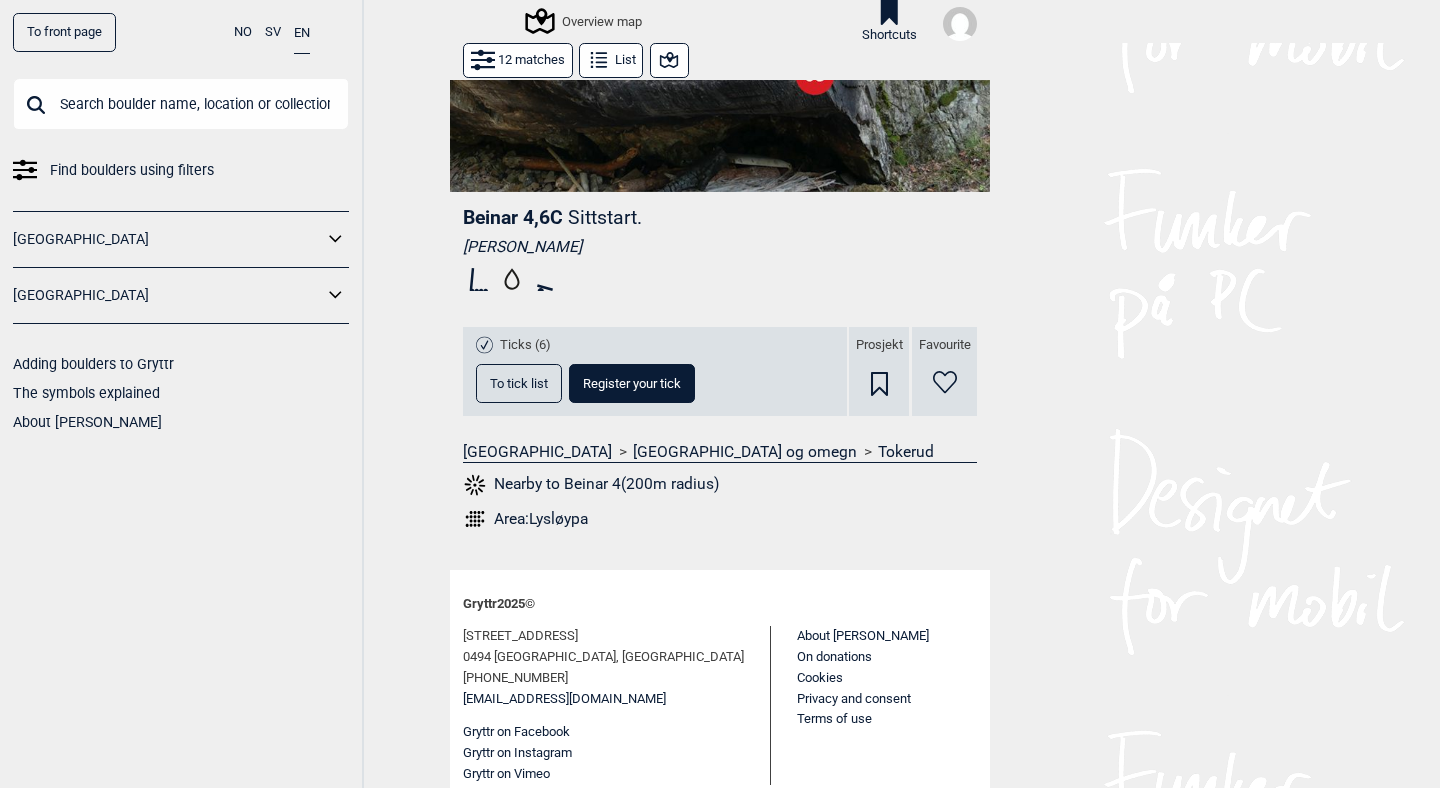 scroll, scrollTop: 437, scrollLeft: 0, axis: vertical 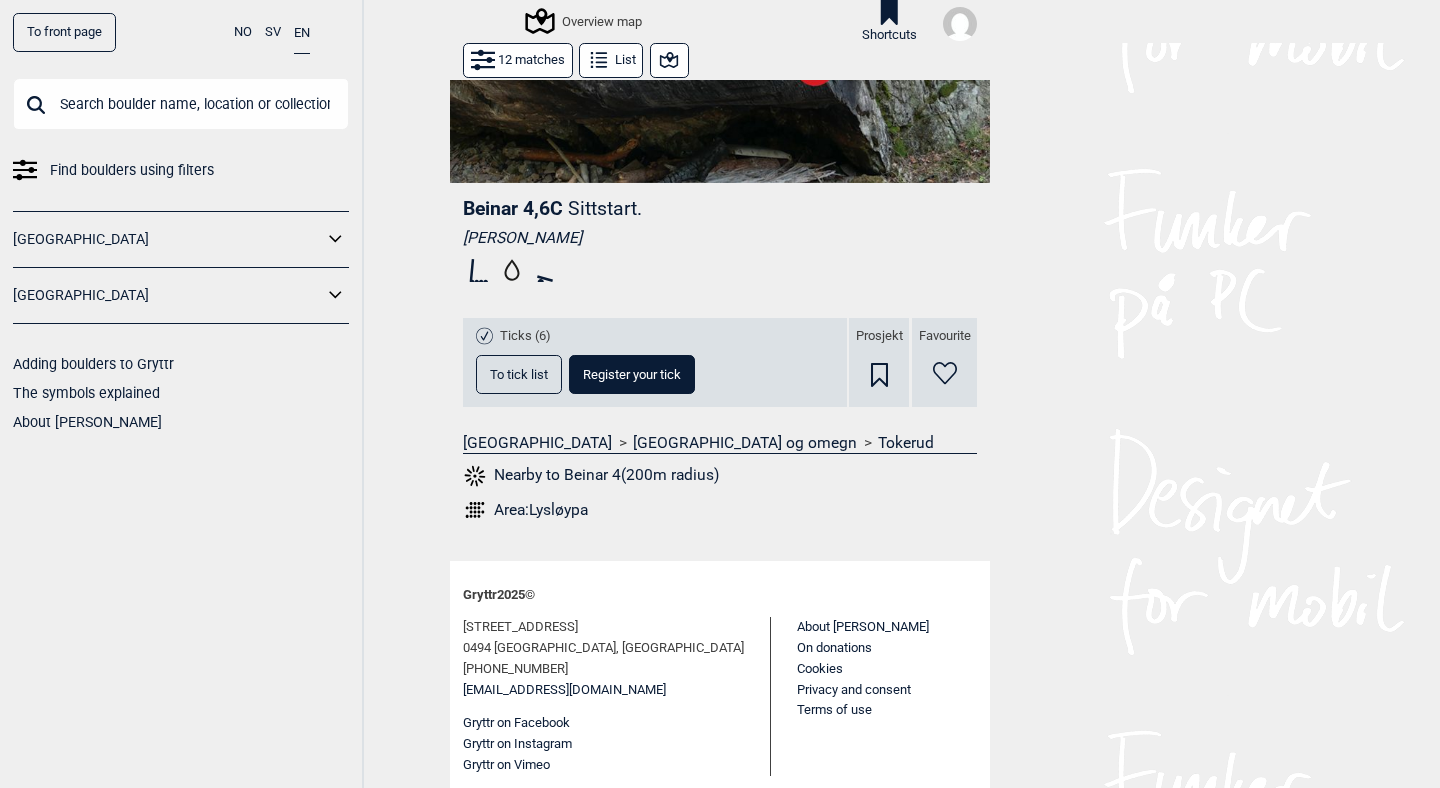 click on "To tick list" at bounding box center [519, 374] 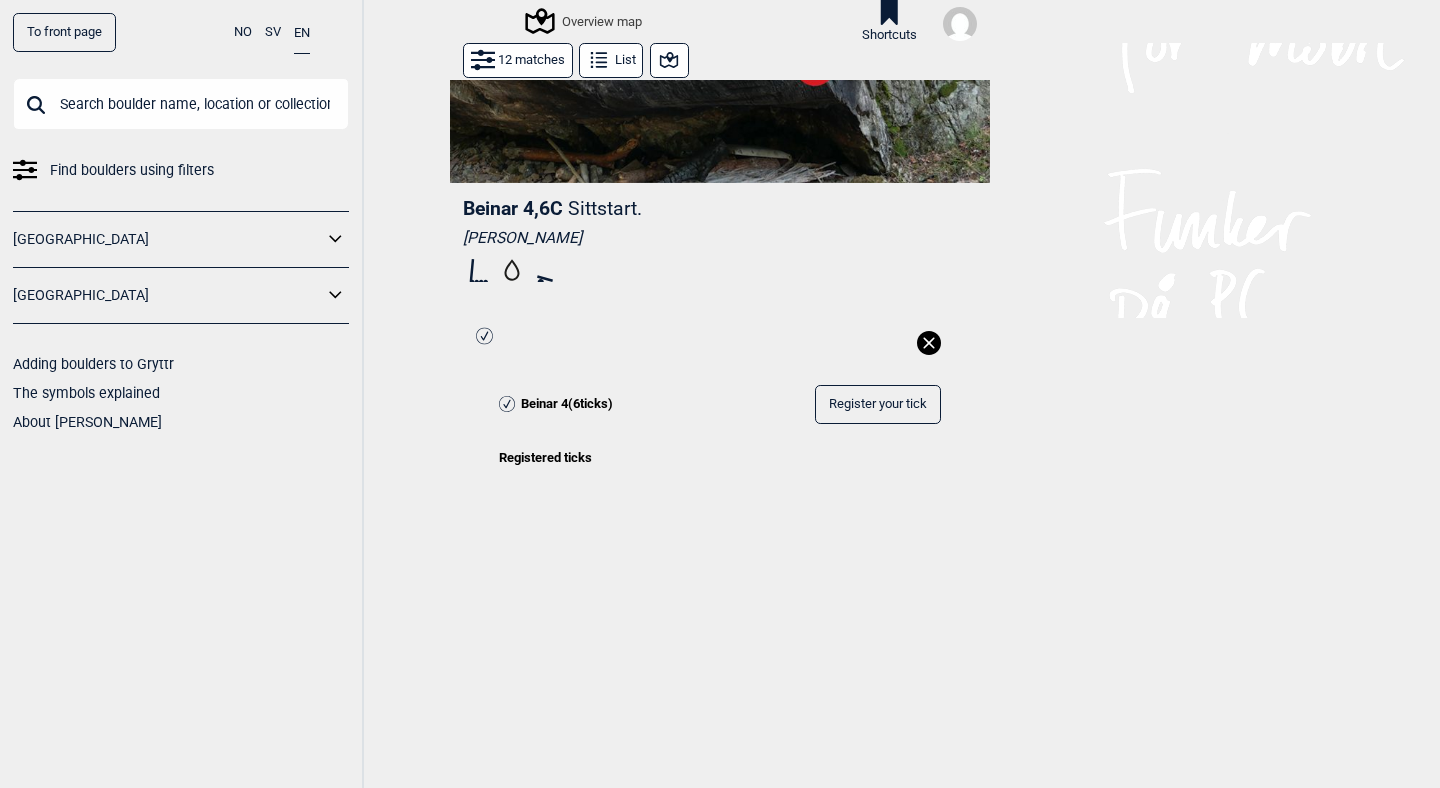 click 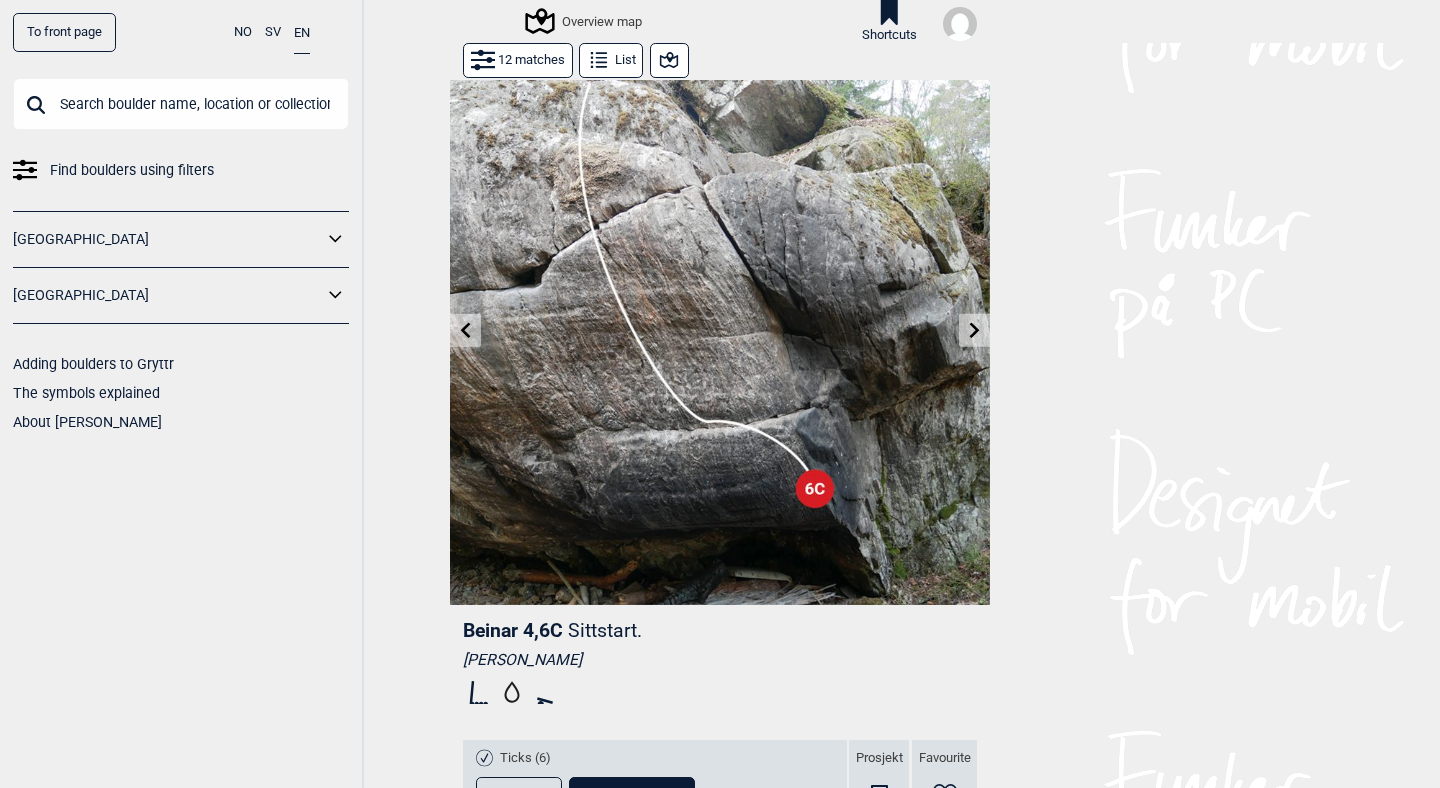 scroll, scrollTop: 0, scrollLeft: 0, axis: both 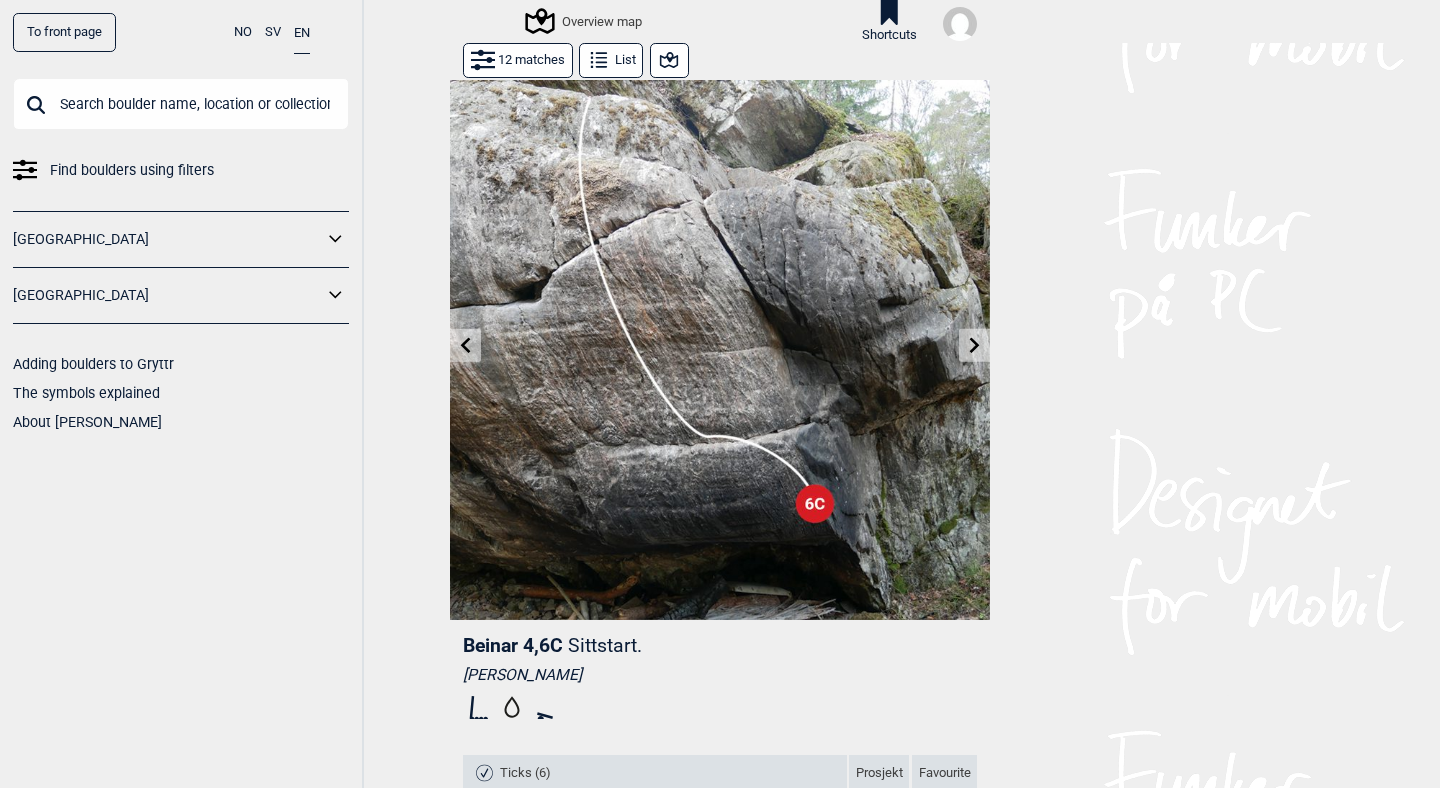 click 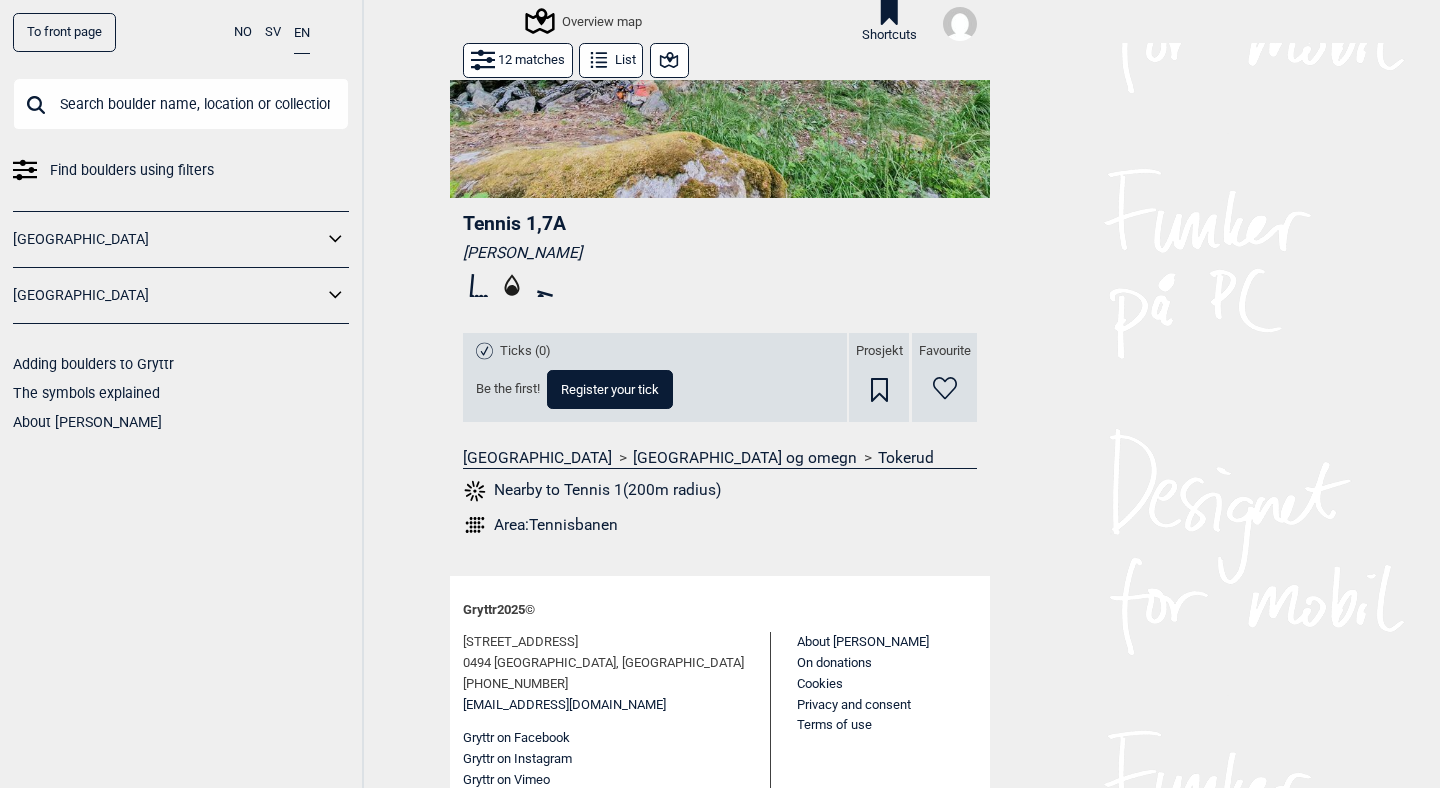 scroll, scrollTop: 417, scrollLeft: 0, axis: vertical 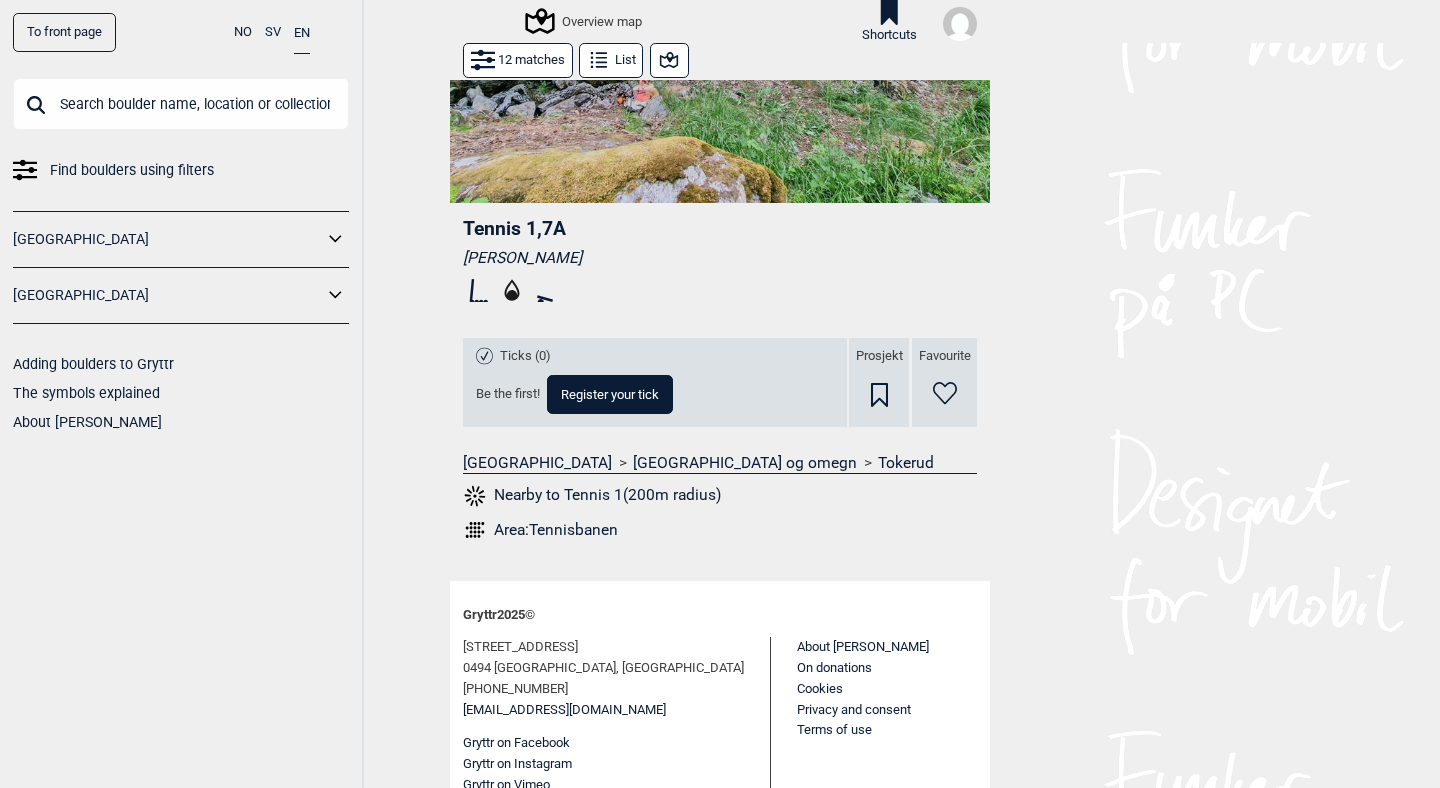 click on "Area:  Tennisbanen" at bounding box center (556, 530) 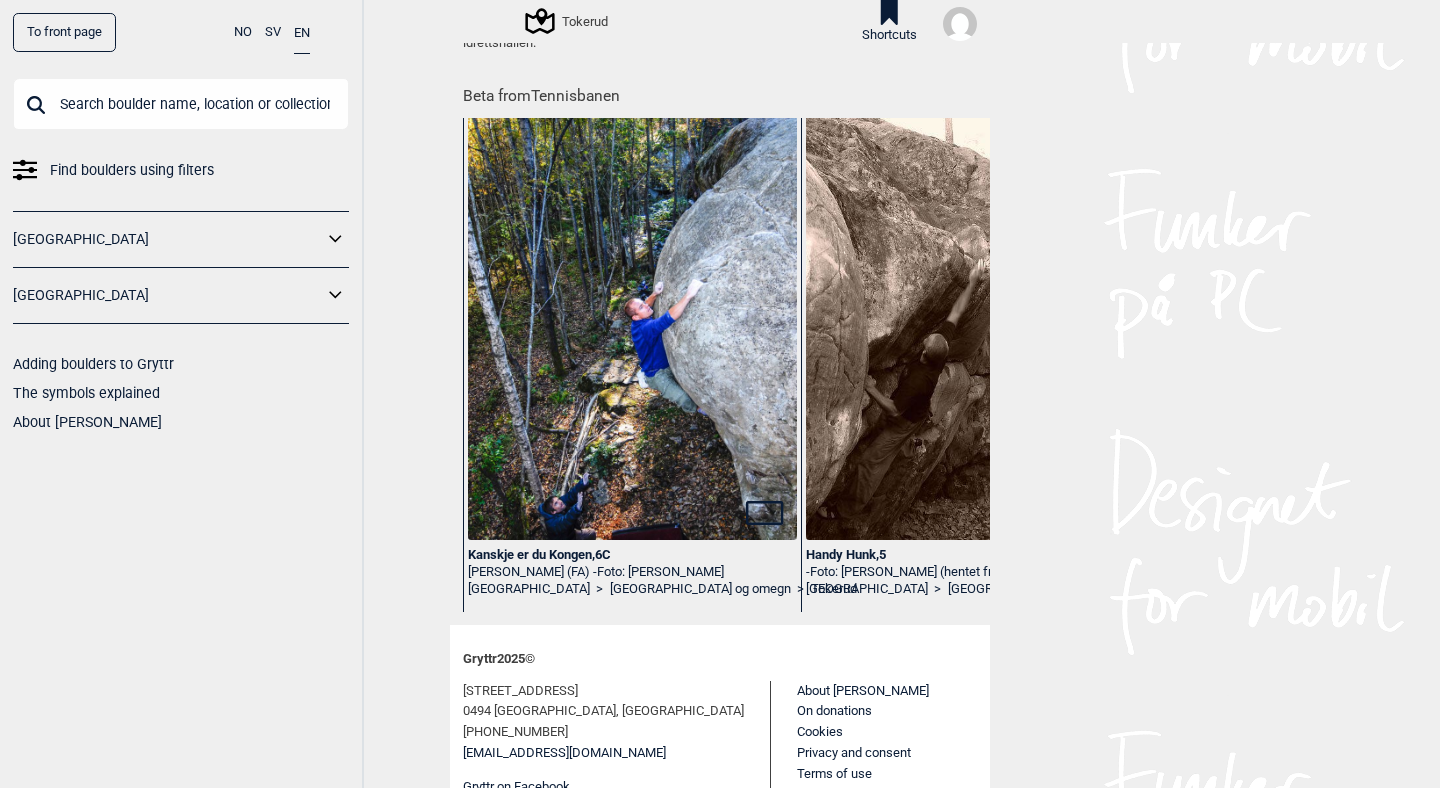 scroll, scrollTop: 631, scrollLeft: 0, axis: vertical 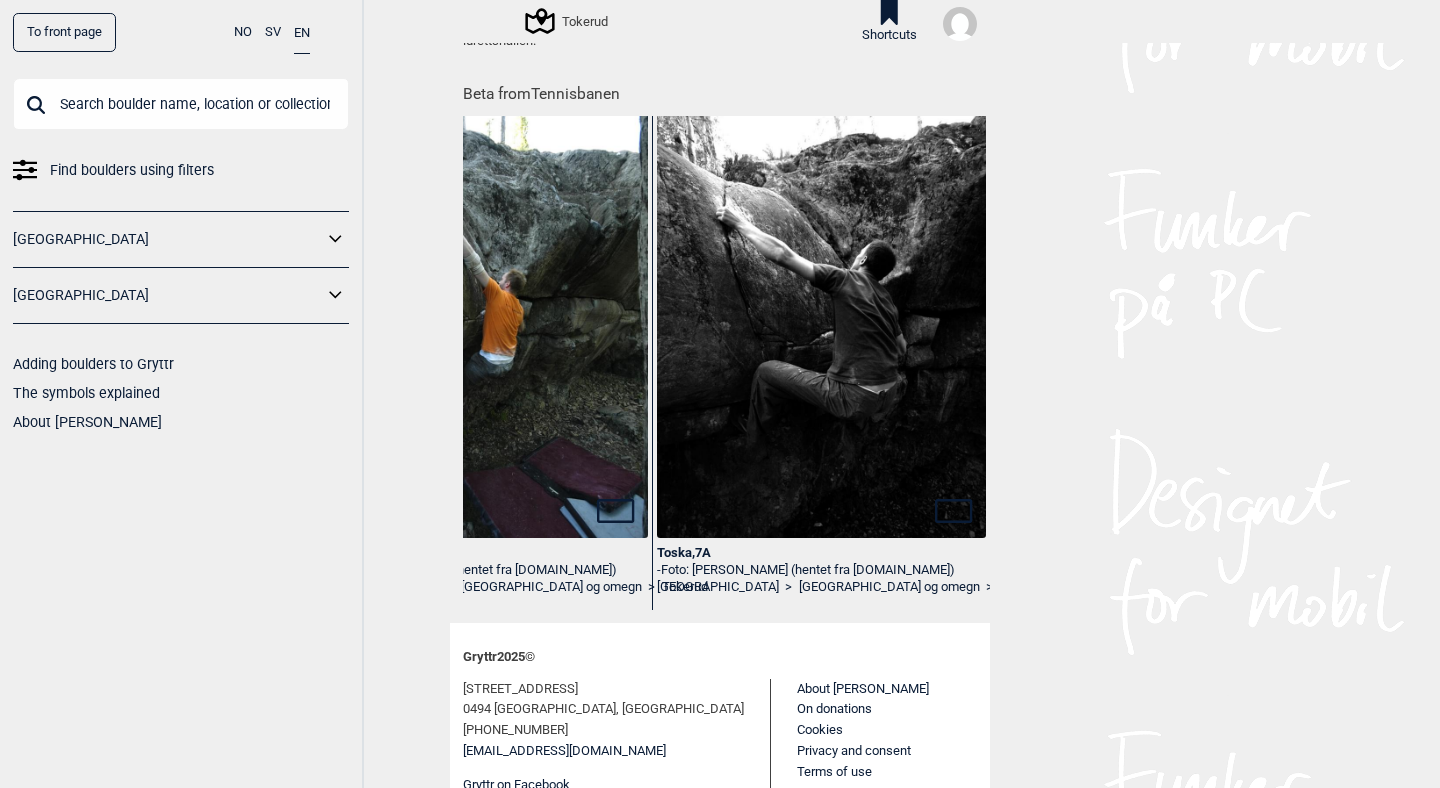 click on "To front page NO SV EN Find boulders using filters Norge Sverige Adding boulders to Gryttr The symbols explained About Gryttr   Tokerud Shortcuts Norge > Oslo og omegn > Tokerud Tennisbanen 13 boulders Ψ
1 variants Boulders in map Boulders in list Tennisbanen har mange fine linjer, men mange er dessverre gjengrodd. Ta med stålbørste gi dem en sjanse! Buldrene "Tennis 2" og "Tennis 3" ble sprengt vekk da man bygget idrettshallen. Beta from  Tennisbanen Kanskje er du Kongen ,  6C Jeppe Grüner    -  i juni 2007. Foto: Kristian Løksa (hentet fra bouldering.no) Norge > Oslo og omegn > Tokerud Toska ,  7A    -  Foto: Kristian Løksa (hentet fra bouldering.no) Norge > Oslo og omegn > Tokerud Toska ,  7A    -  Foto: Kristian Løksa (hentet fra bouldering.no) Norge > Oslo og omegn > Tokerud Gryttr  2025  © Myrerveien 45d 0494 Oslo, Norway +47 905 45 346 info@gryttr.com Gryttr on Facebook Gryttr on Instagram Gryttr on Vimeo About Gryttr On donations Cookies Terms of use" at bounding box center (720, 394) 